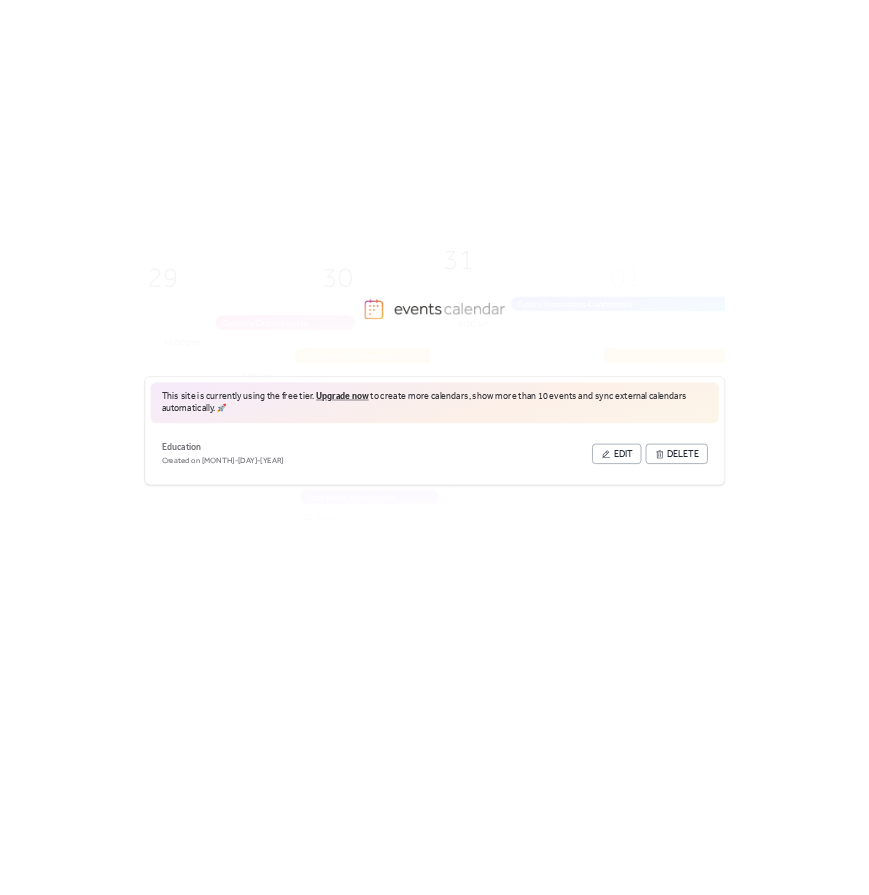 scroll, scrollTop: 0, scrollLeft: 0, axis: both 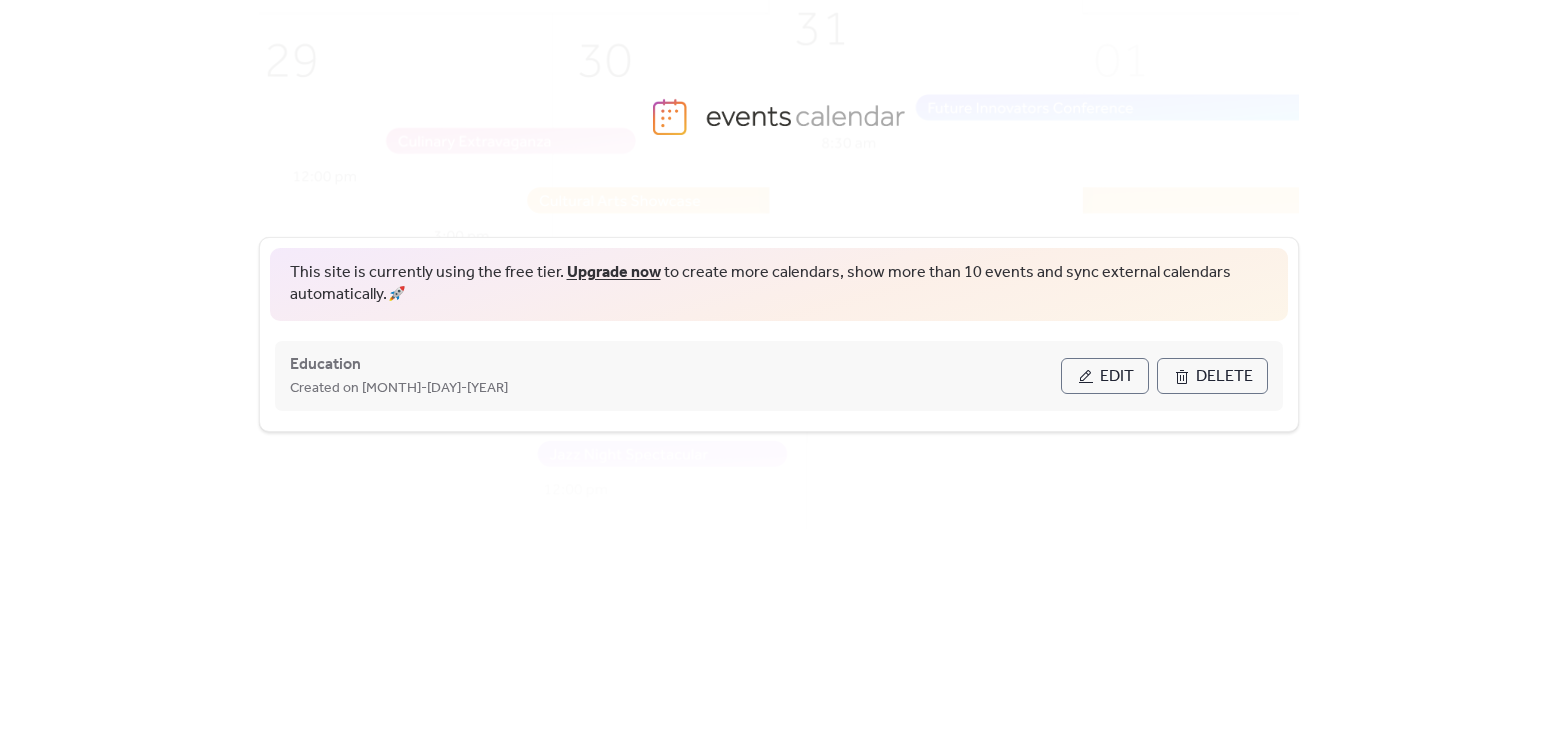 click on "Edit" at bounding box center [1105, 376] 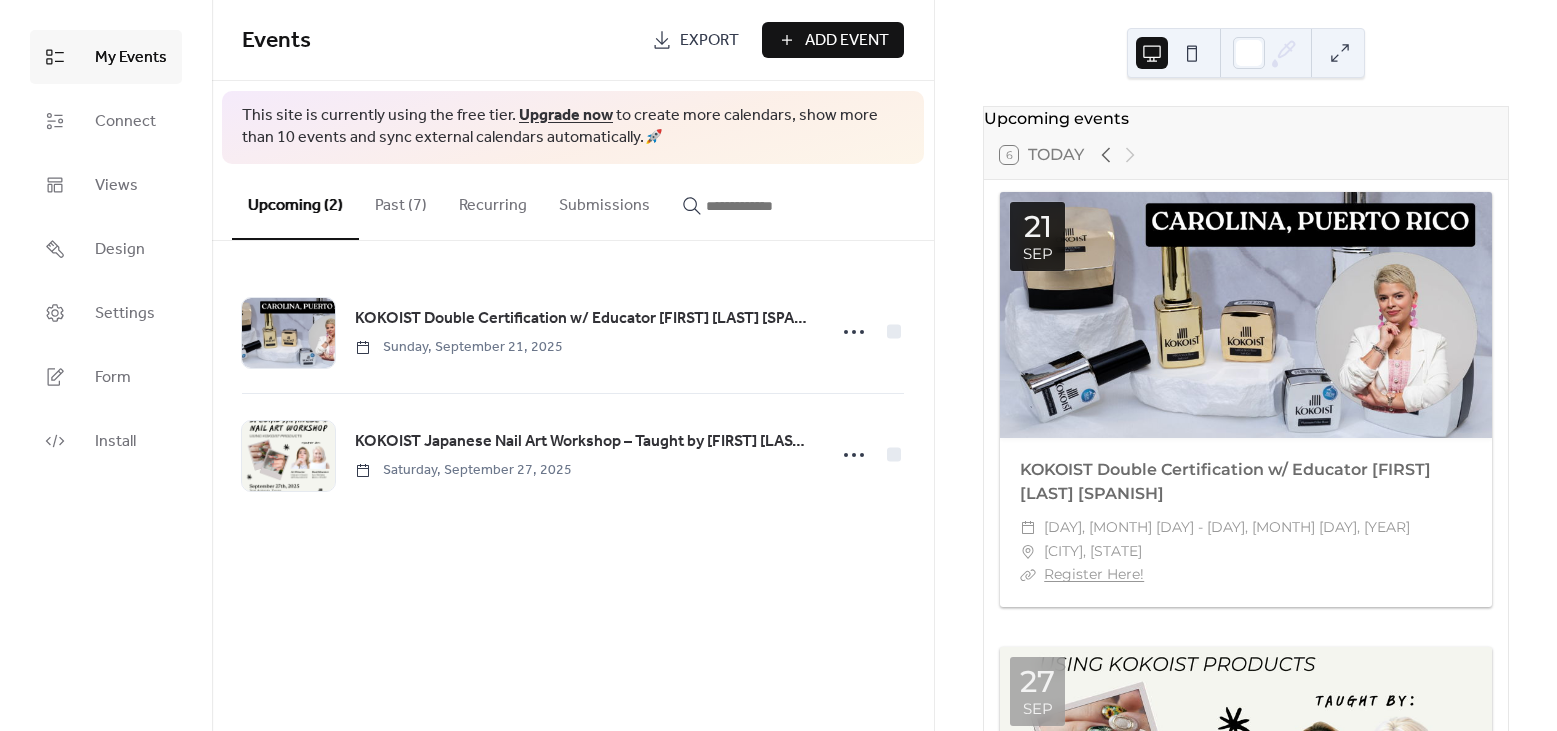 click on "KOKOIST Double Certification w/ Educator [FIRST] [LAST] [SPANISH] [DAY], [MONTH] [DAY], [YEAR] KOKOIST Japanese Nail Art Workshop – Taught by [FIRST] [LAST] and [FIRST] [LAST] [DAY], [MONTH] [DAY], [YEAR]" at bounding box center [573, 393] 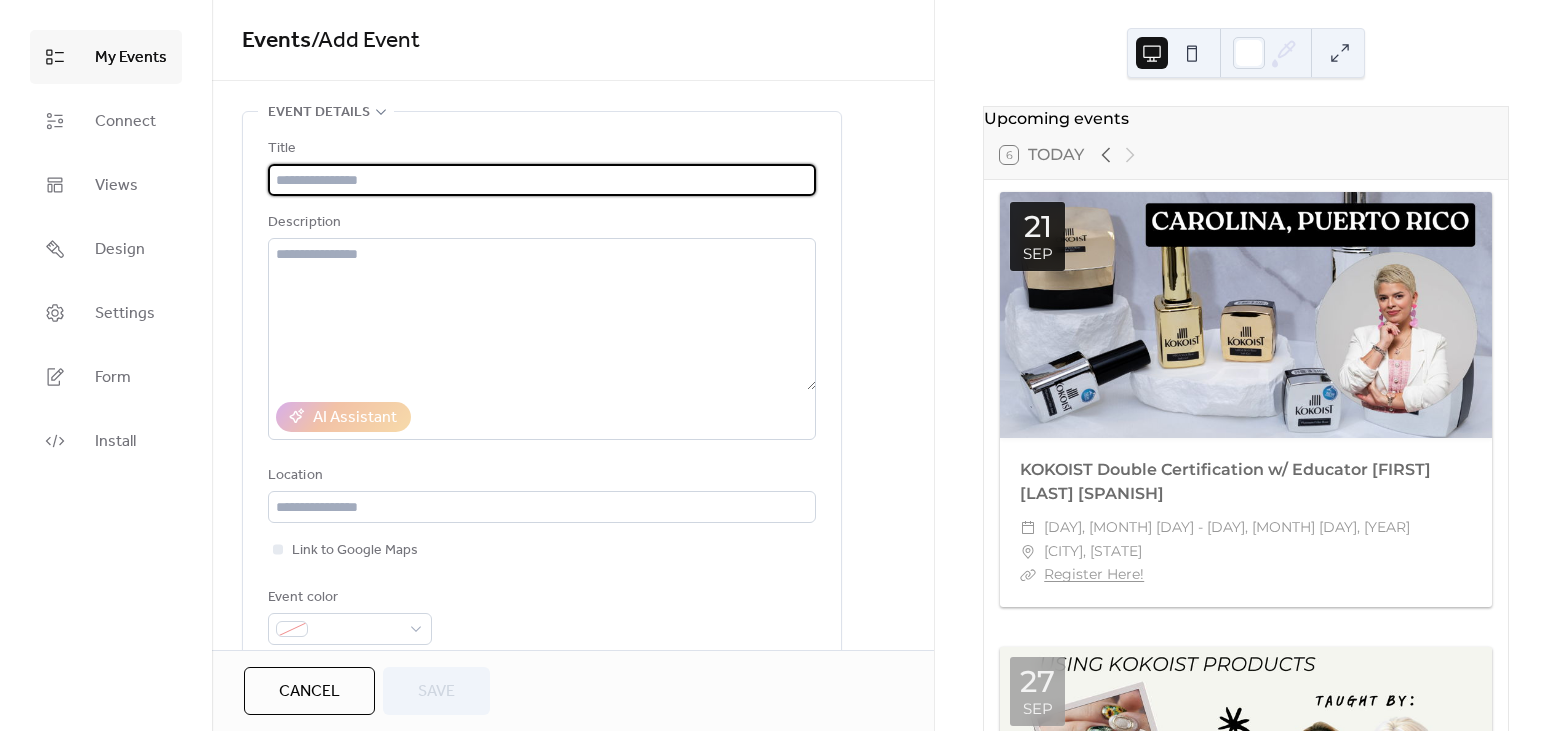 click on "My Events" at bounding box center (131, 58) 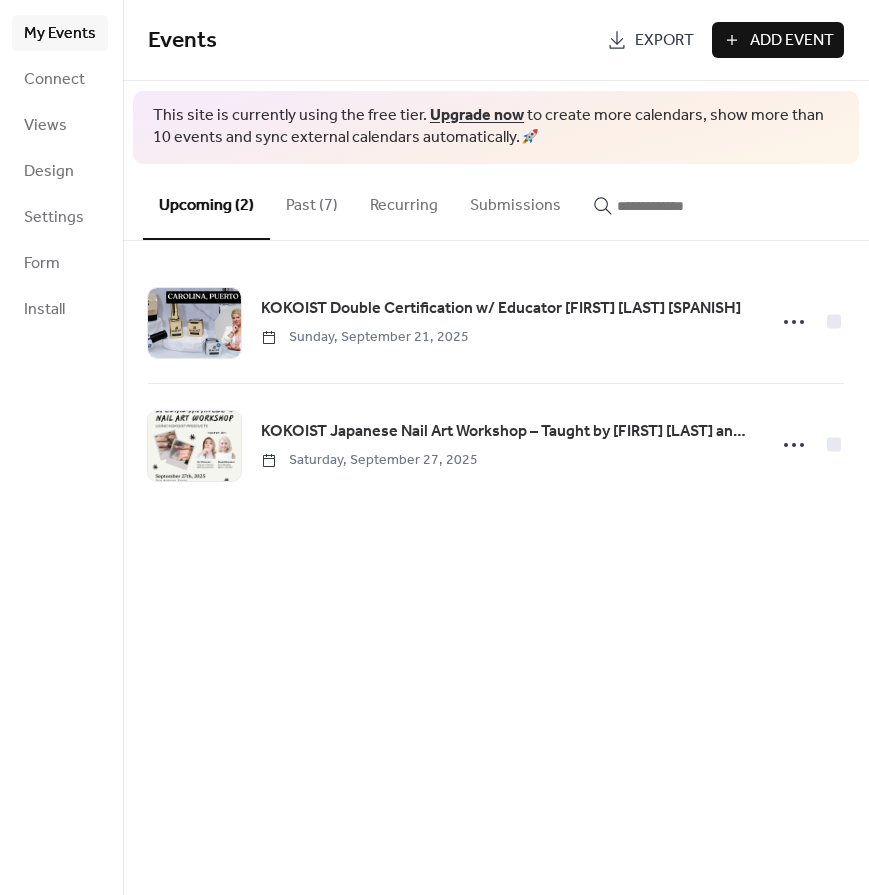 click on "Add Event" at bounding box center [792, 41] 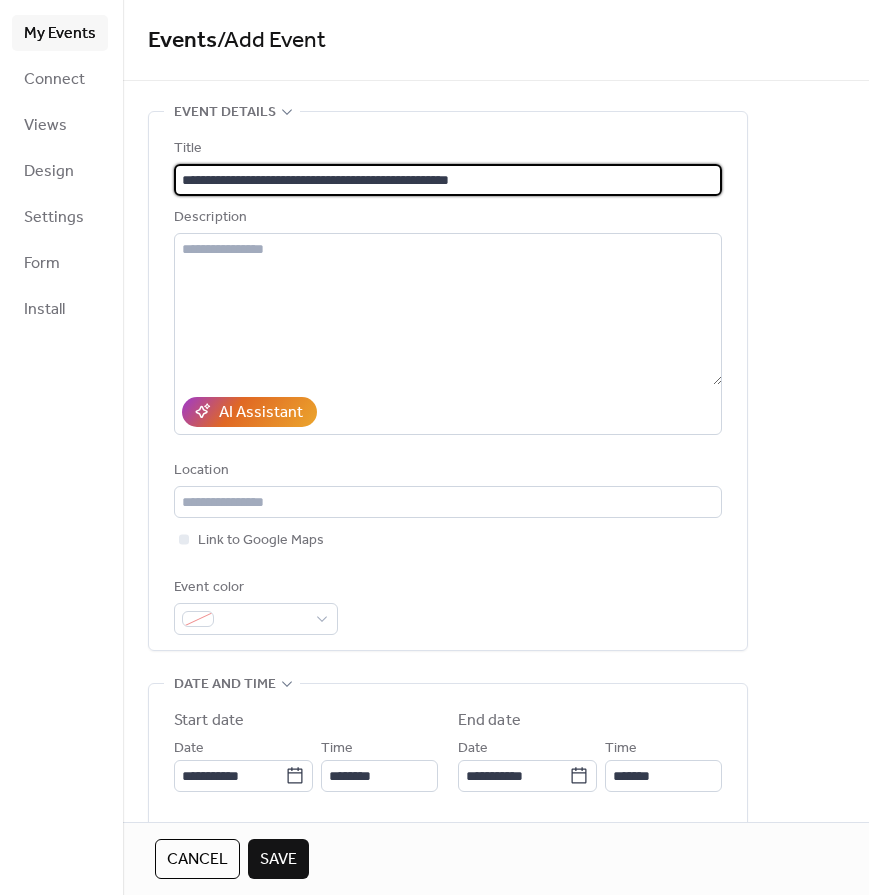 type on "**********" 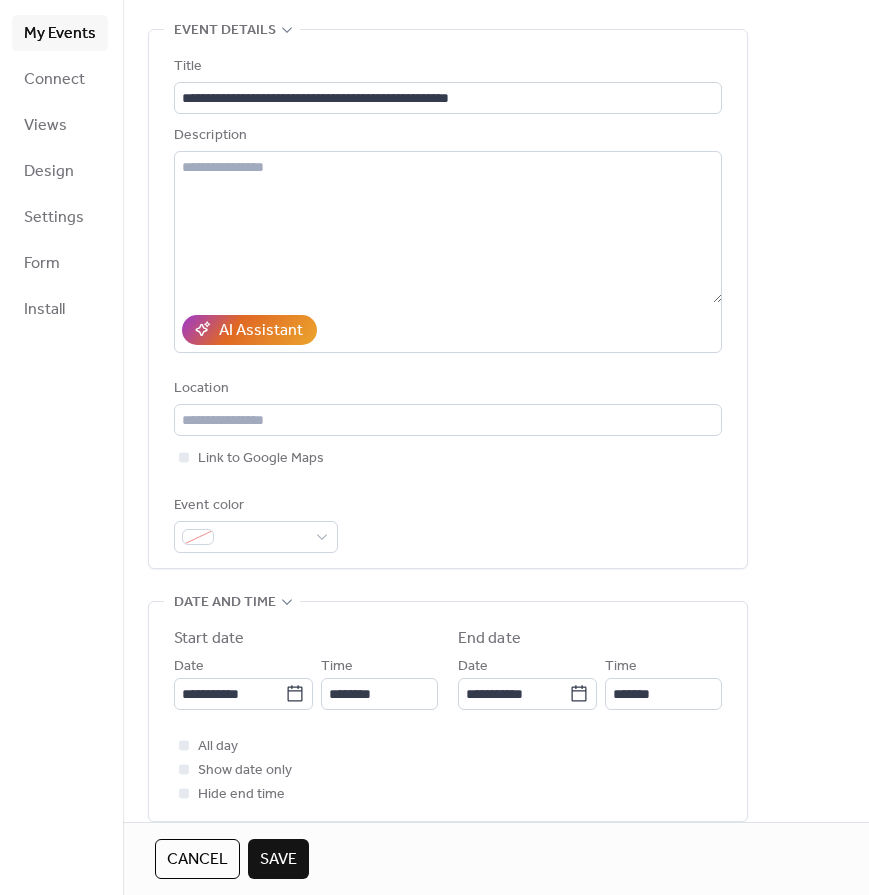 scroll, scrollTop: 64, scrollLeft: 0, axis: vertical 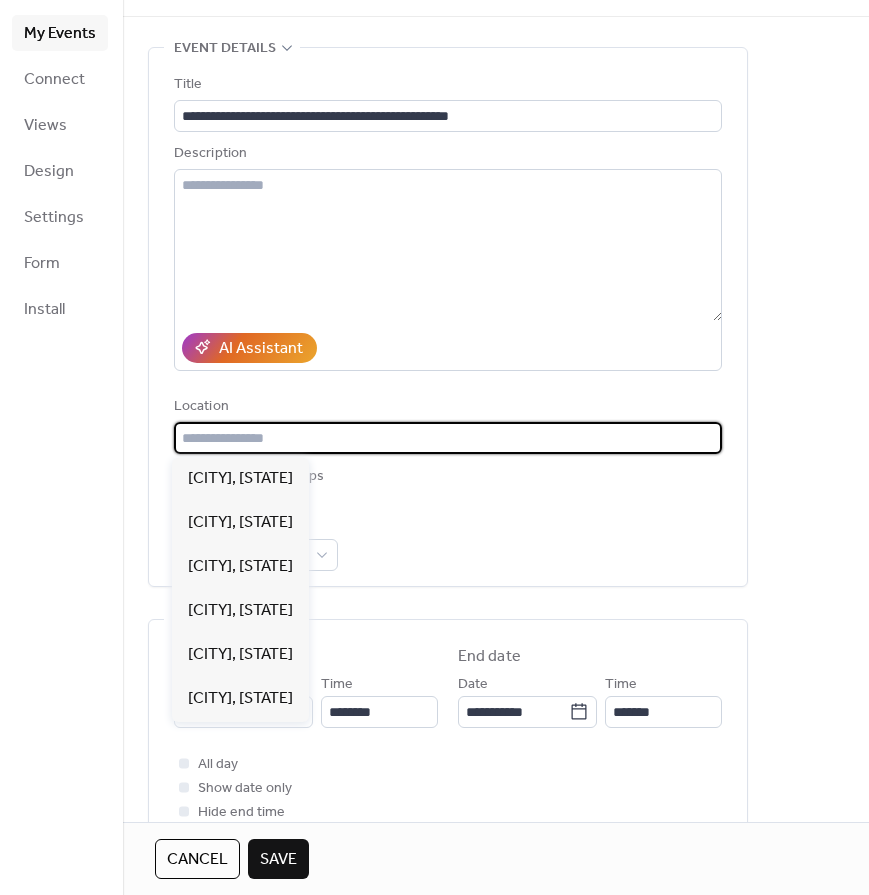 click at bounding box center [448, 438] 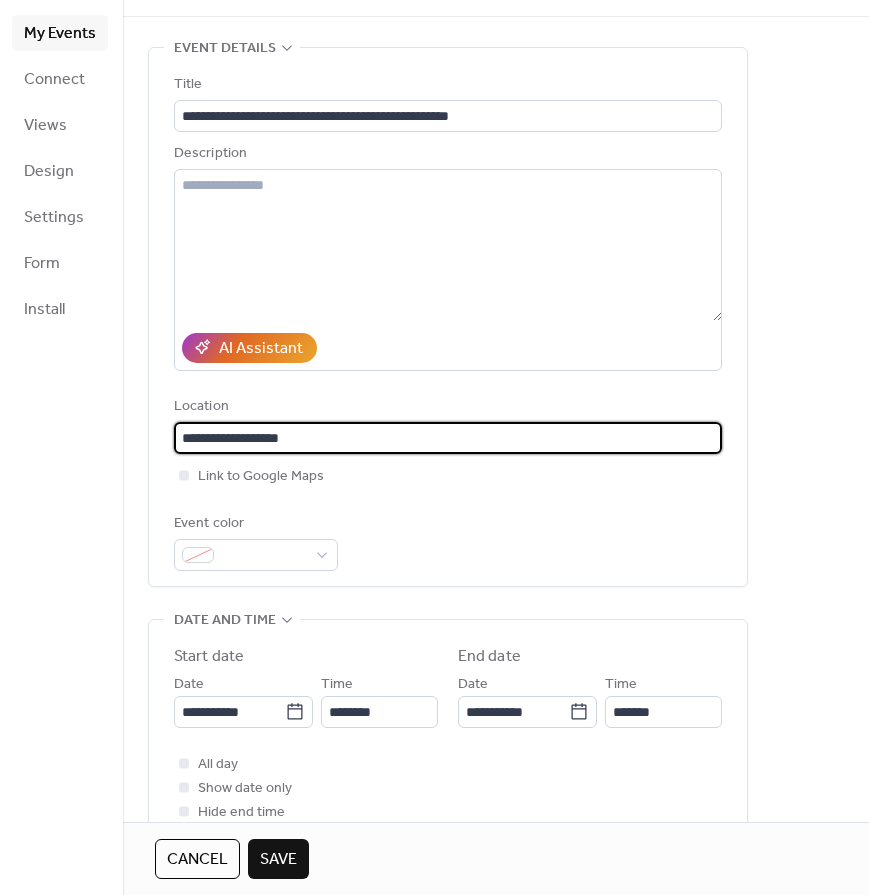 type on "**********" 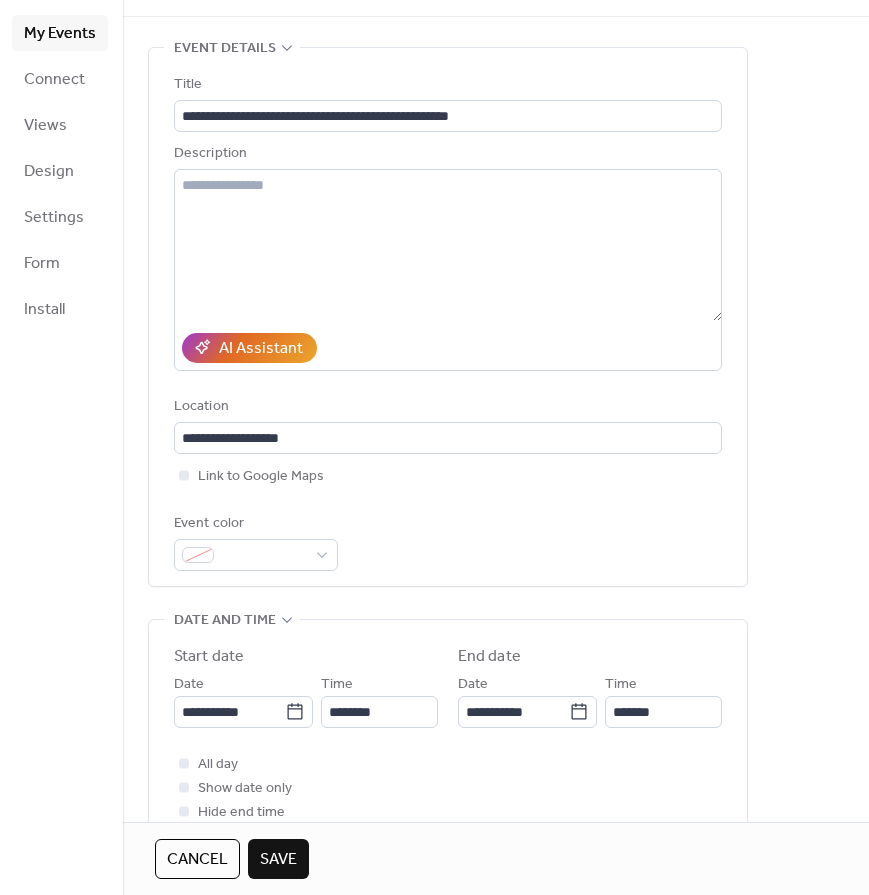 click on "Event color" at bounding box center [448, 541] 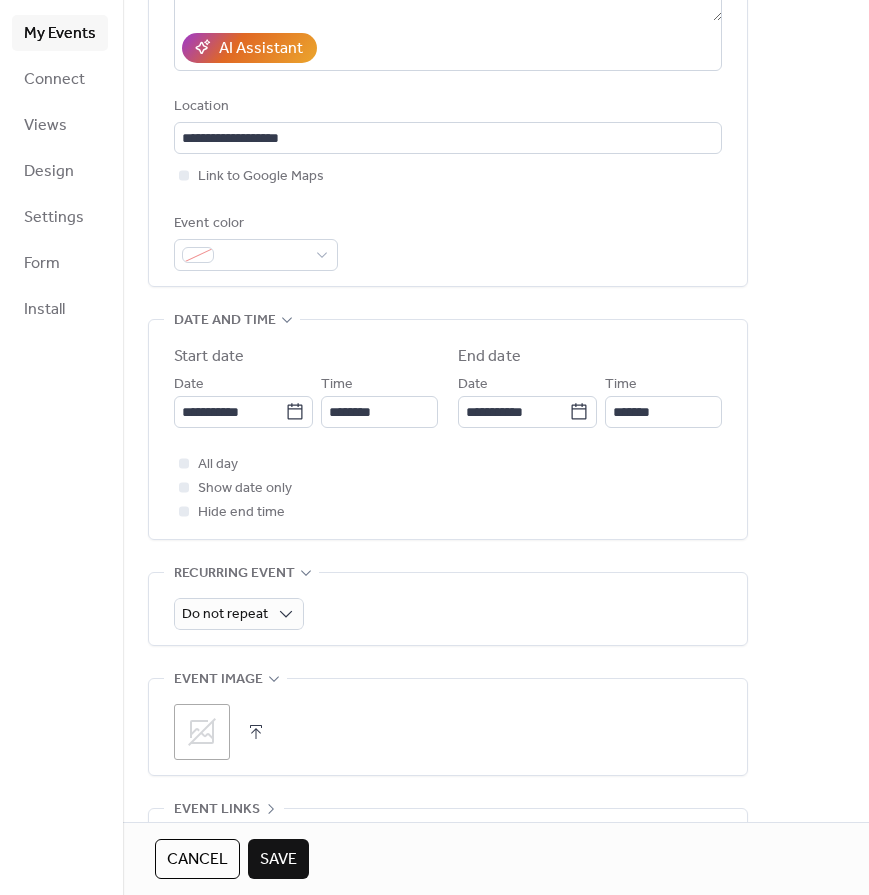 scroll, scrollTop: 363, scrollLeft: 0, axis: vertical 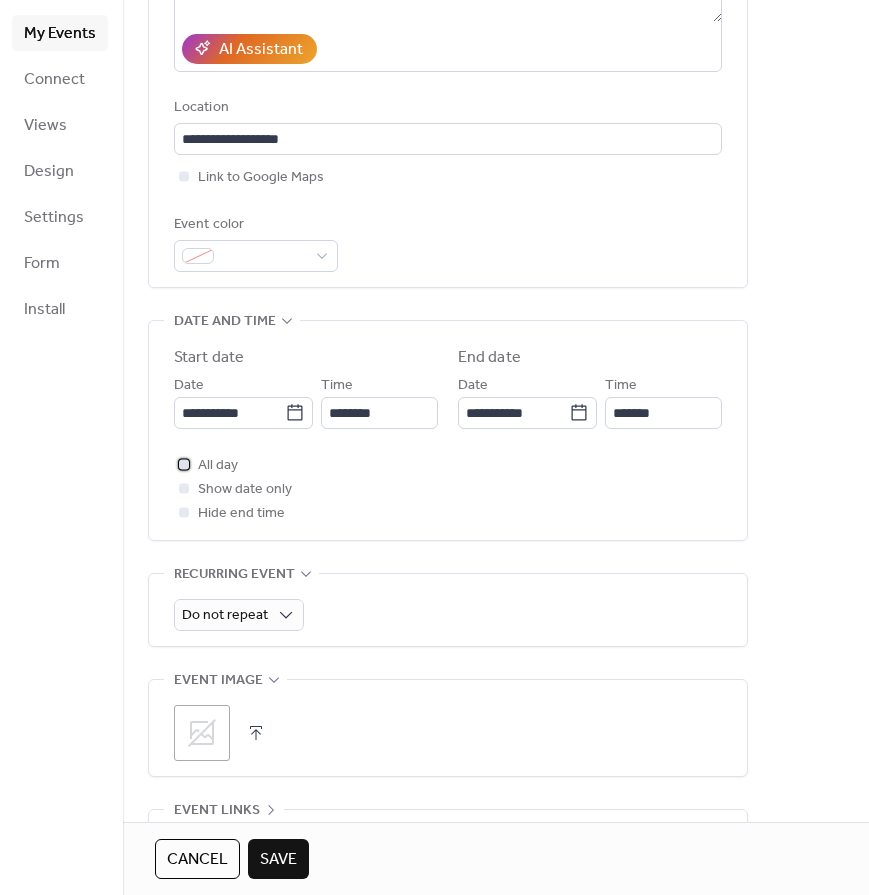 click on "All day" at bounding box center [218, 466] 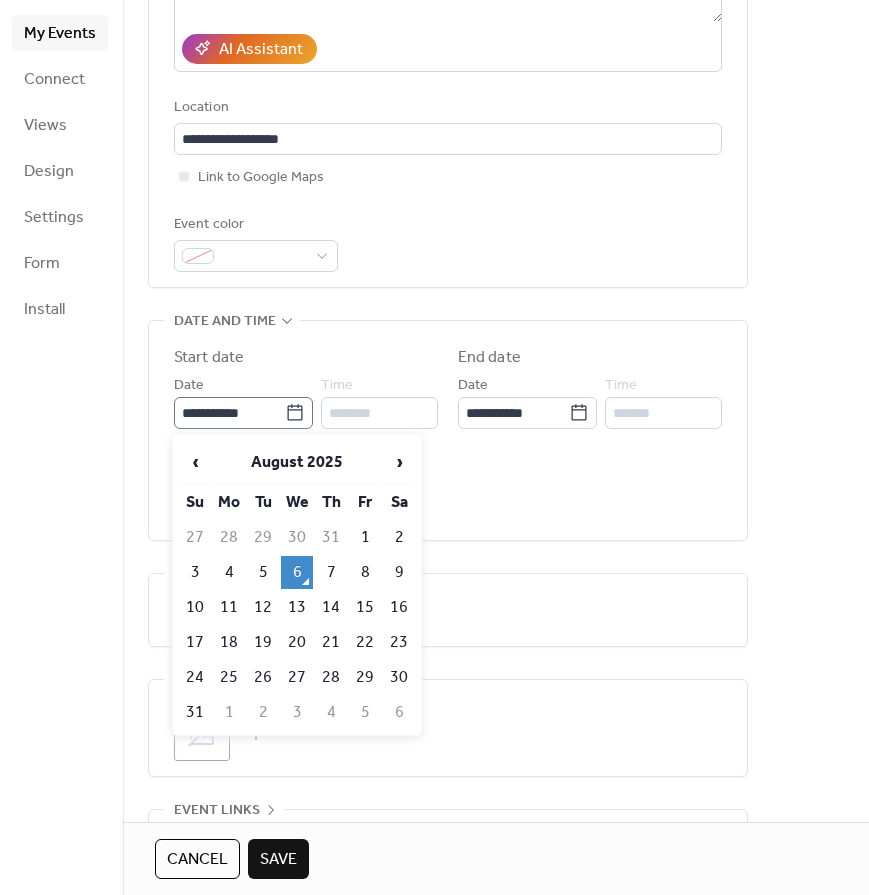 click 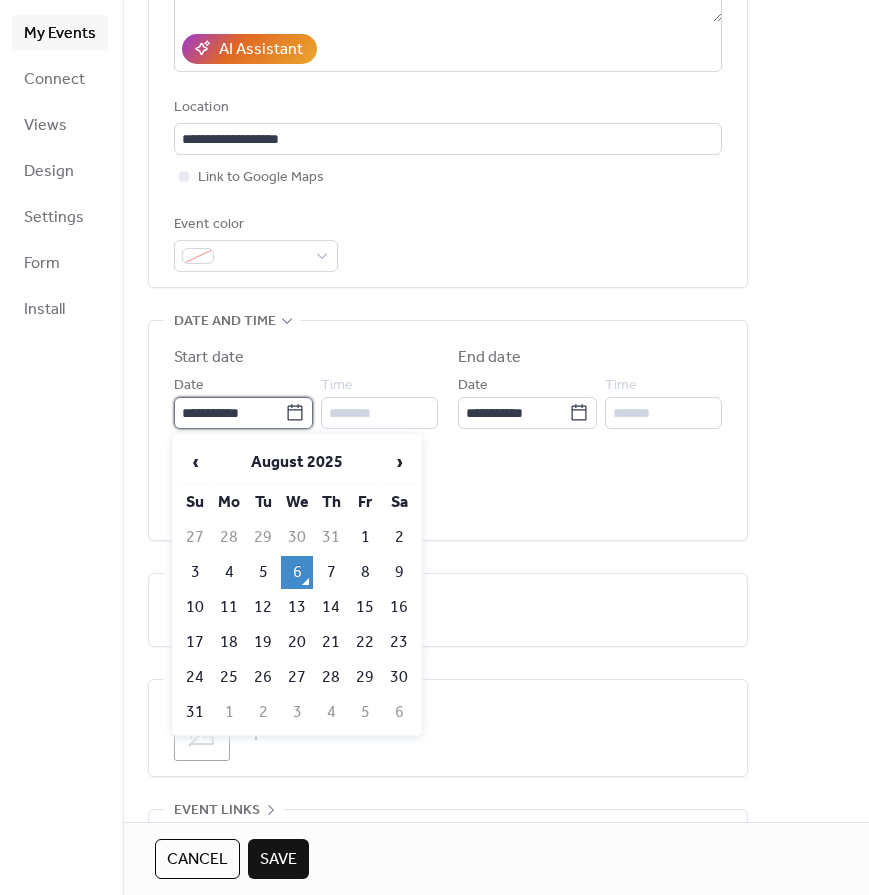 click on "**********" at bounding box center [229, 413] 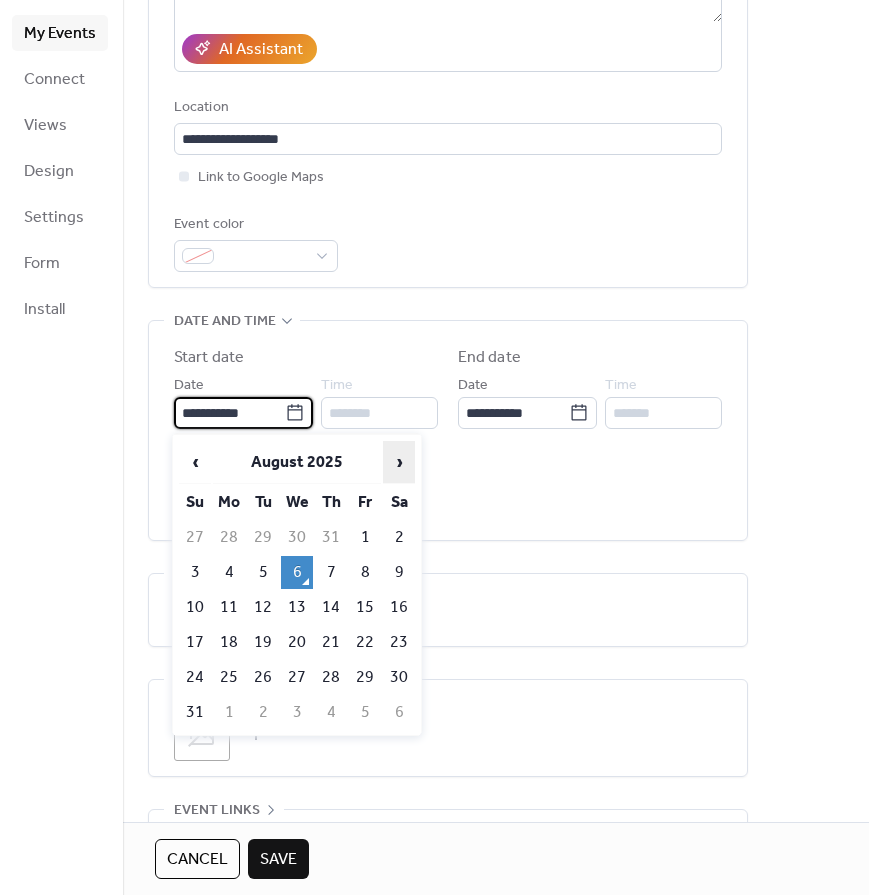 click on "›" at bounding box center [399, 462] 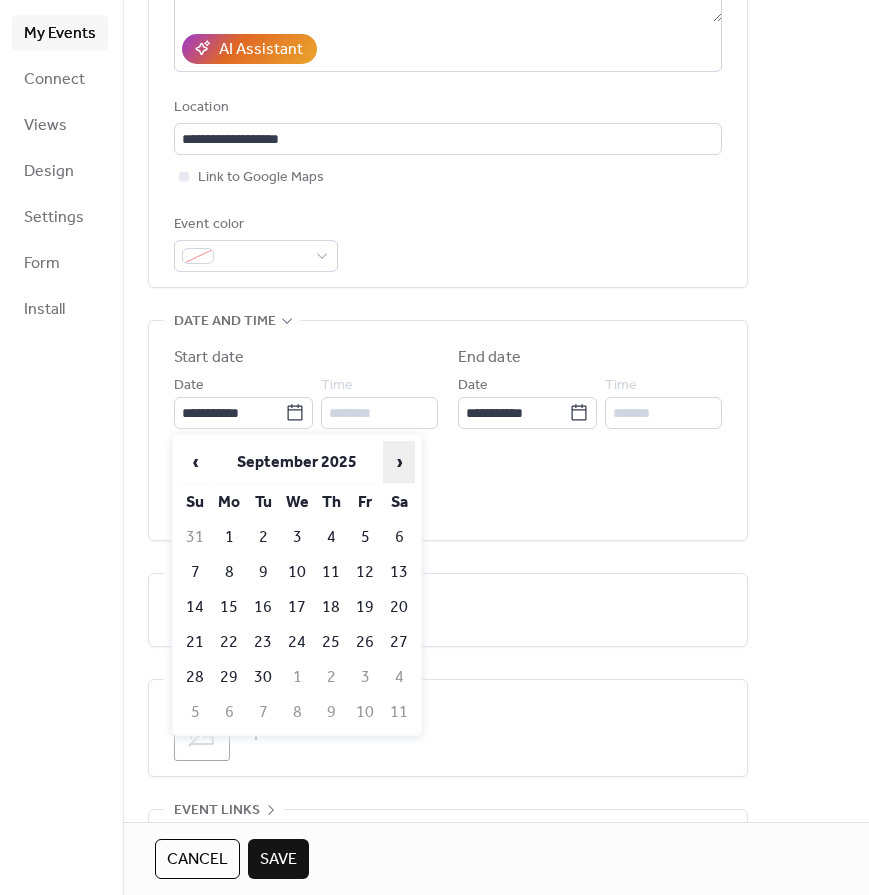 click on "›" at bounding box center (399, 462) 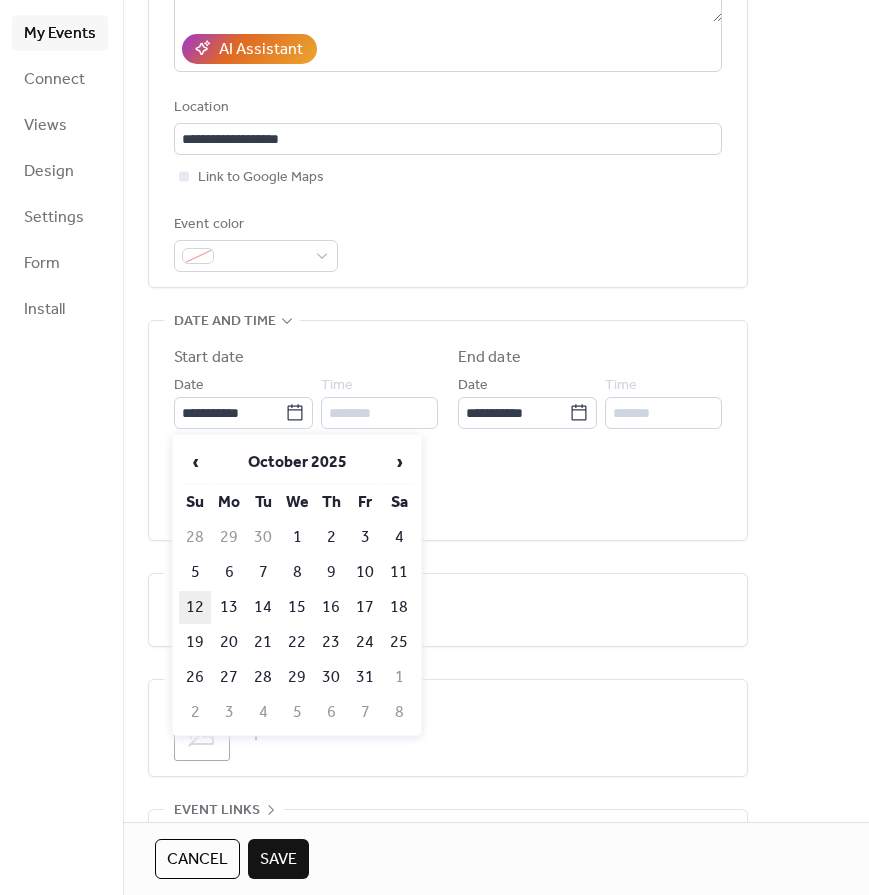 click on "12" at bounding box center [195, 607] 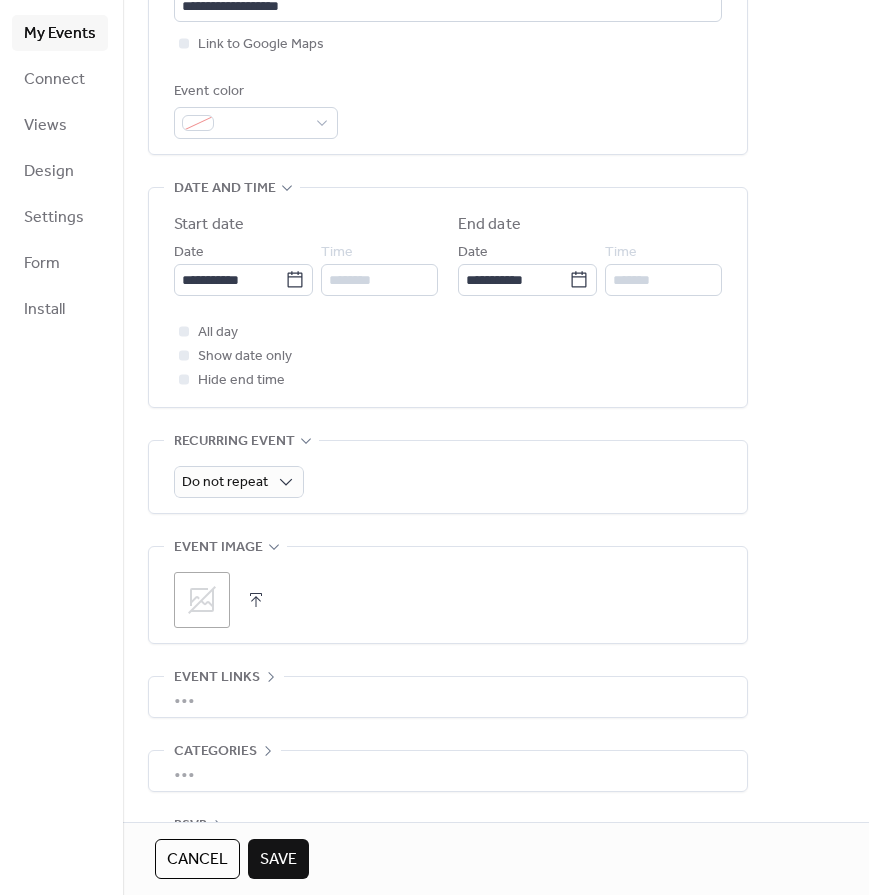 scroll, scrollTop: 500, scrollLeft: 0, axis: vertical 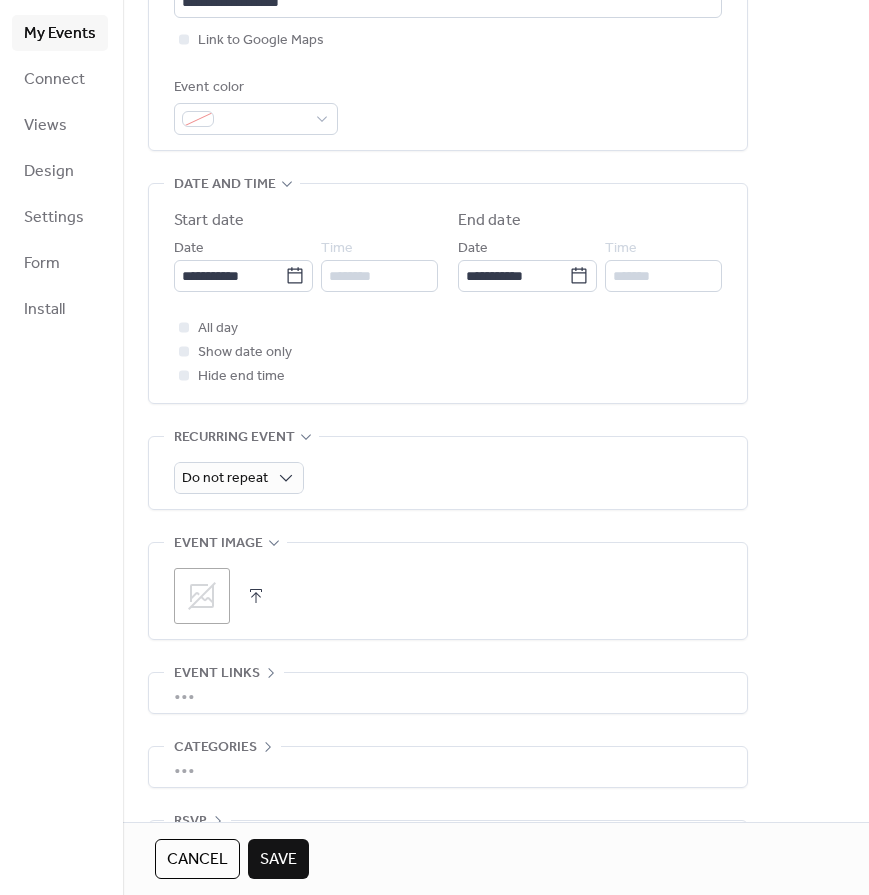 click at bounding box center [256, 596] 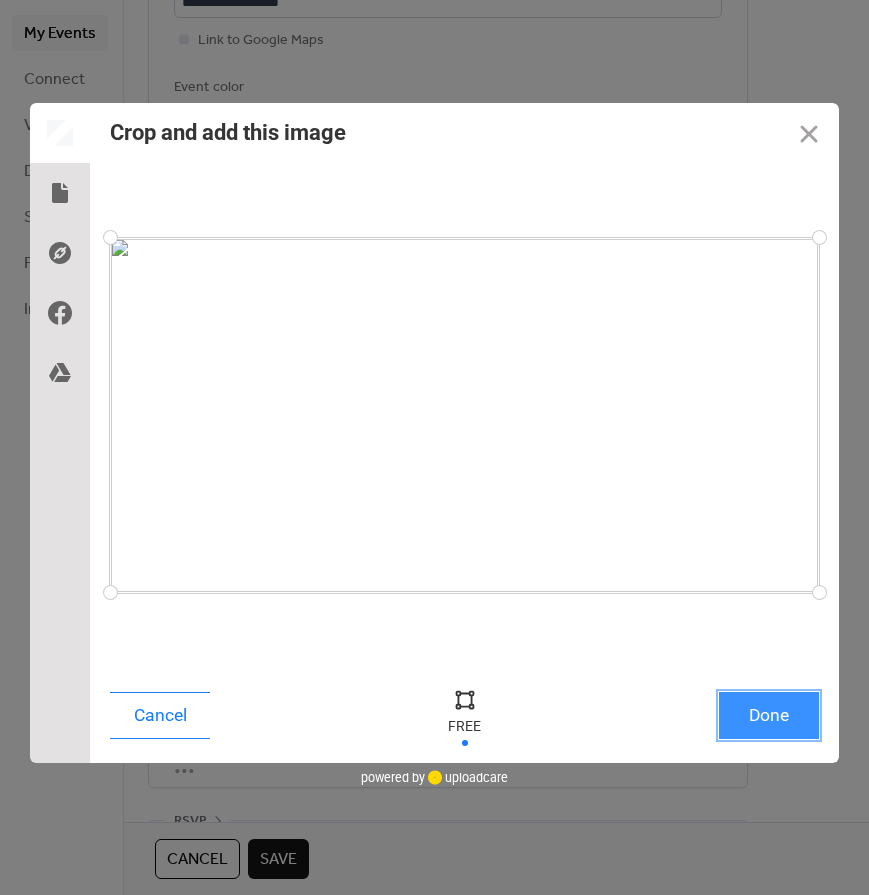 click on "Done" at bounding box center [769, 715] 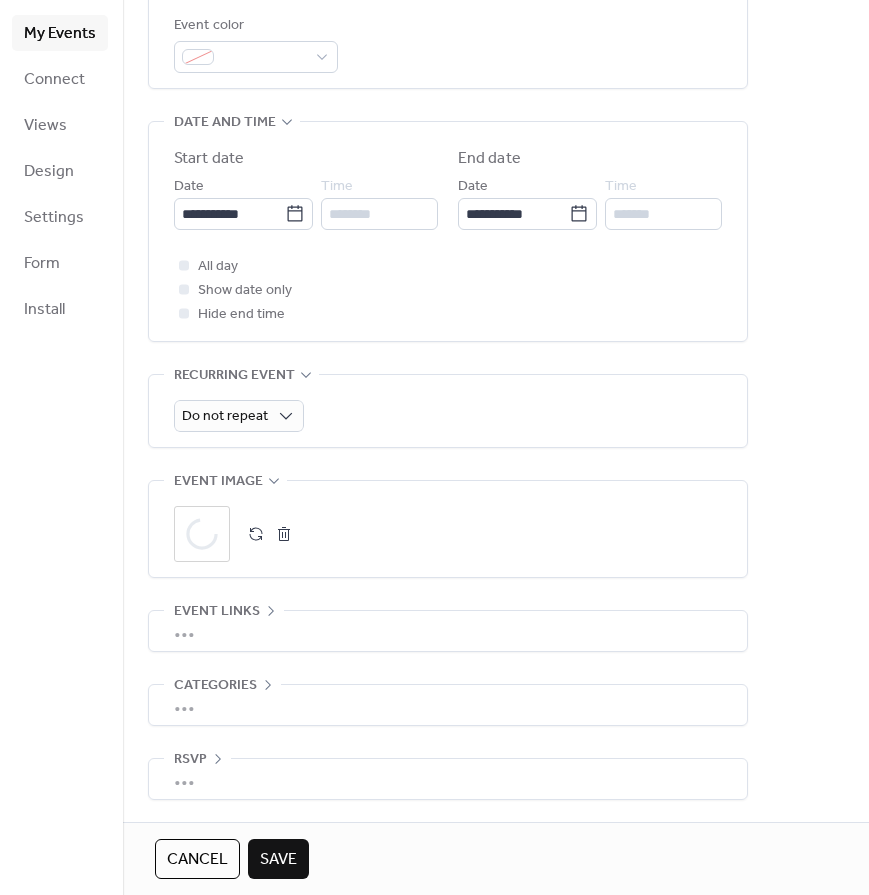 scroll, scrollTop: 562, scrollLeft: 0, axis: vertical 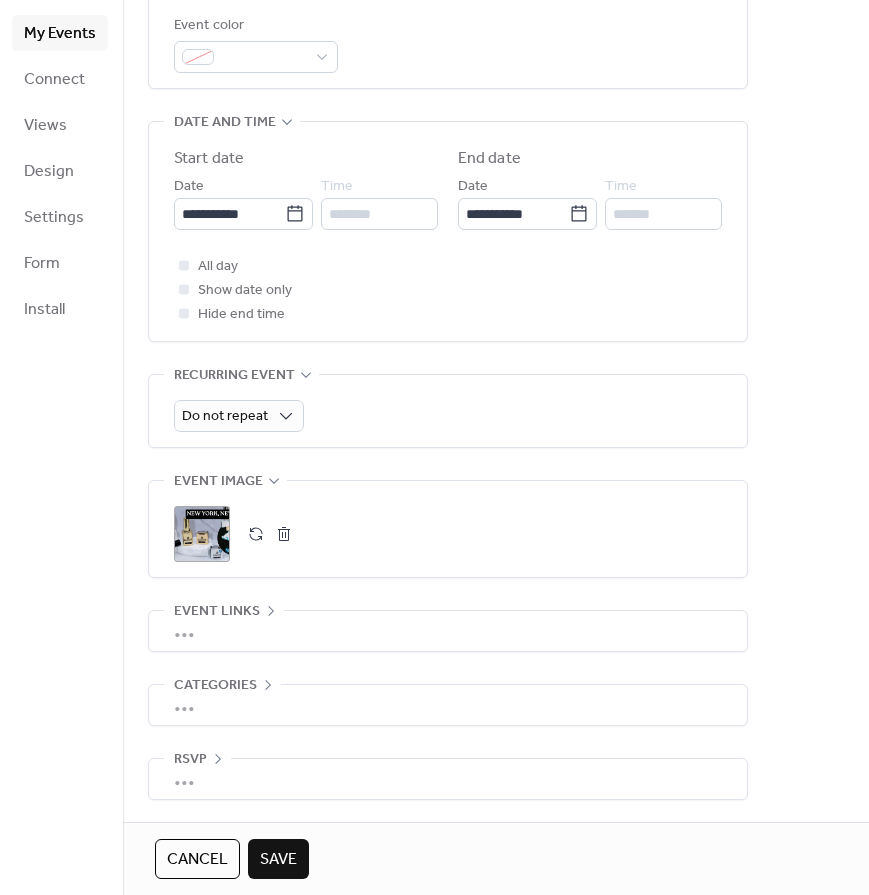 click on "•••" at bounding box center (448, 631) 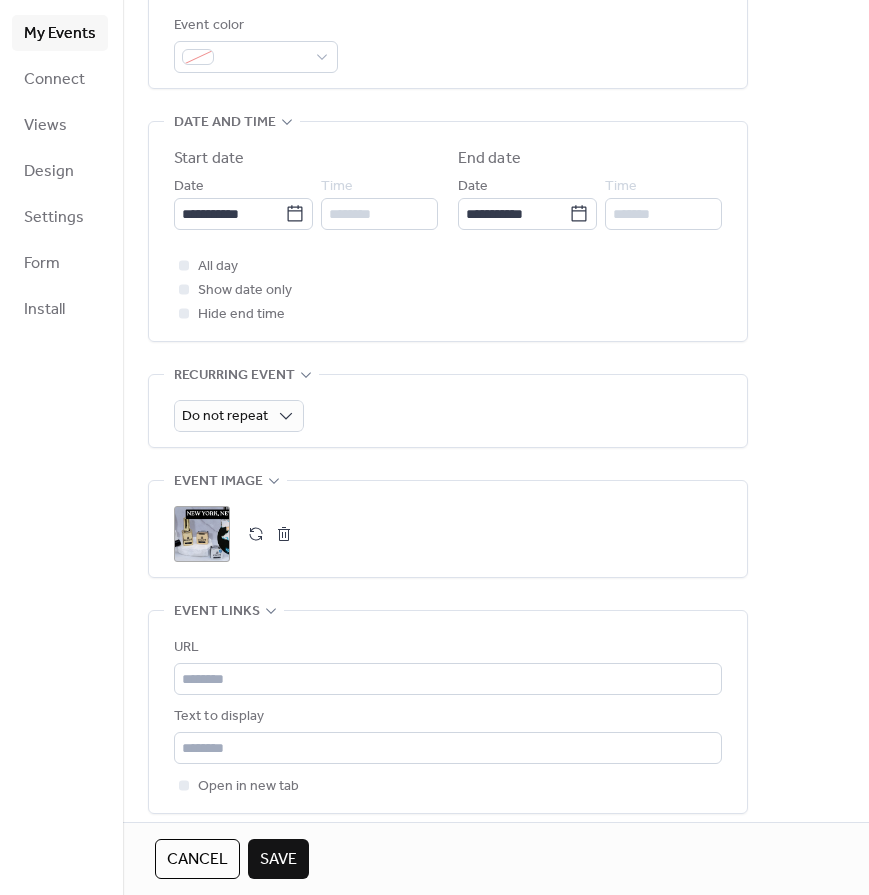 scroll, scrollTop: 562, scrollLeft: 0, axis: vertical 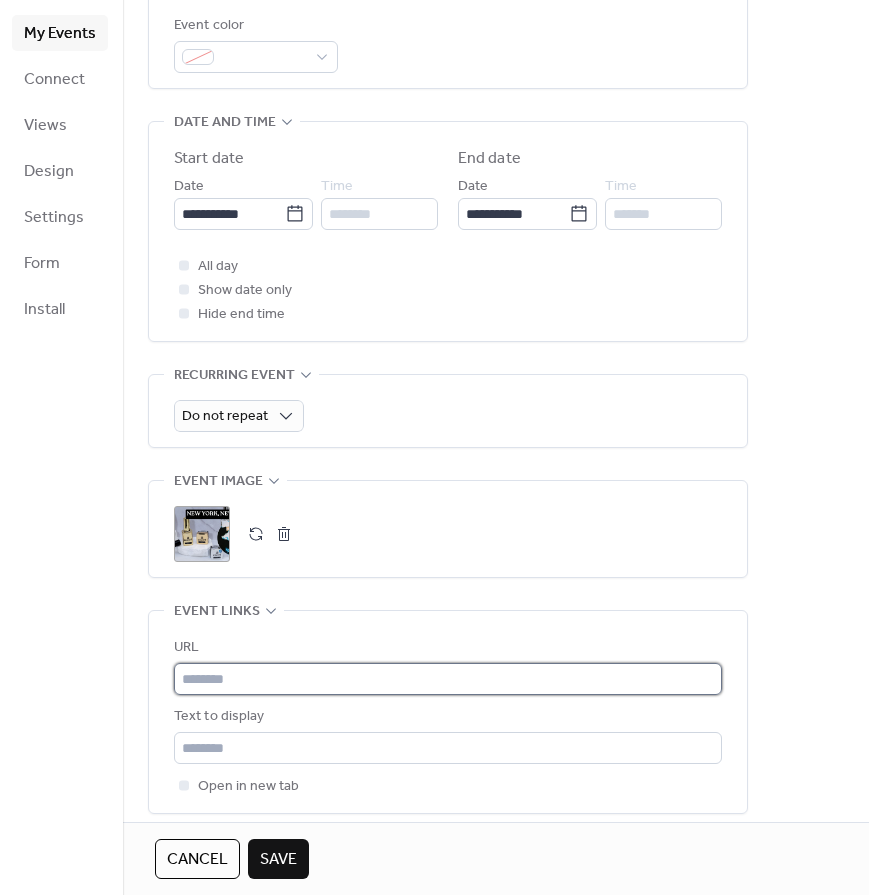click at bounding box center (448, 679) 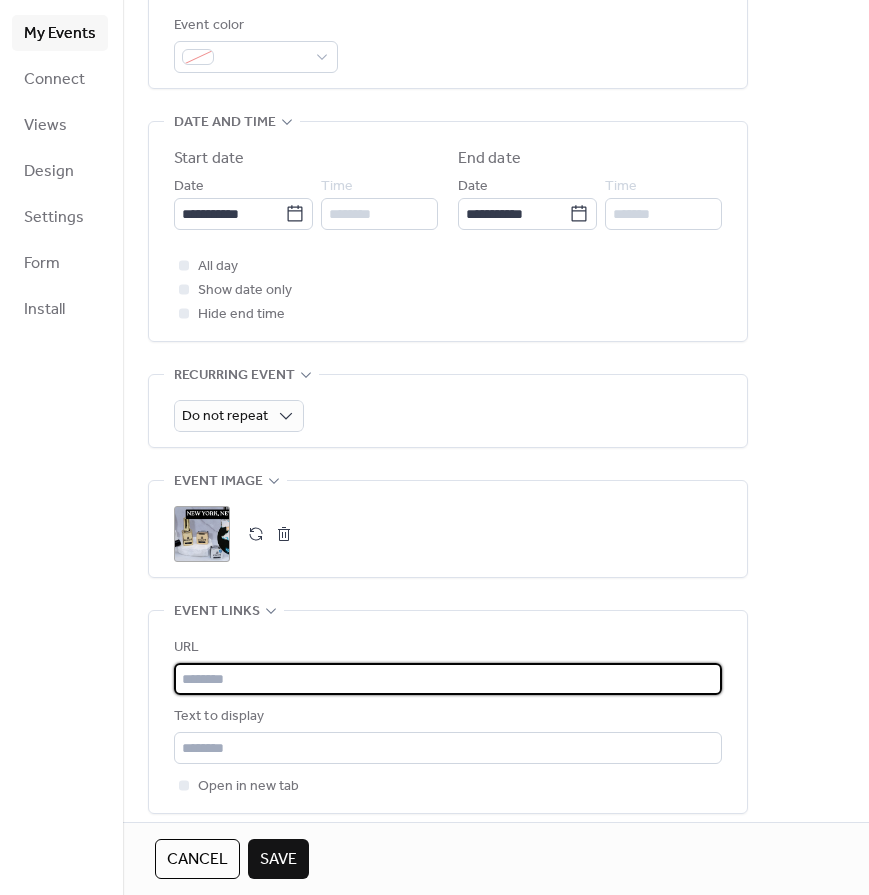 paste on "**********" 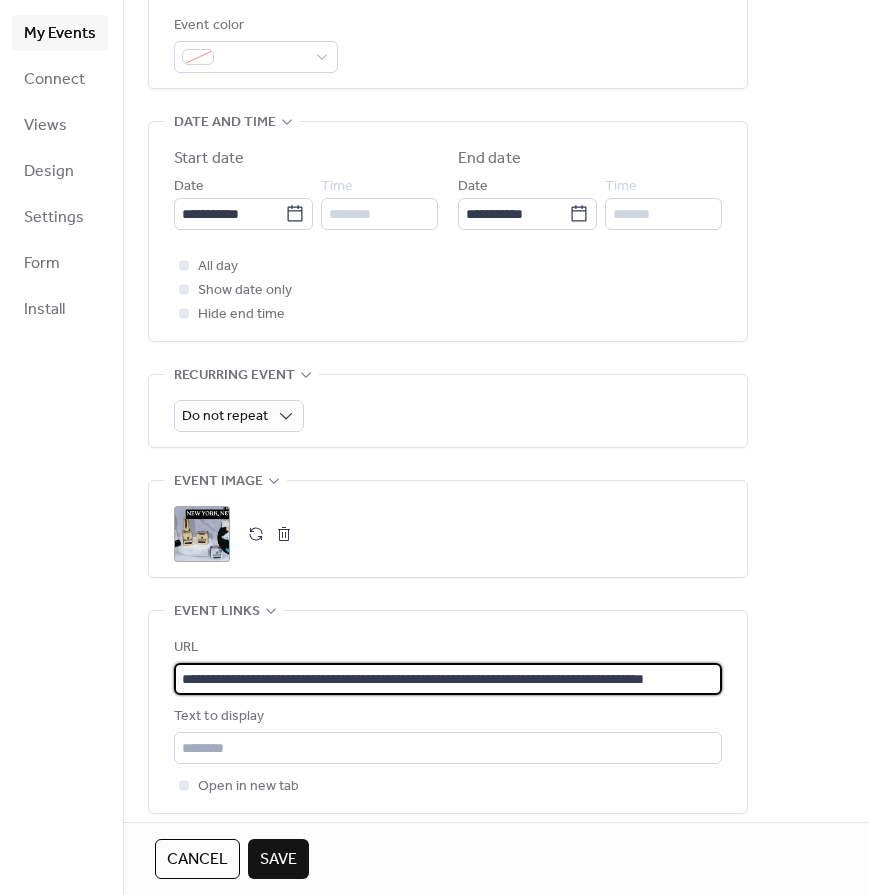 scroll, scrollTop: 0, scrollLeft: 46, axis: horizontal 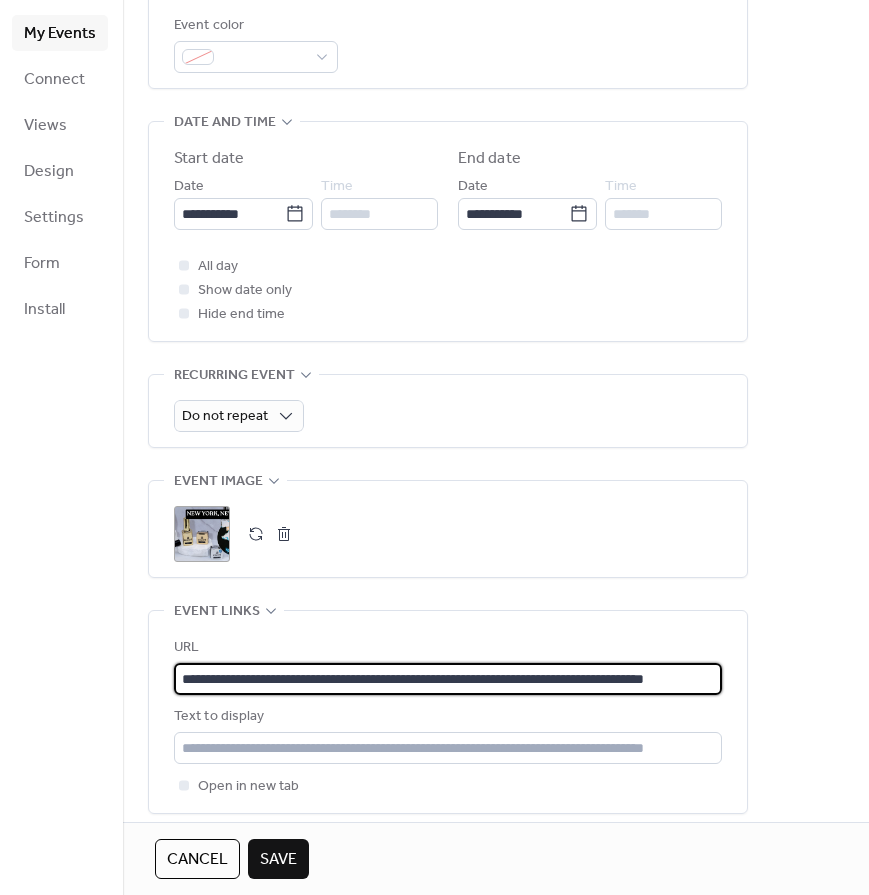 type on "**********" 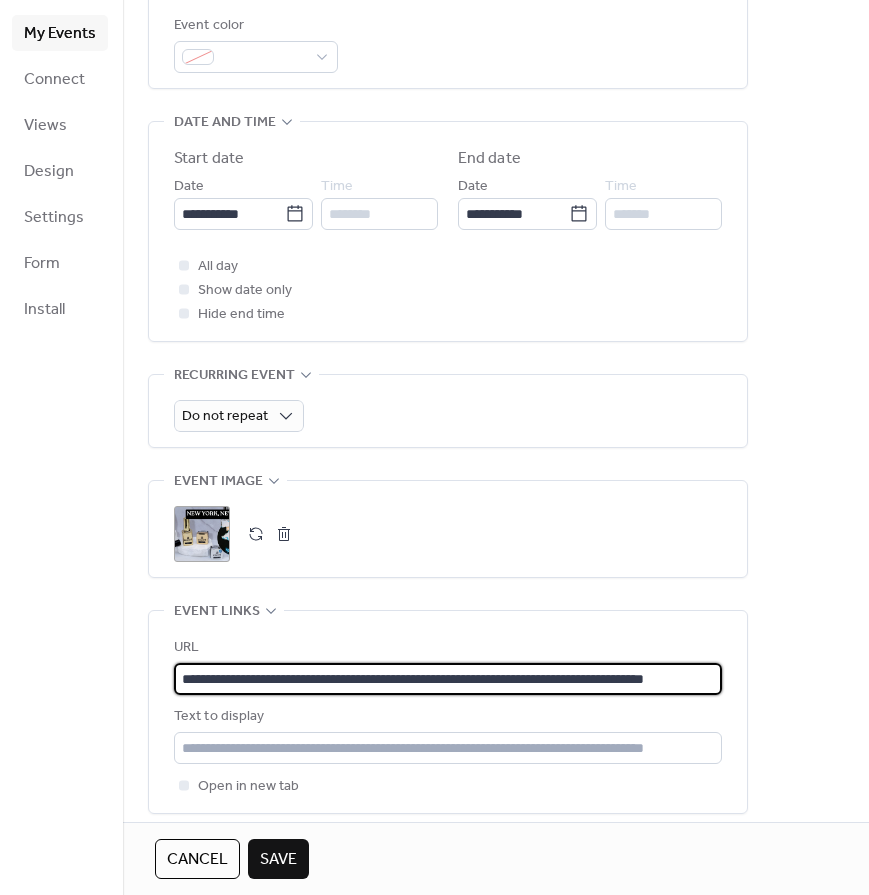 scroll, scrollTop: 0, scrollLeft: 0, axis: both 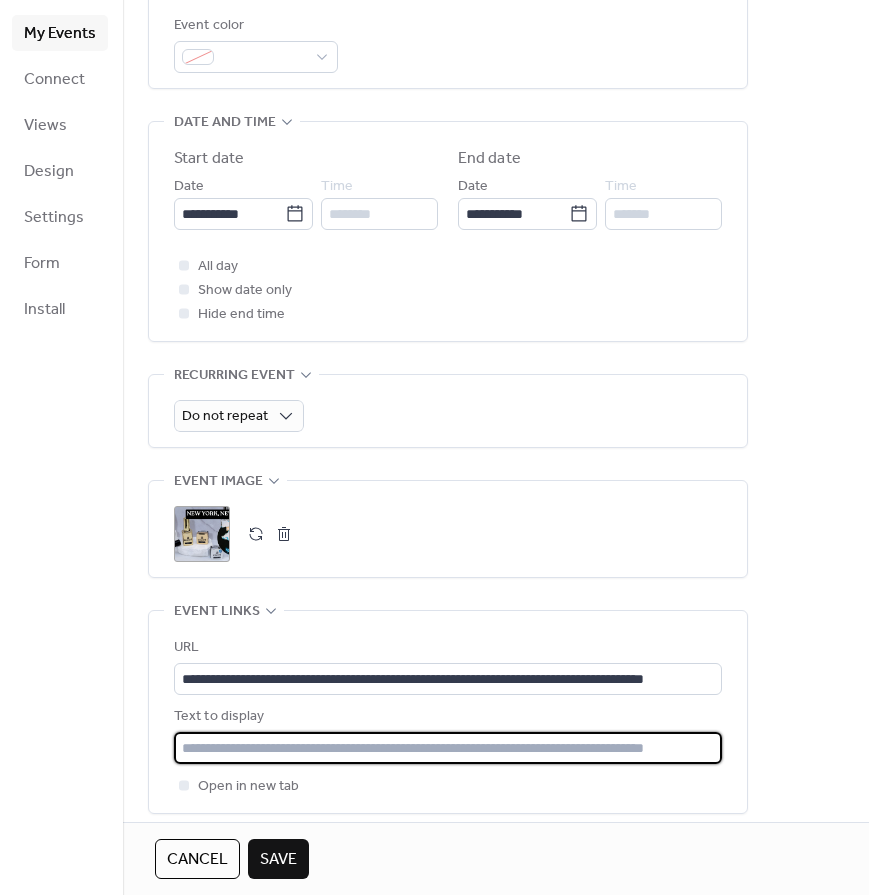 click at bounding box center [448, 748] 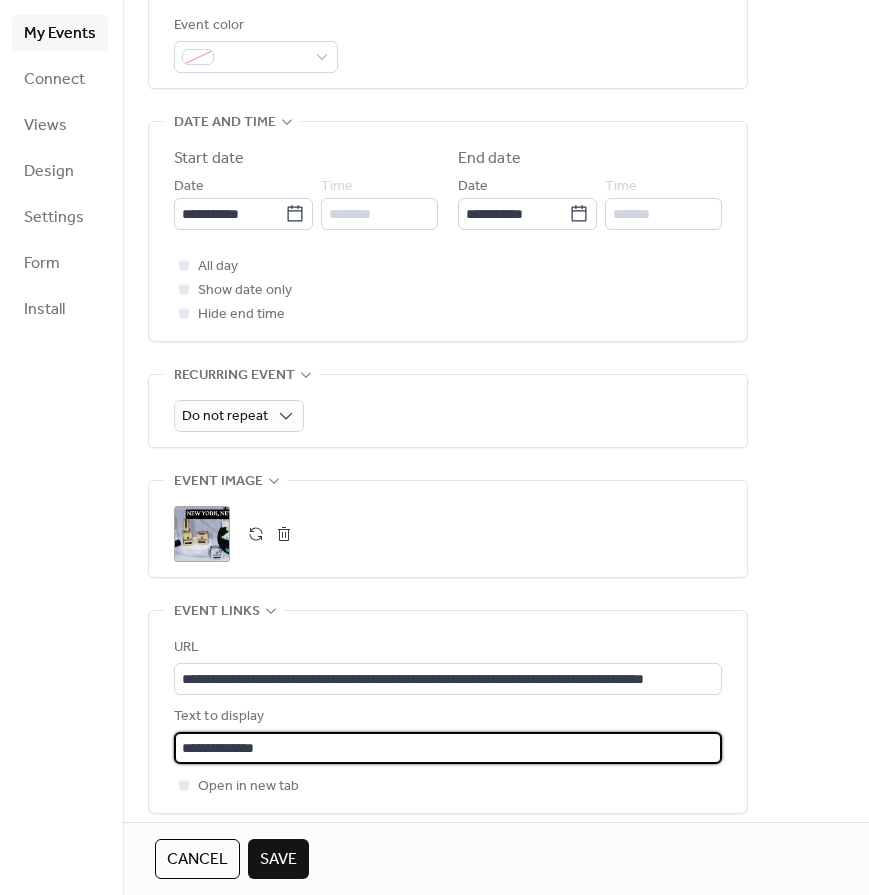 type on "**********" 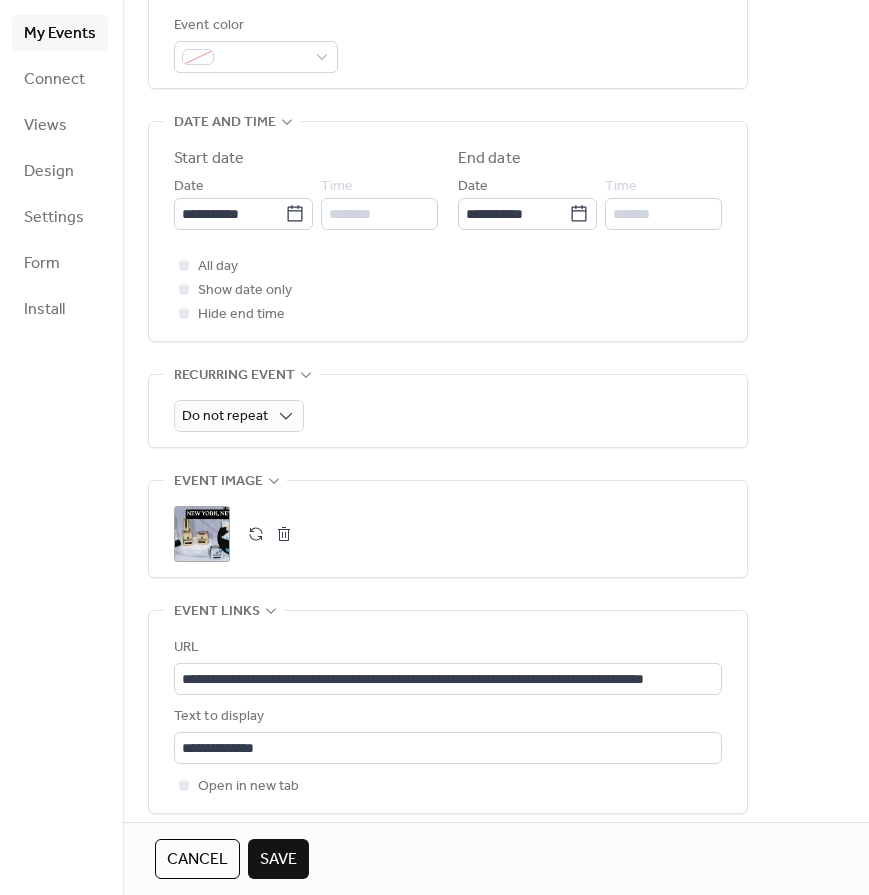 click on "**********" at bounding box center (496, 266) 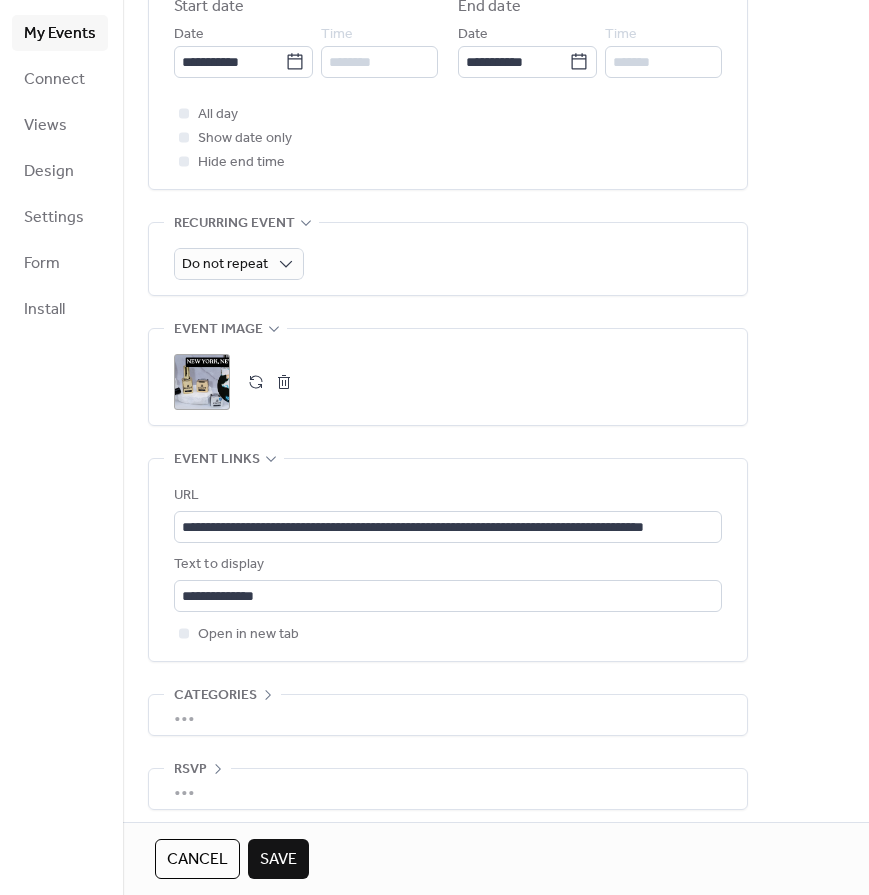 scroll, scrollTop: 726, scrollLeft: 0, axis: vertical 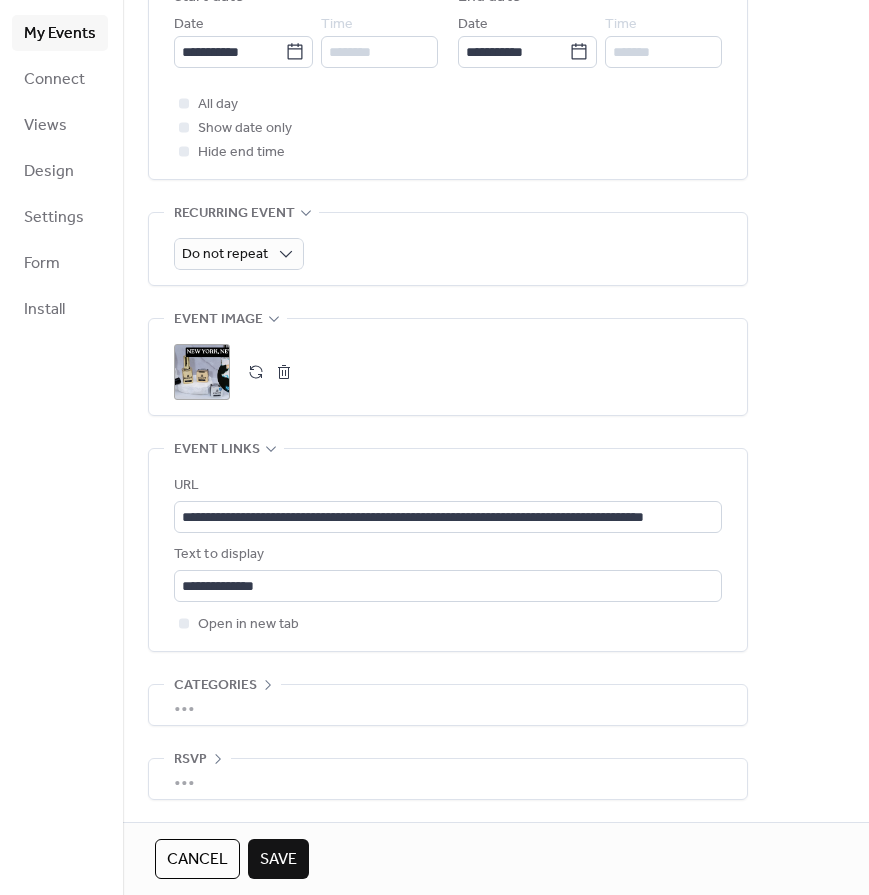 click on "•••" at bounding box center (448, 705) 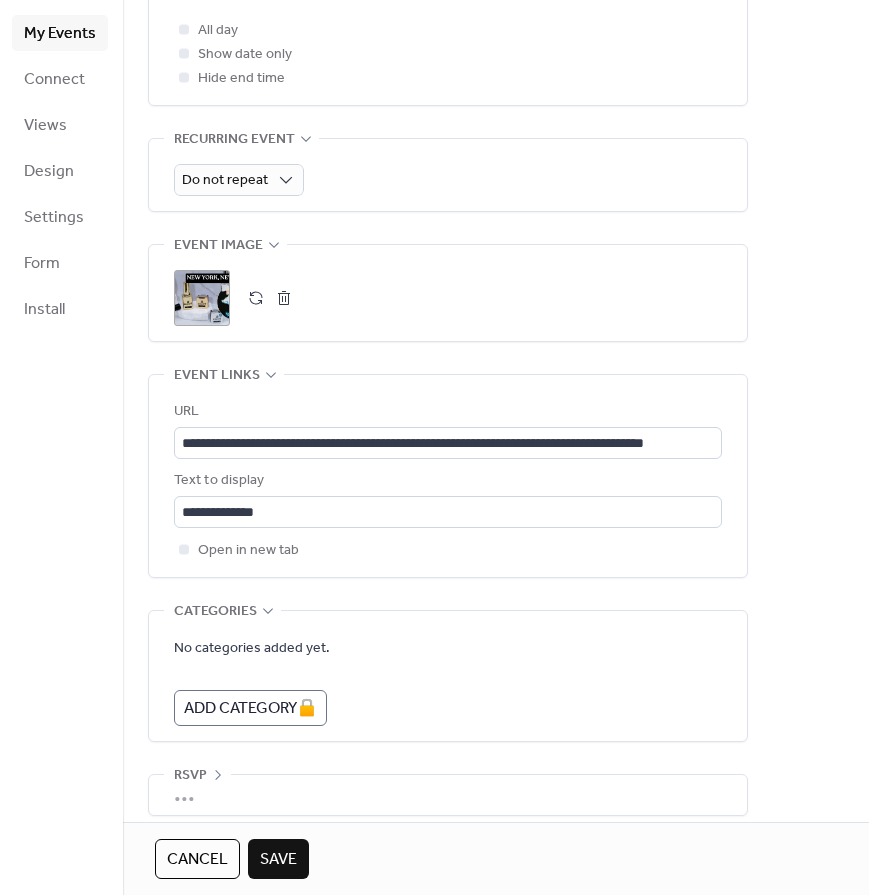 click on "Categories" at bounding box center [215, 612] 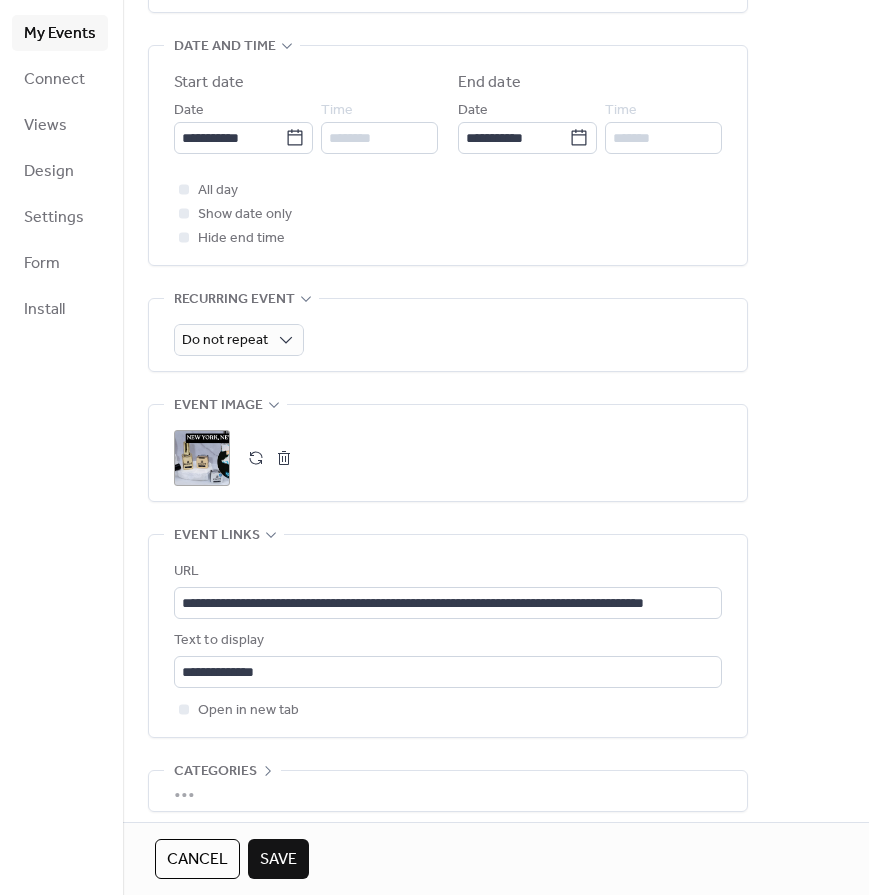 scroll, scrollTop: 726, scrollLeft: 0, axis: vertical 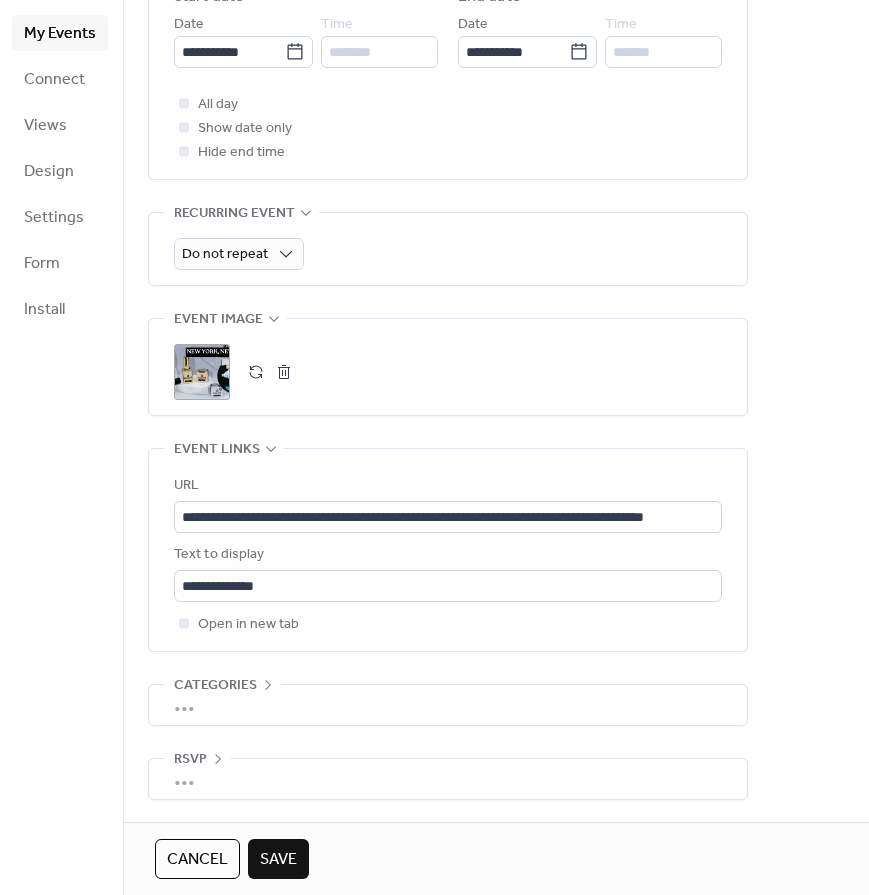 click on "Save" at bounding box center (278, 860) 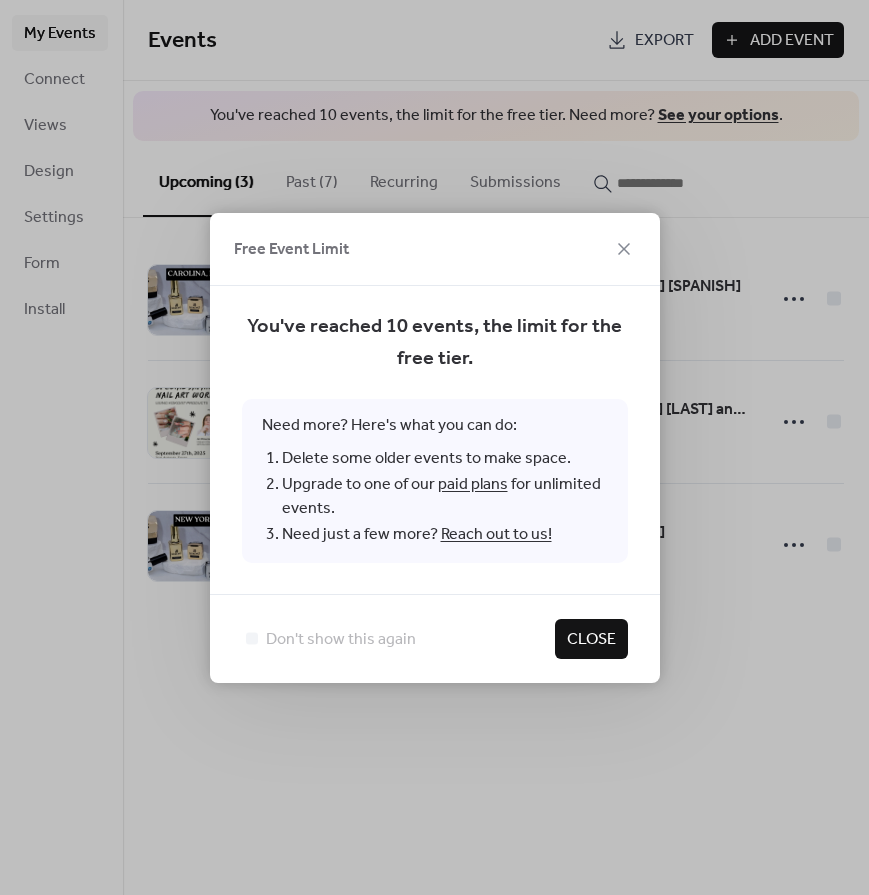 drag, startPoint x: 585, startPoint y: 645, endPoint x: 559, endPoint y: 673, distance: 38.209946 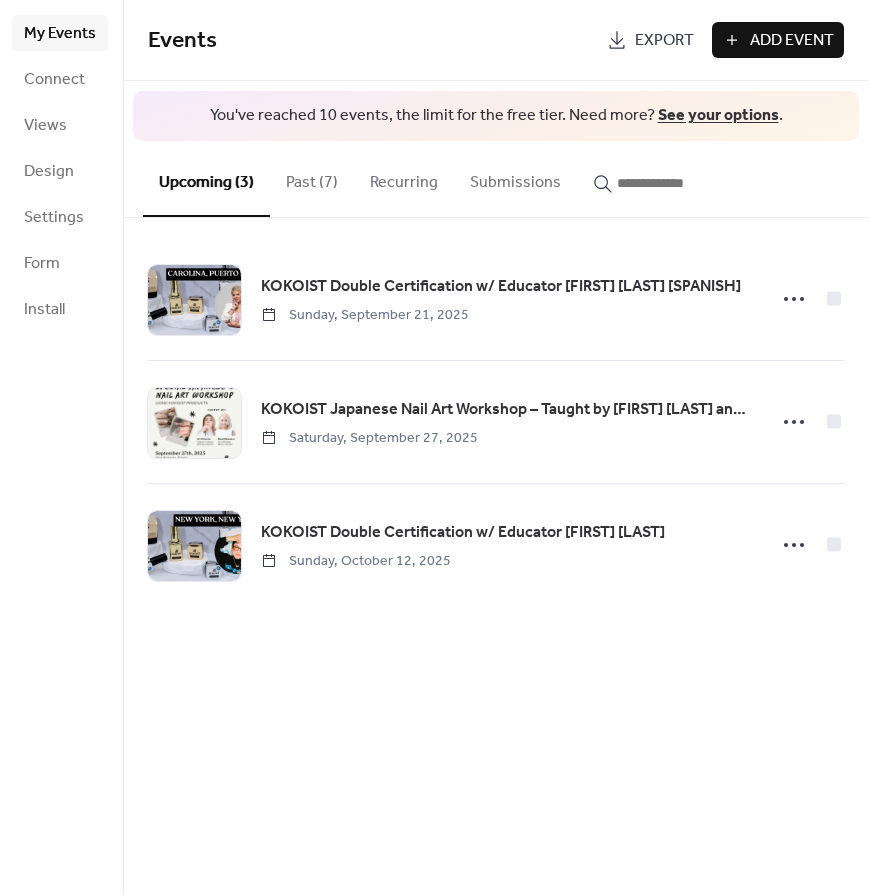 click on "Past (7)" at bounding box center (312, 178) 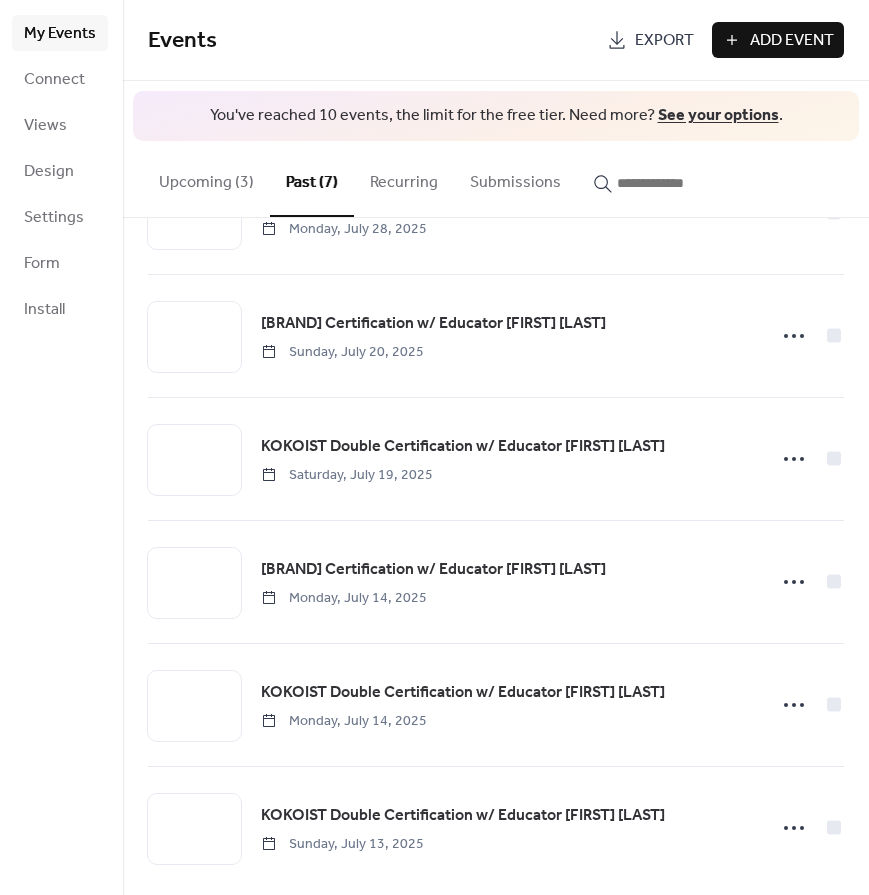scroll, scrollTop: 223, scrollLeft: 0, axis: vertical 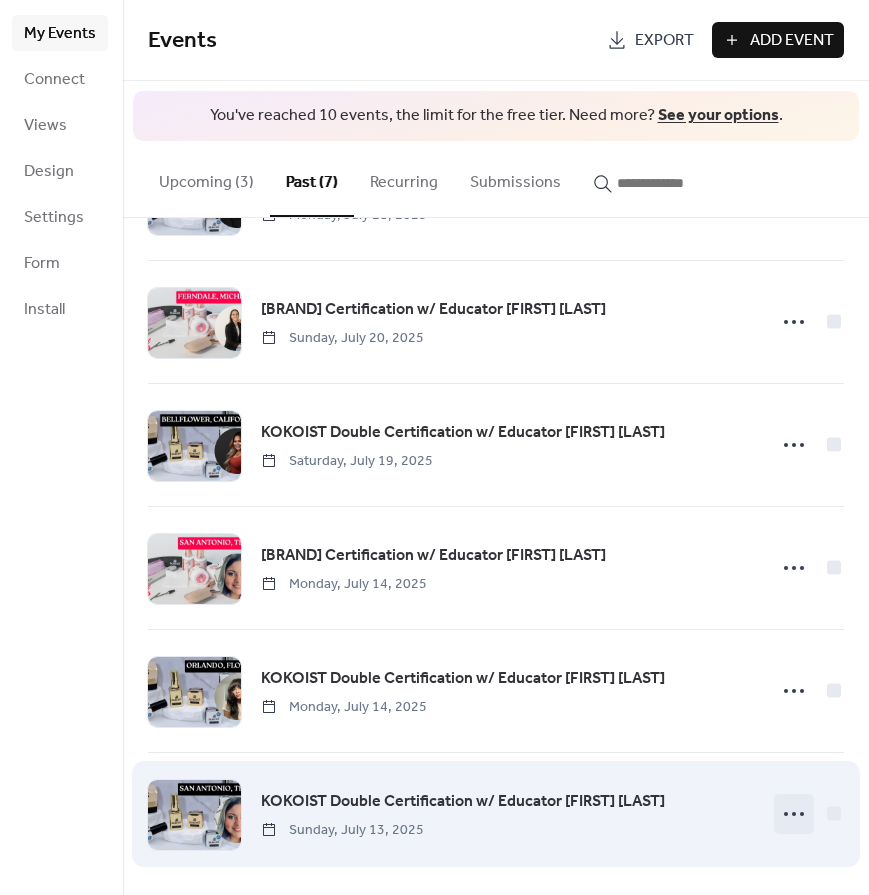 click 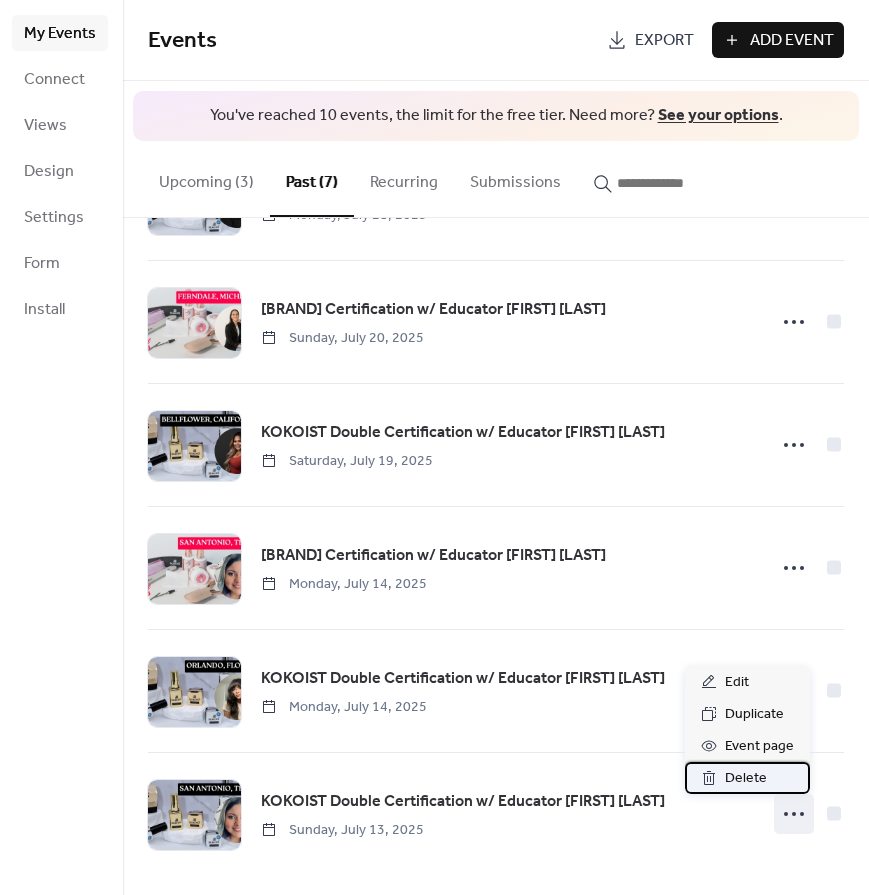 click on "Delete" at bounding box center [746, 779] 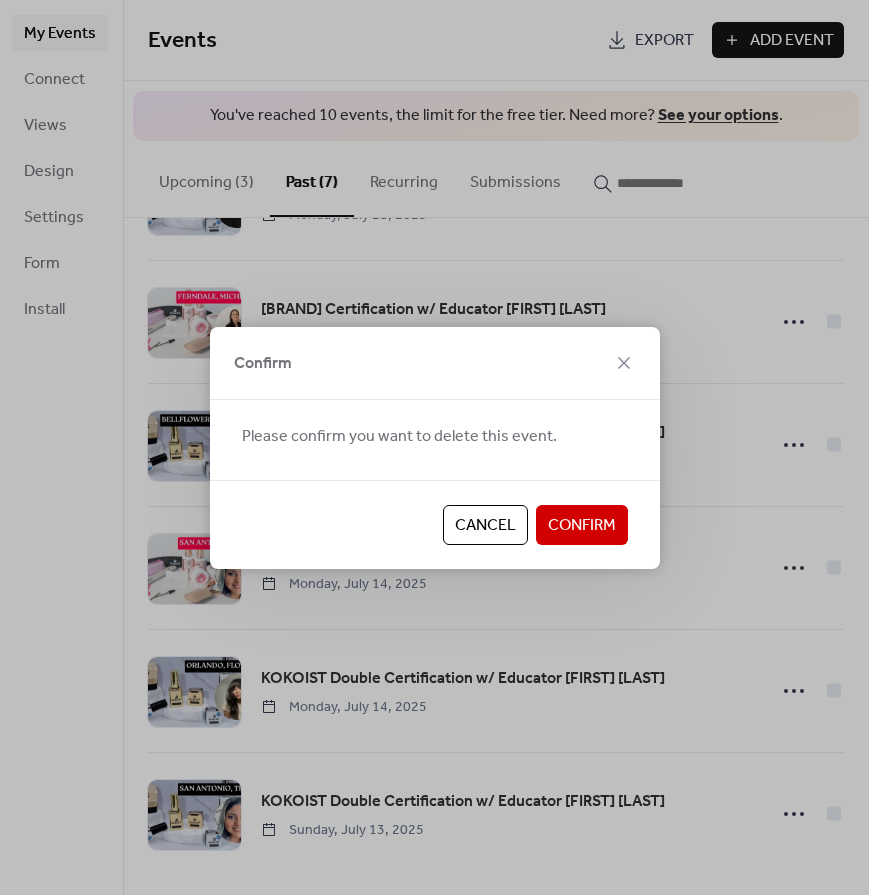 click on "Confirm" at bounding box center [582, 526] 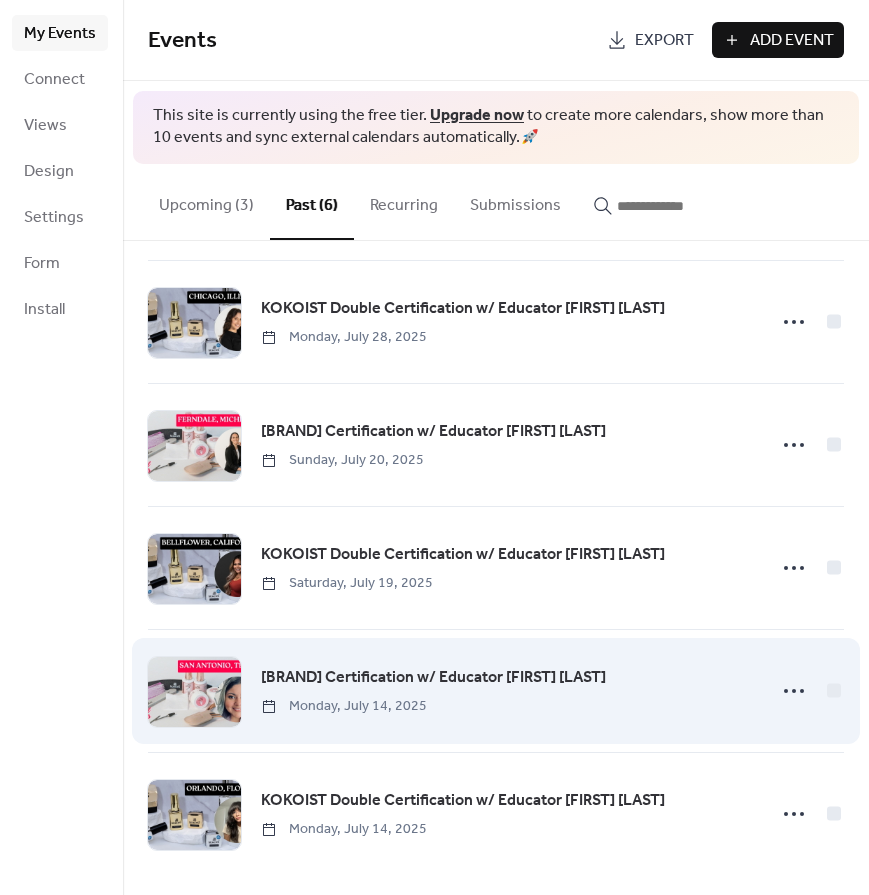 scroll, scrollTop: 123, scrollLeft: 0, axis: vertical 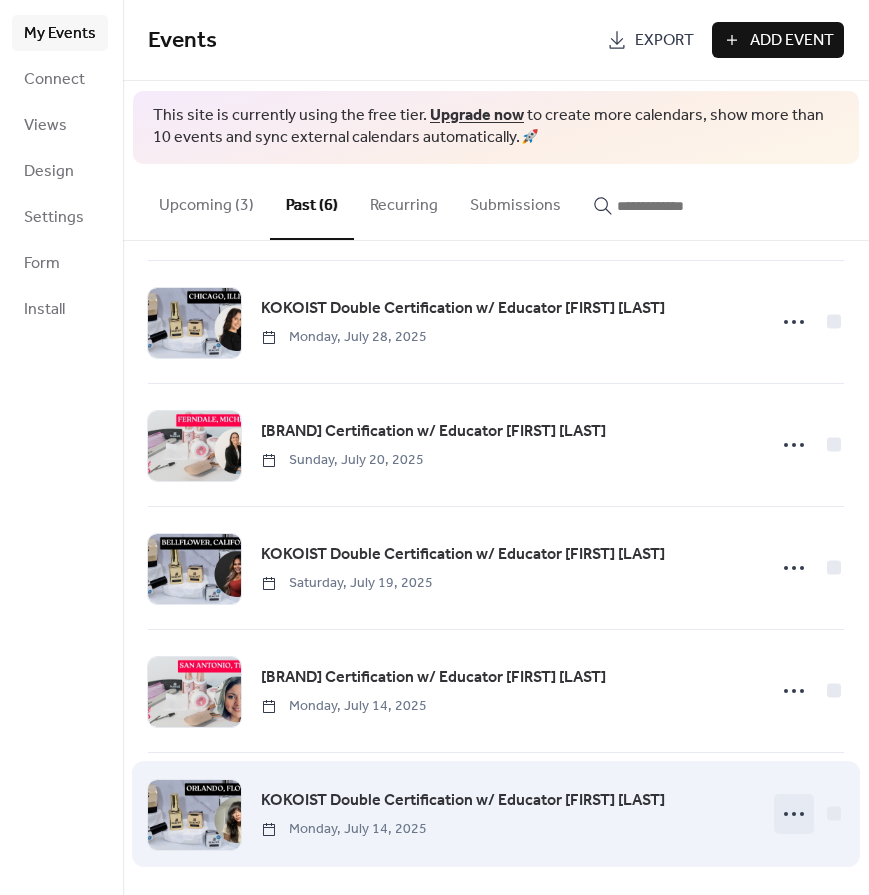 click 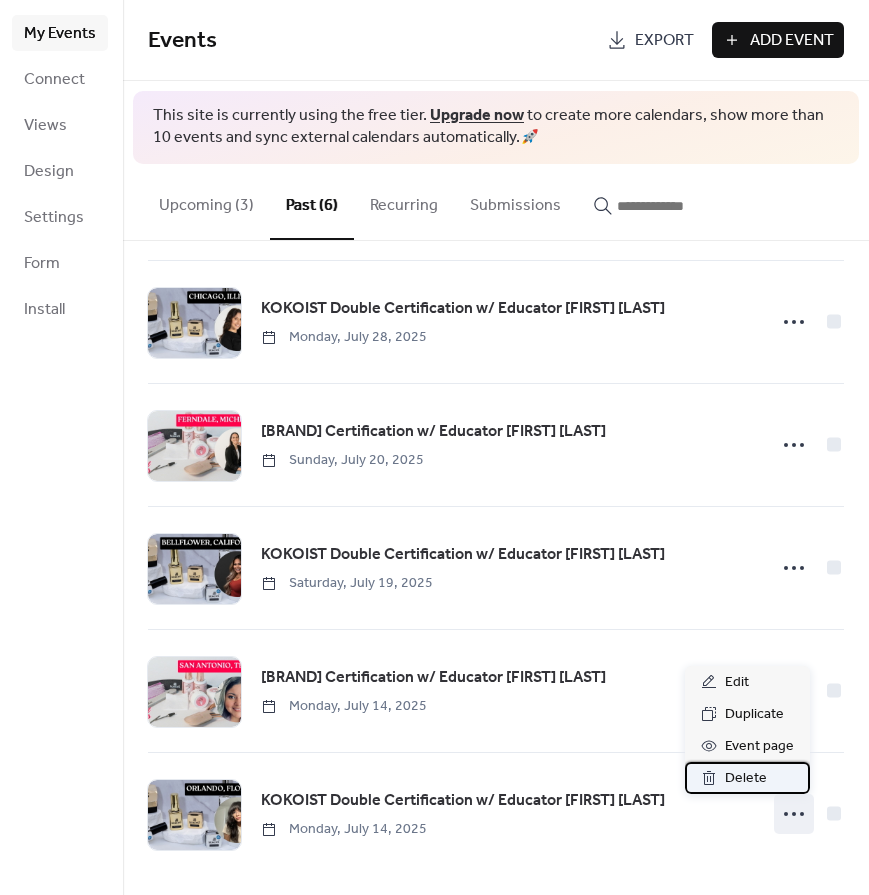 click on "Delete" at bounding box center [746, 779] 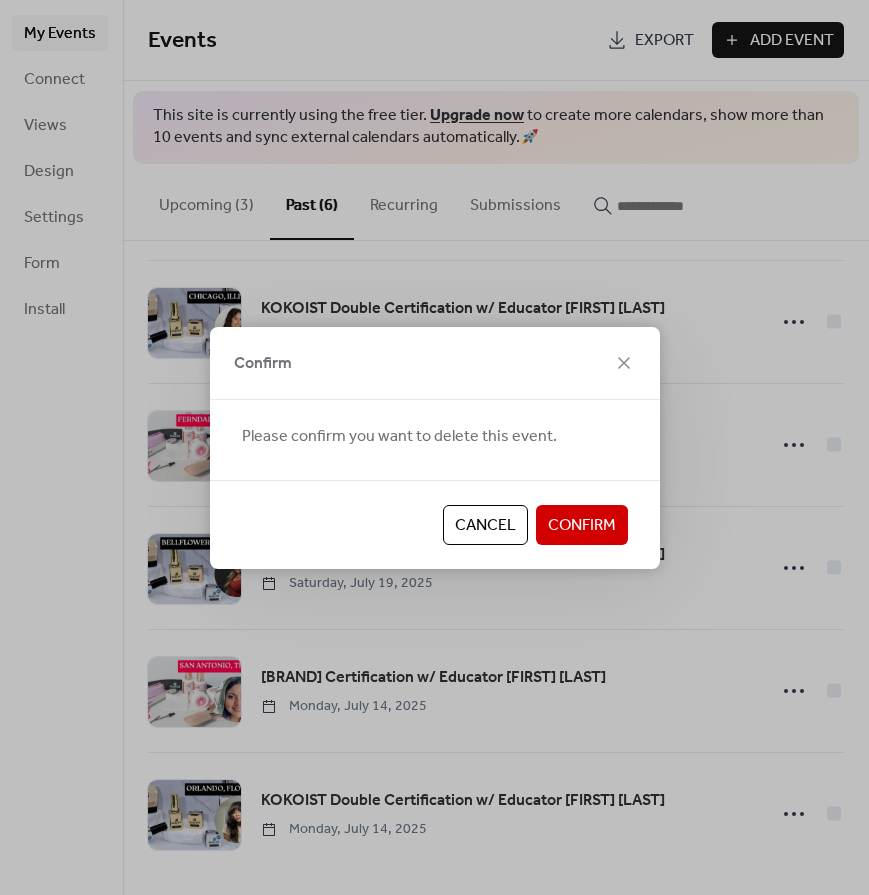 click on "Confirm" at bounding box center (582, 526) 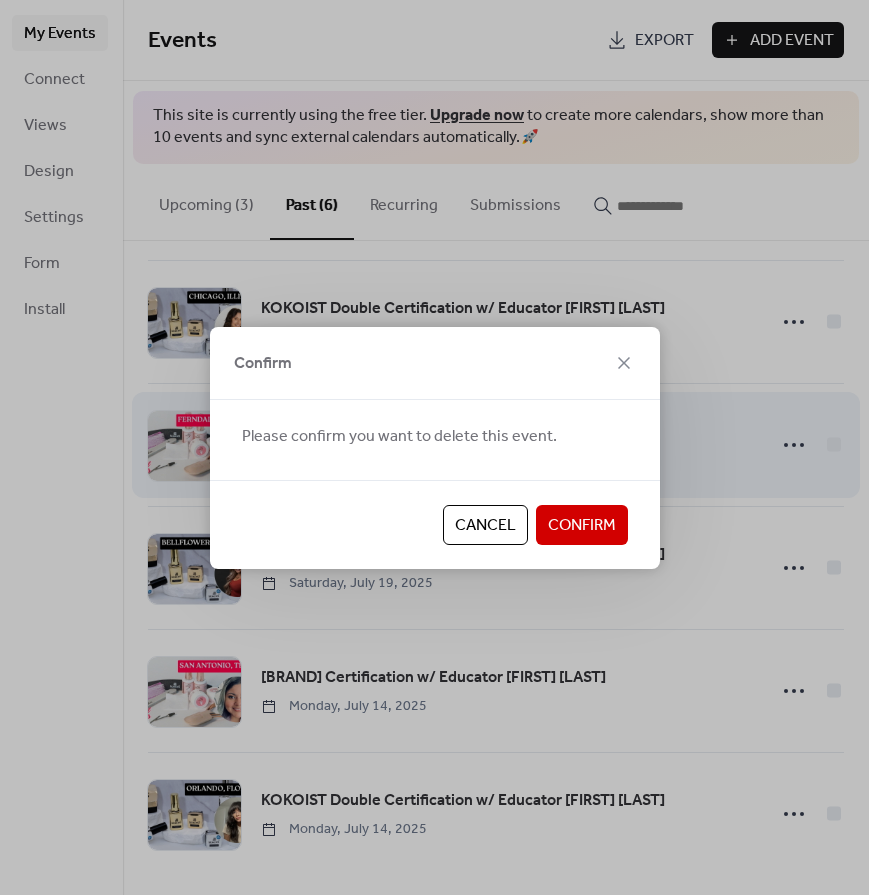 scroll, scrollTop: 0, scrollLeft: 0, axis: both 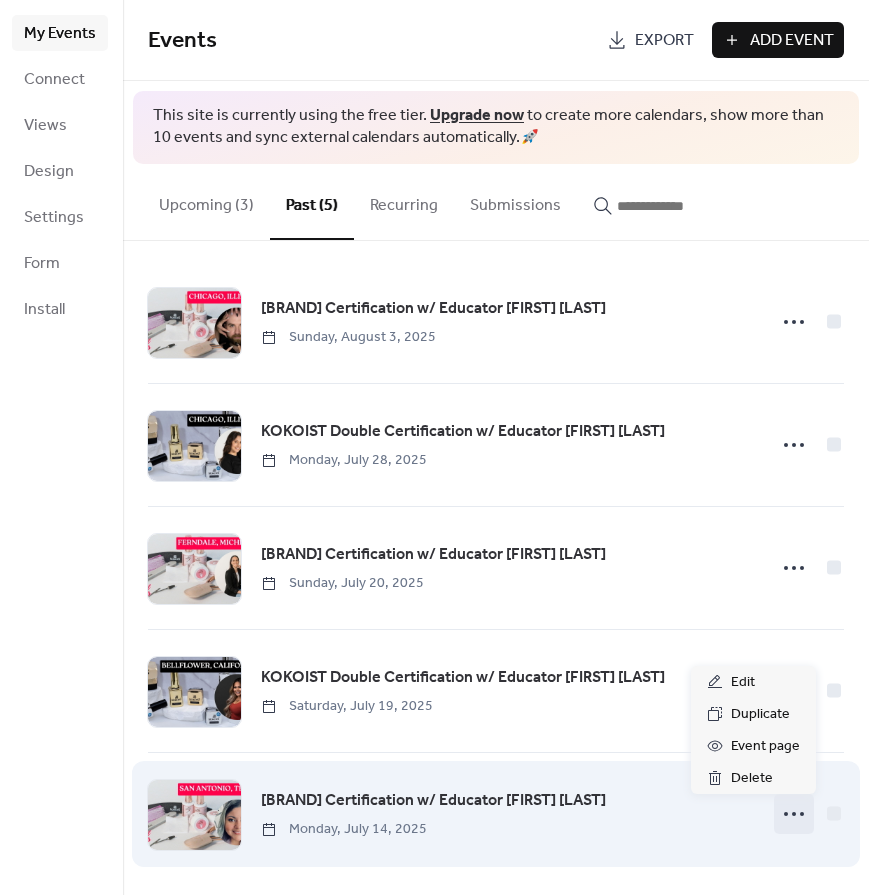 click 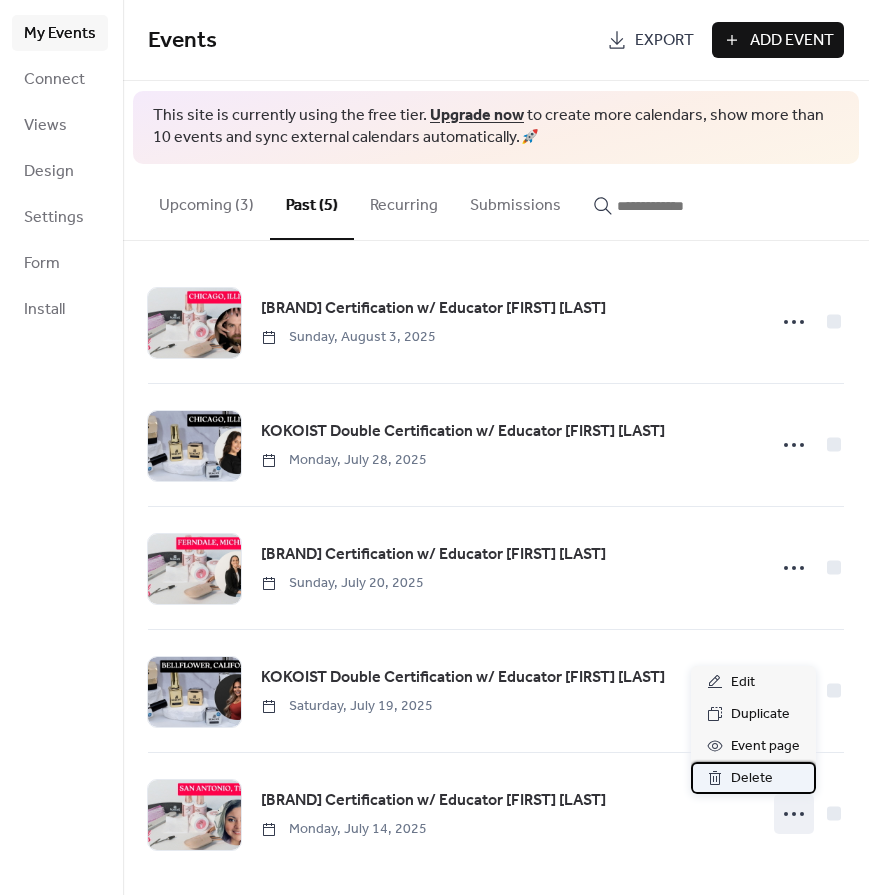 click on "Delete" at bounding box center [753, 778] 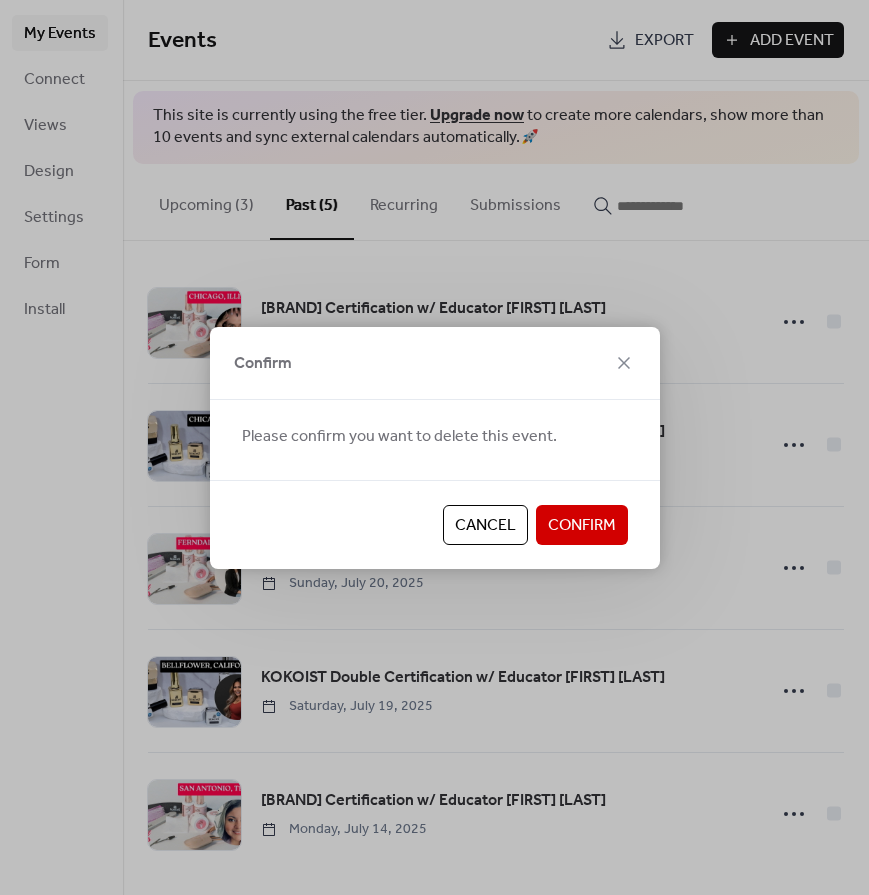 click on "Confirm" at bounding box center (582, 526) 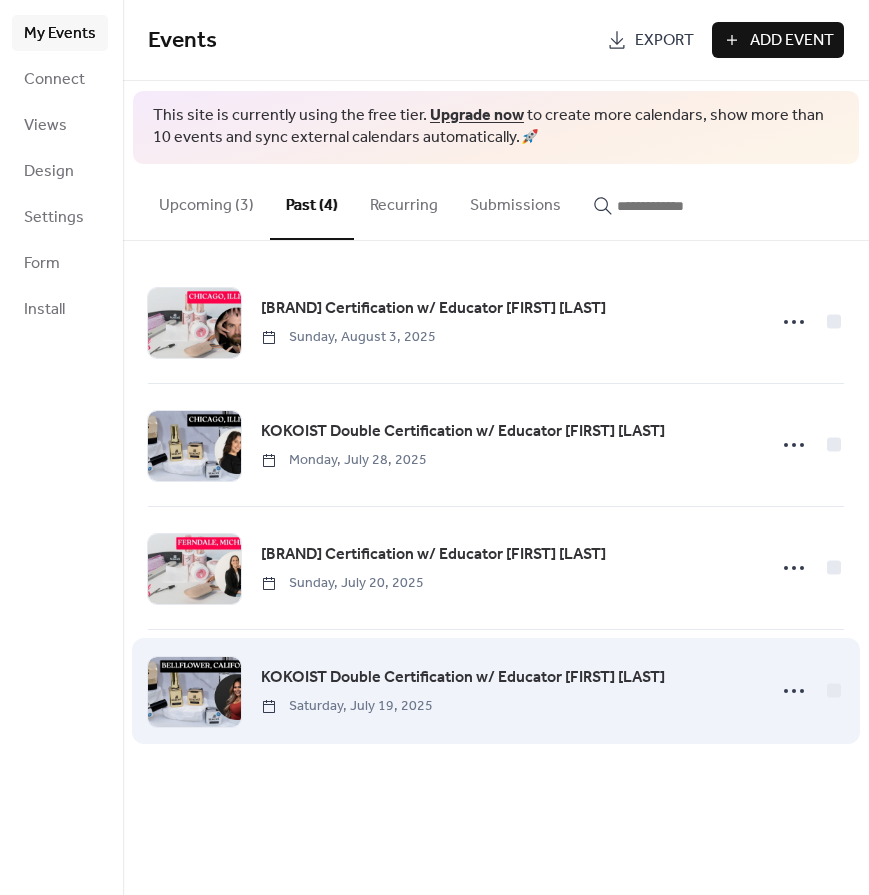 click on "KOKOIST Double Certification w/ Educator [FIRST] [LAST]" at bounding box center [463, 678] 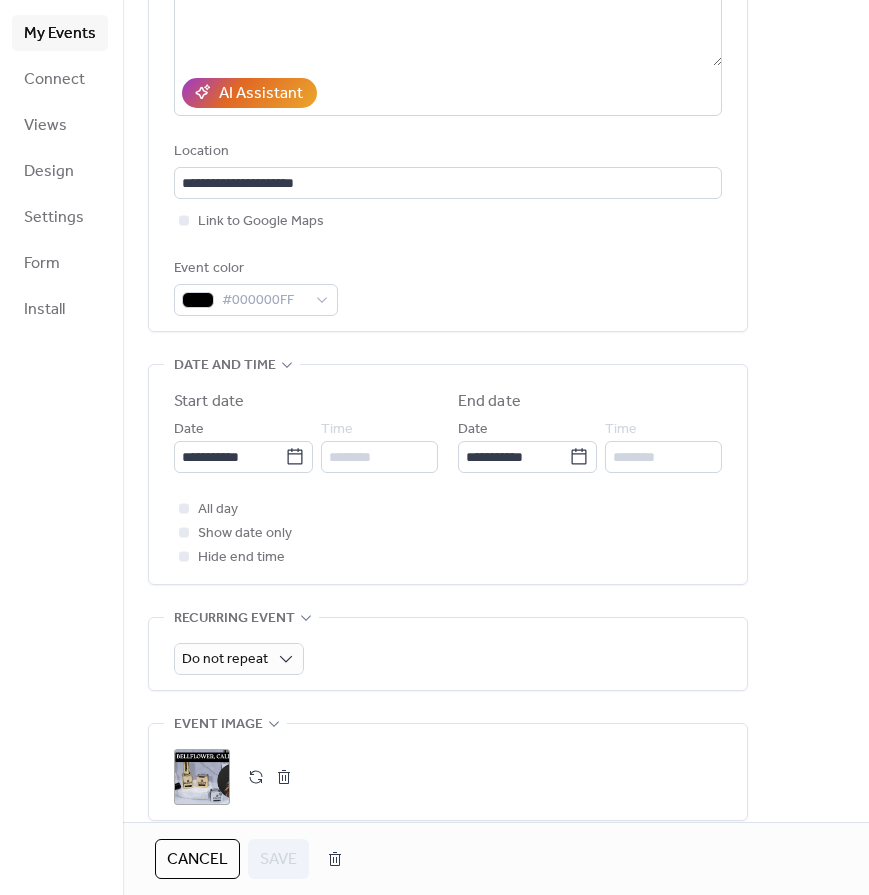 scroll, scrollTop: 0, scrollLeft: 0, axis: both 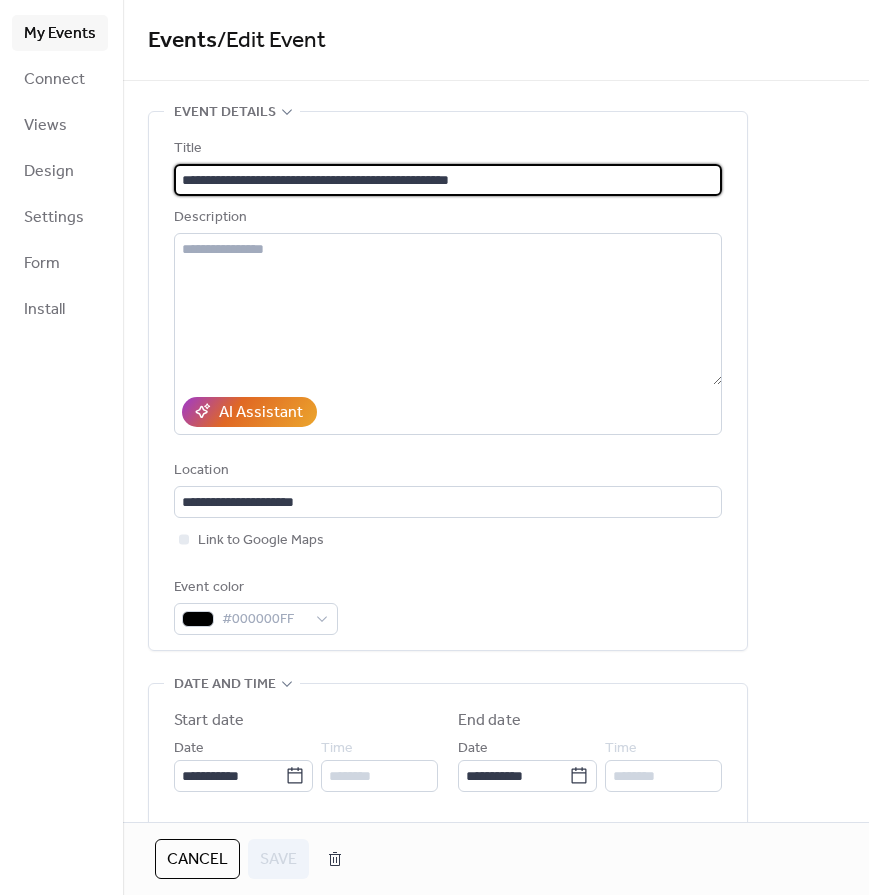 click on "Cancel" at bounding box center (197, 860) 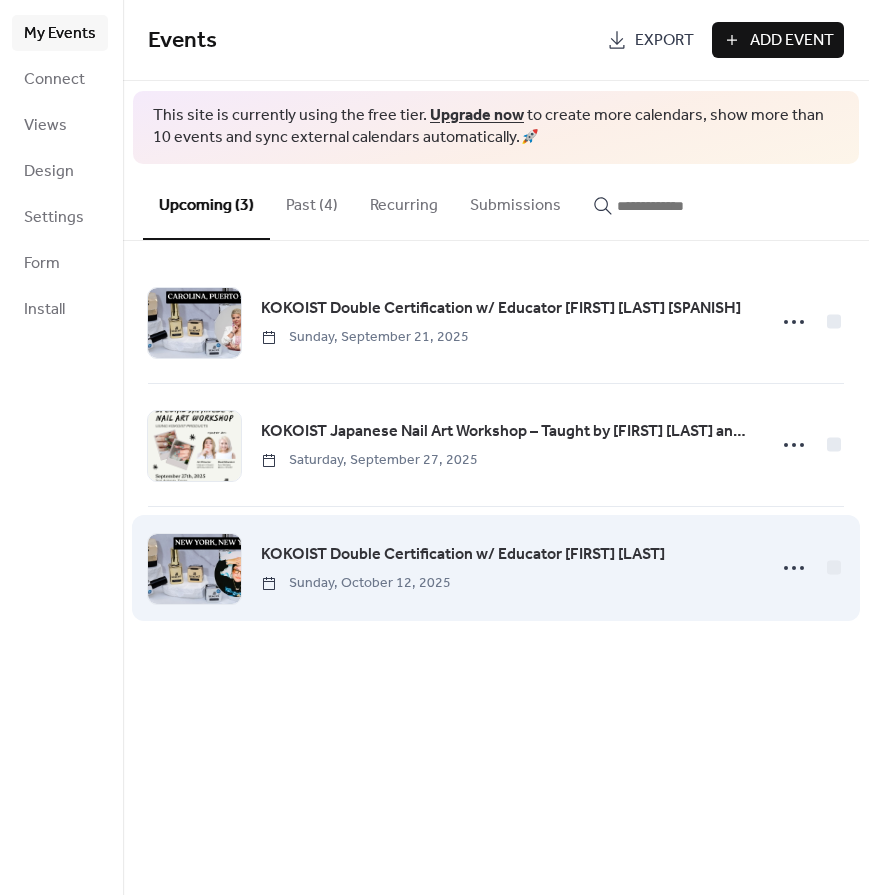 click on "Sunday, October 12, 2025" at bounding box center [356, 583] 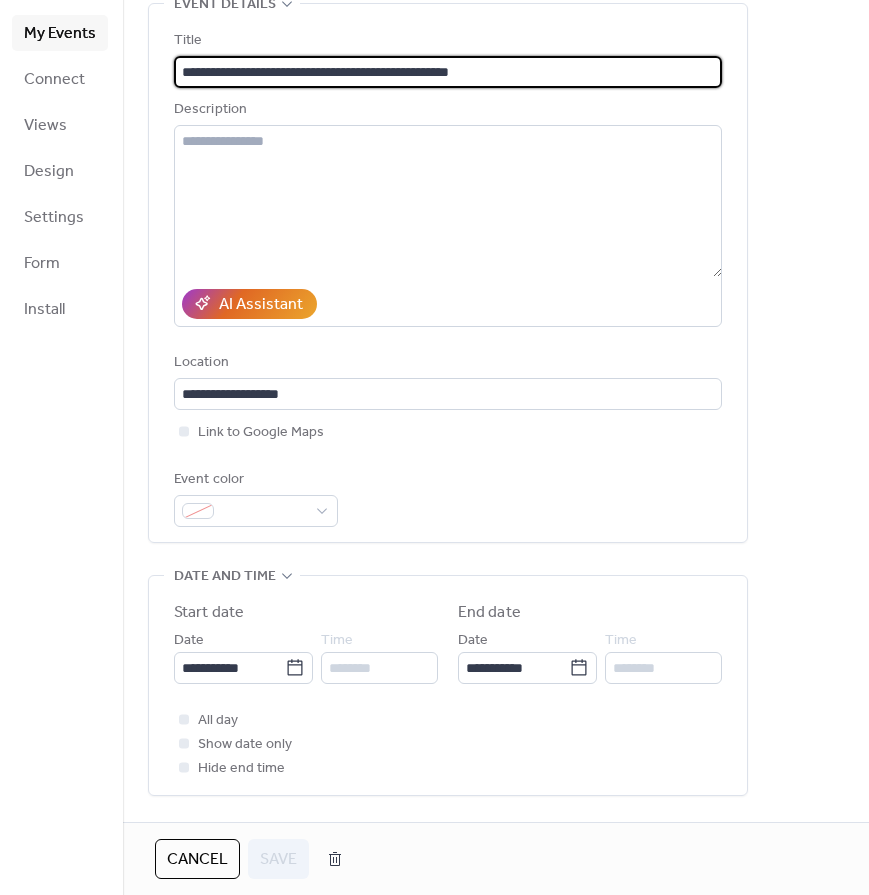 scroll, scrollTop: 106, scrollLeft: 0, axis: vertical 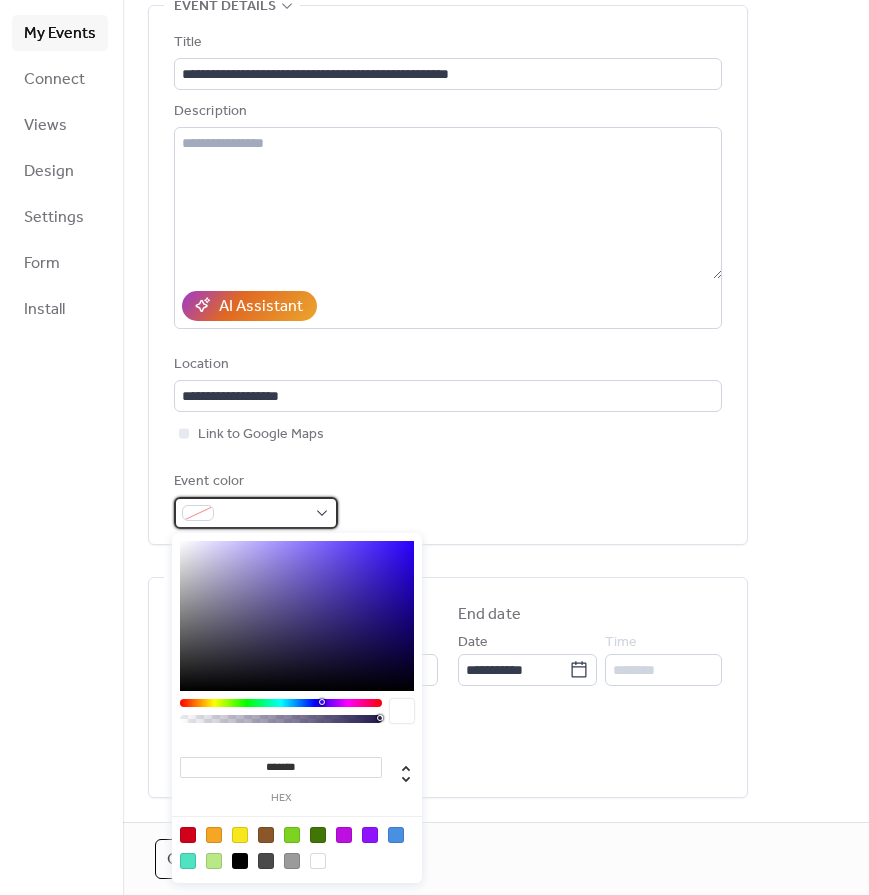 click at bounding box center [264, 514] 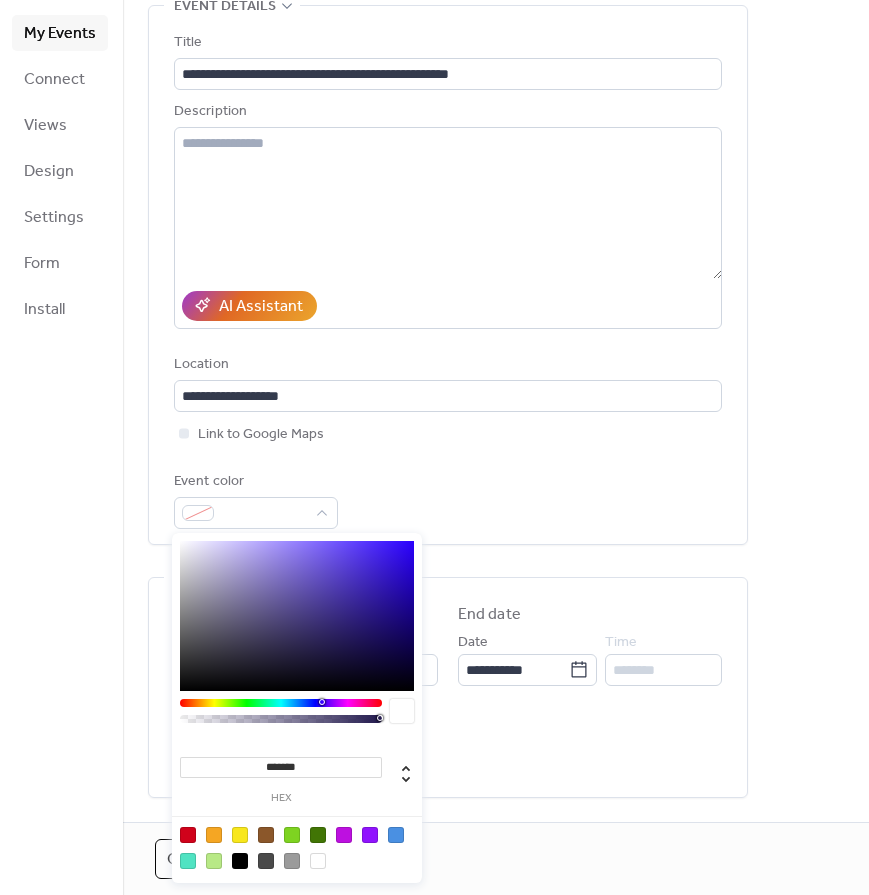 click at bounding box center (240, 861) 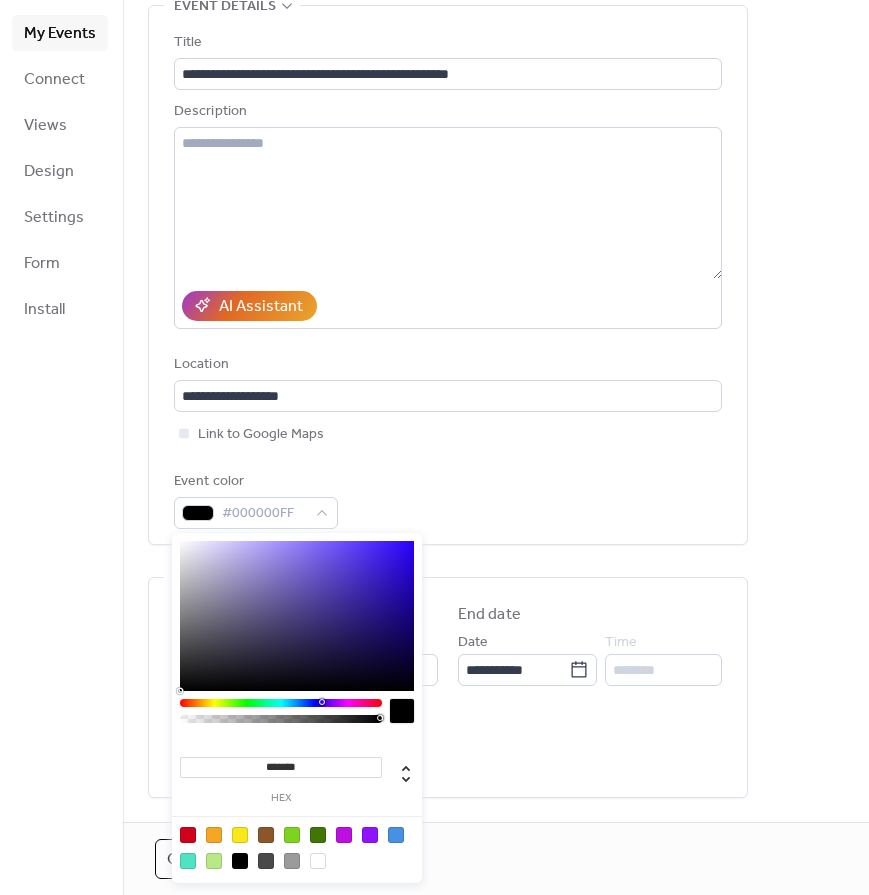 drag, startPoint x: 384, startPoint y: 721, endPoint x: 392, endPoint y: 735, distance: 16.124516 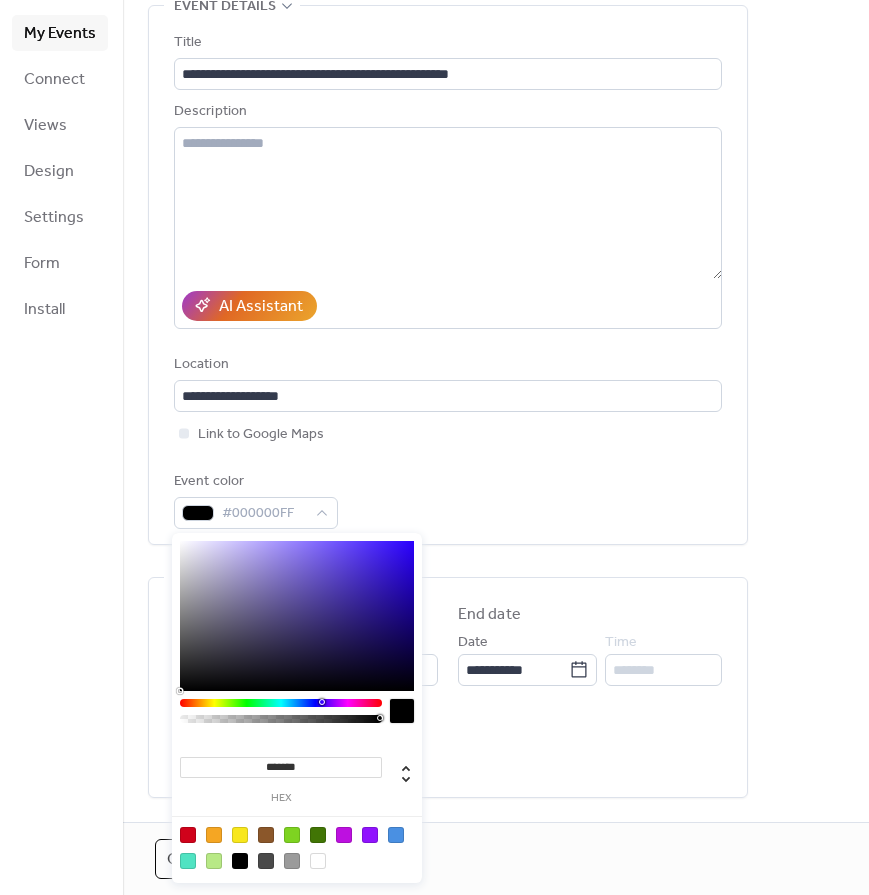 click on "**********" at bounding box center [496, 722] 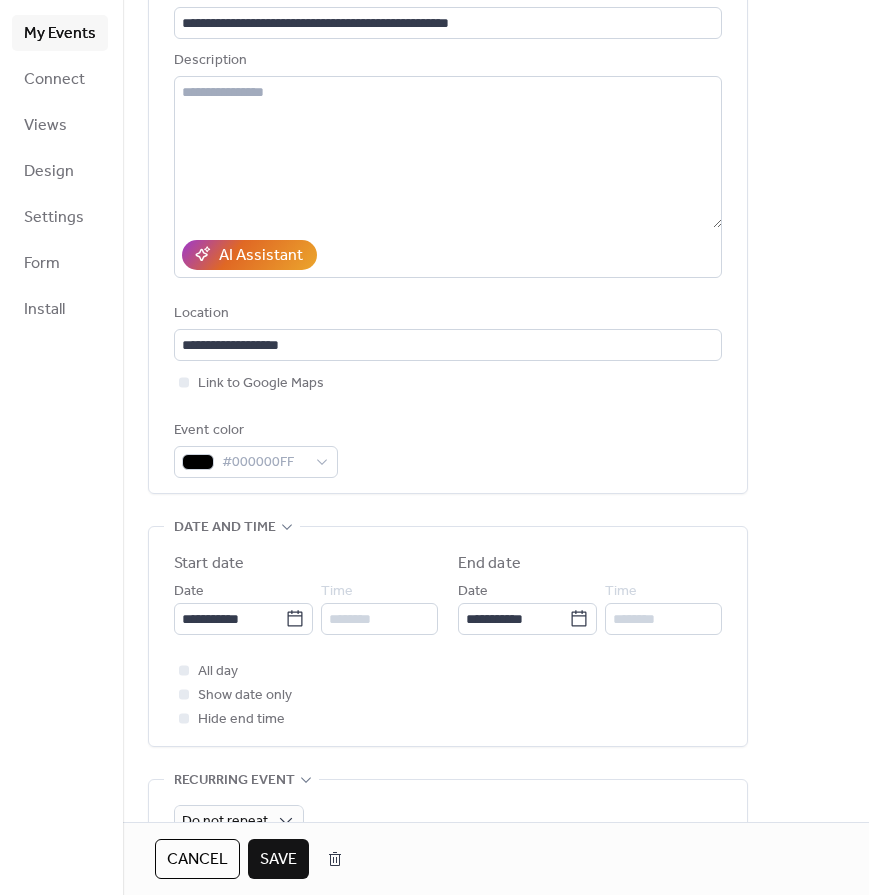 scroll, scrollTop: 176, scrollLeft: 0, axis: vertical 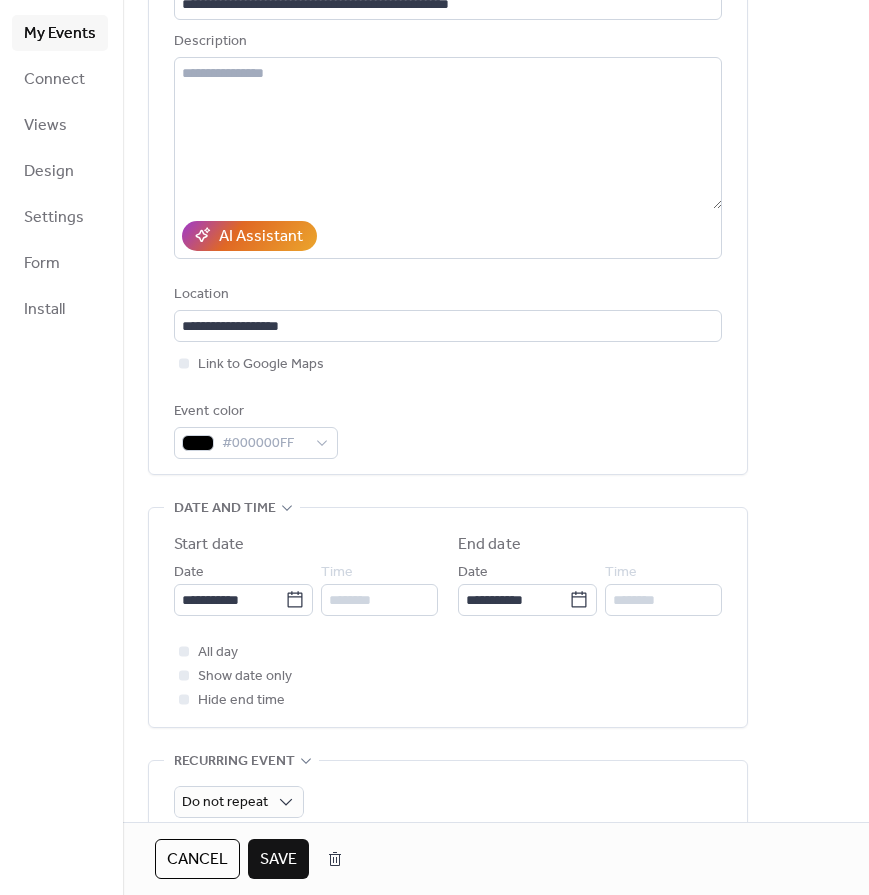 click at bounding box center (184, 675) 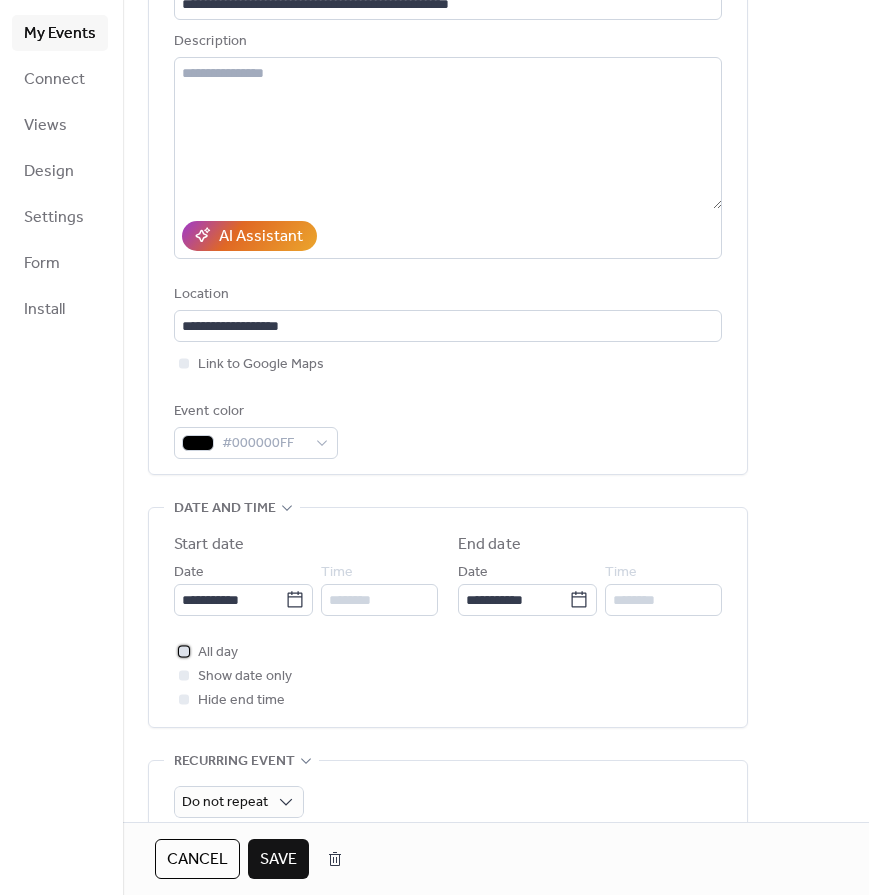 click 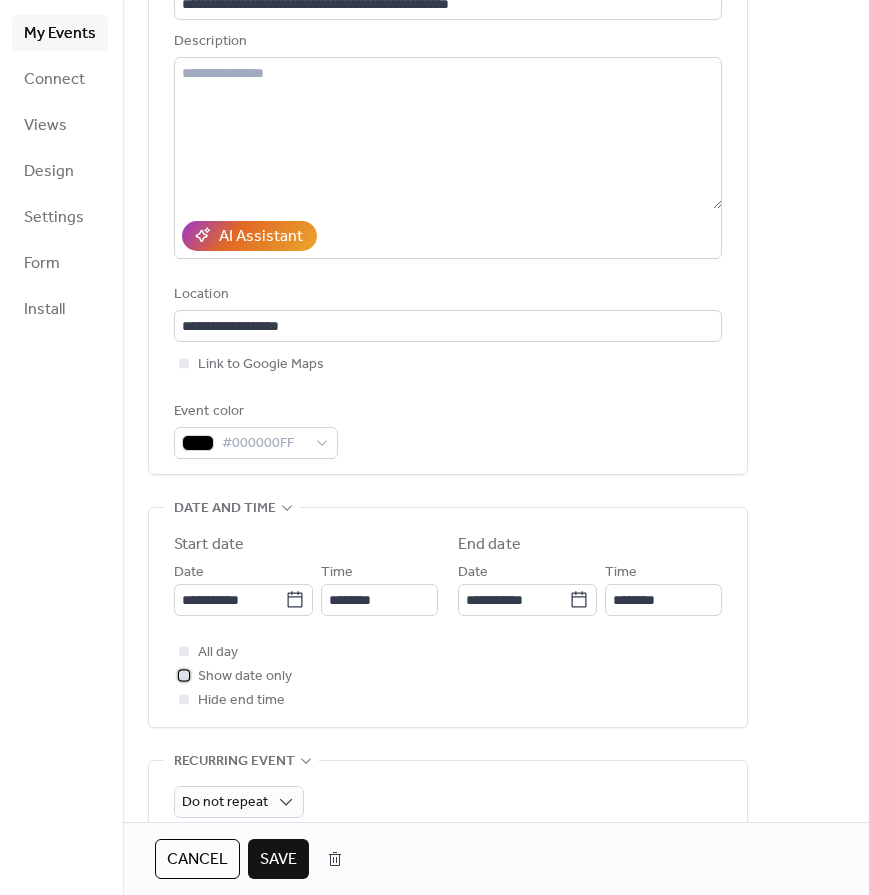 click at bounding box center [184, 675] 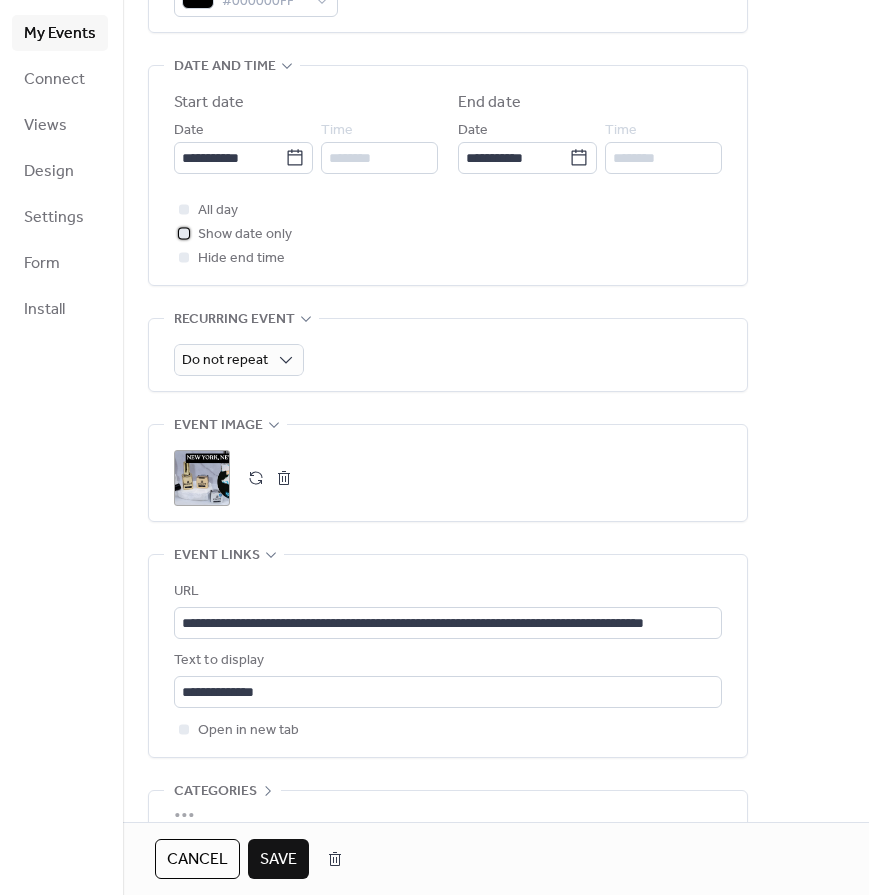 scroll, scrollTop: 642, scrollLeft: 0, axis: vertical 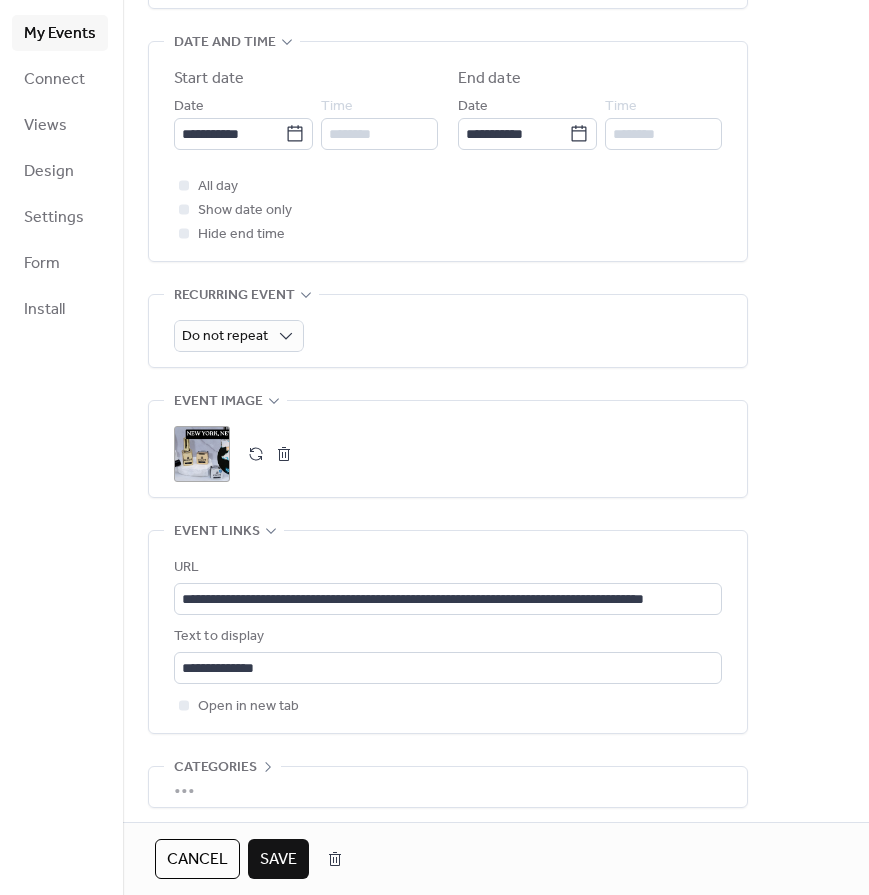 click on "Save" at bounding box center (278, 860) 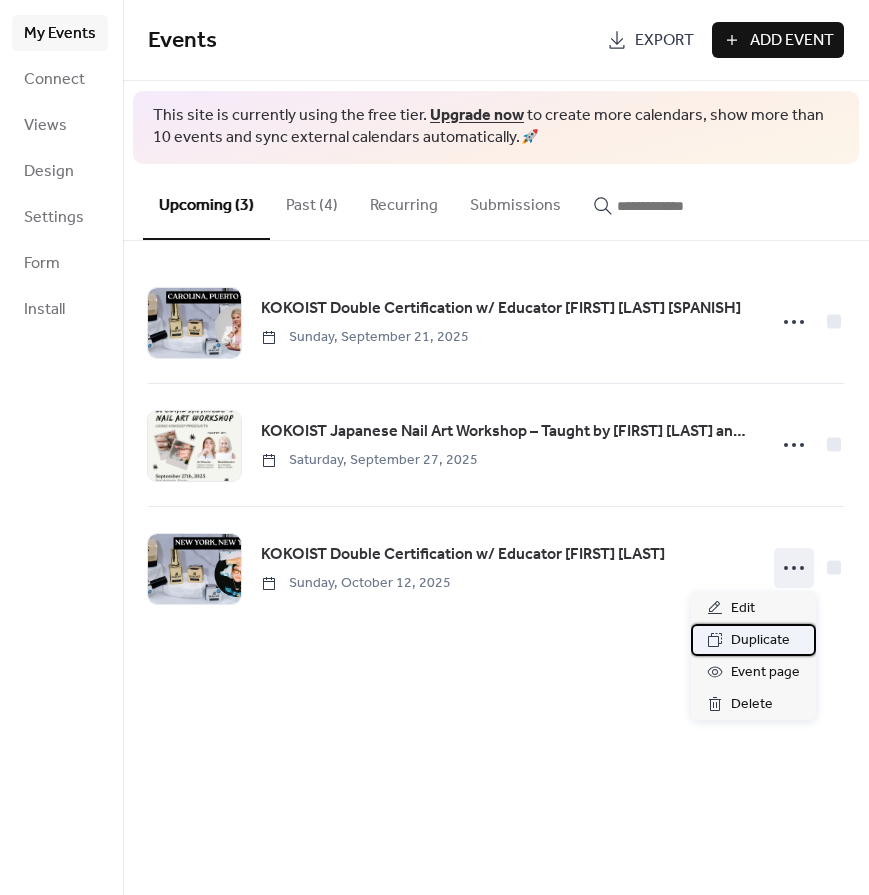 click on "Duplicate" at bounding box center (760, 641) 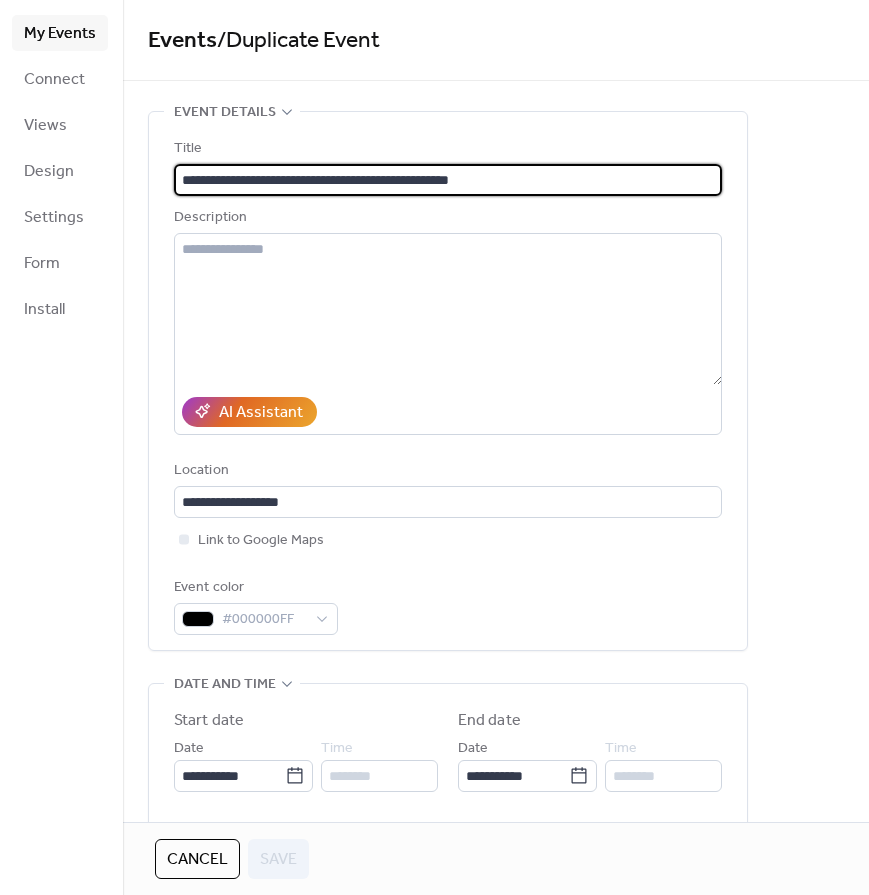 drag, startPoint x: 234, startPoint y: 178, endPoint x: 168, endPoint y: 175, distance: 66.068146 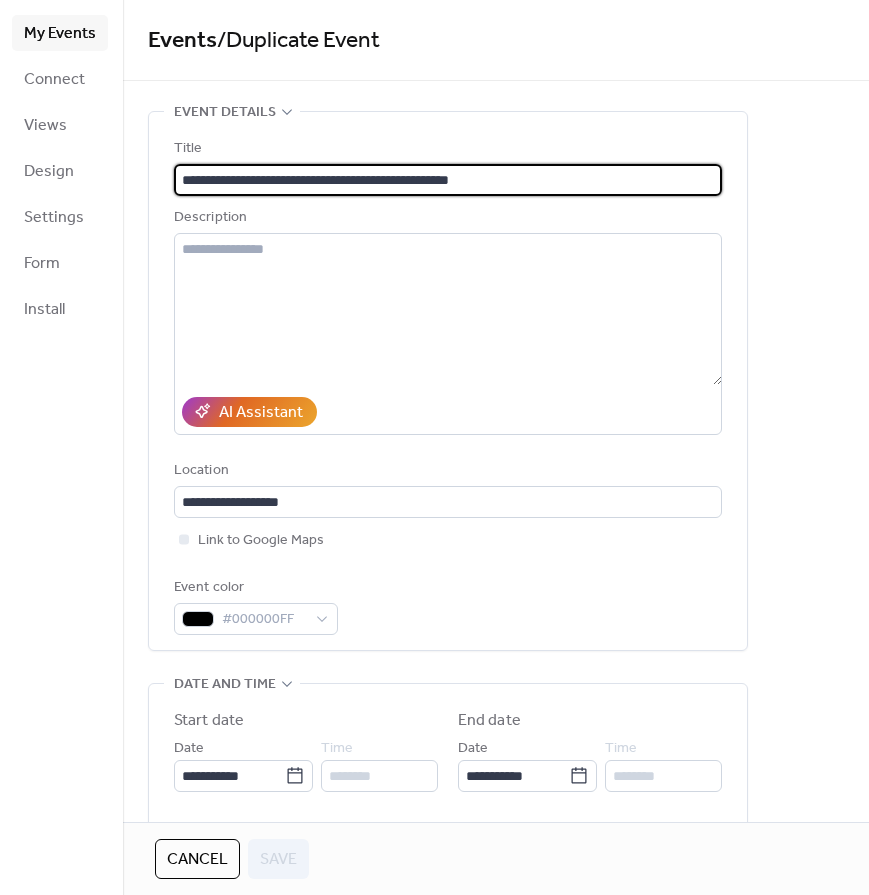 click on "**********" at bounding box center (448, 381) 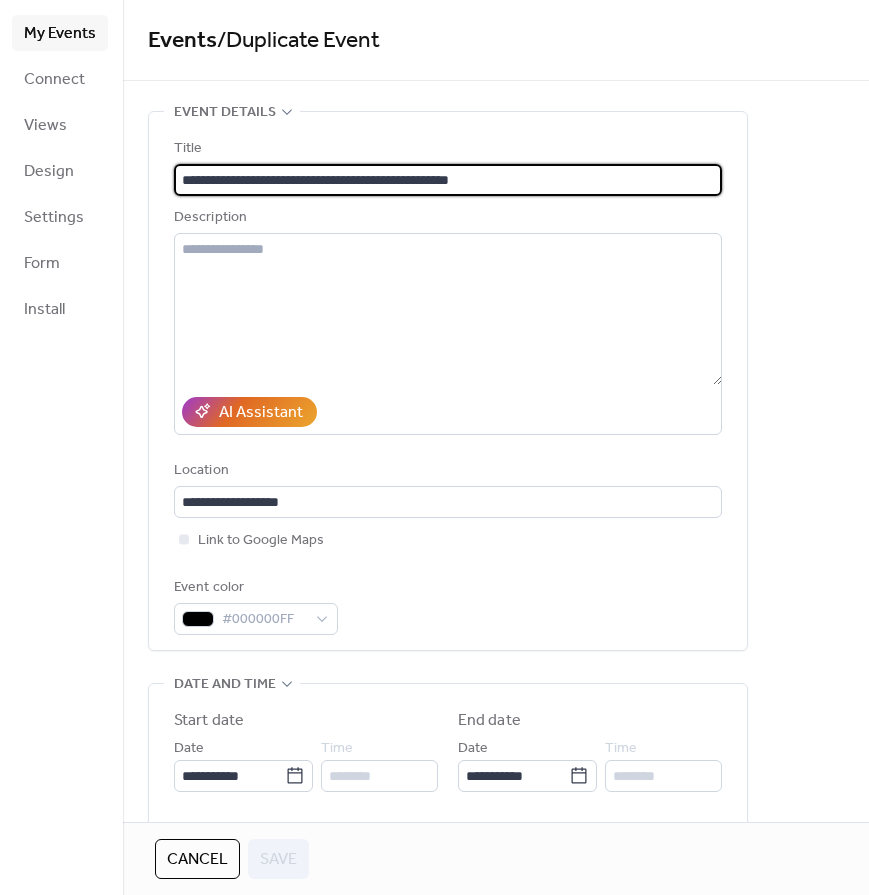 drag, startPoint x: 280, startPoint y: 181, endPoint x: 172, endPoint y: 178, distance: 108.04166 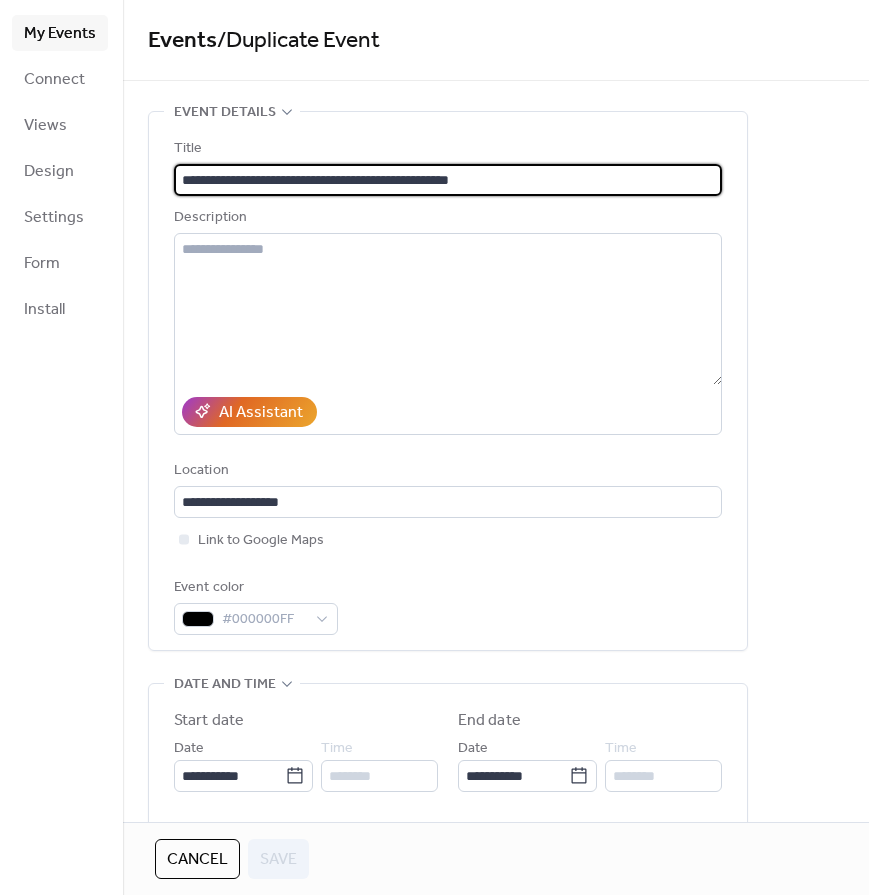 click on "**********" at bounding box center [448, 180] 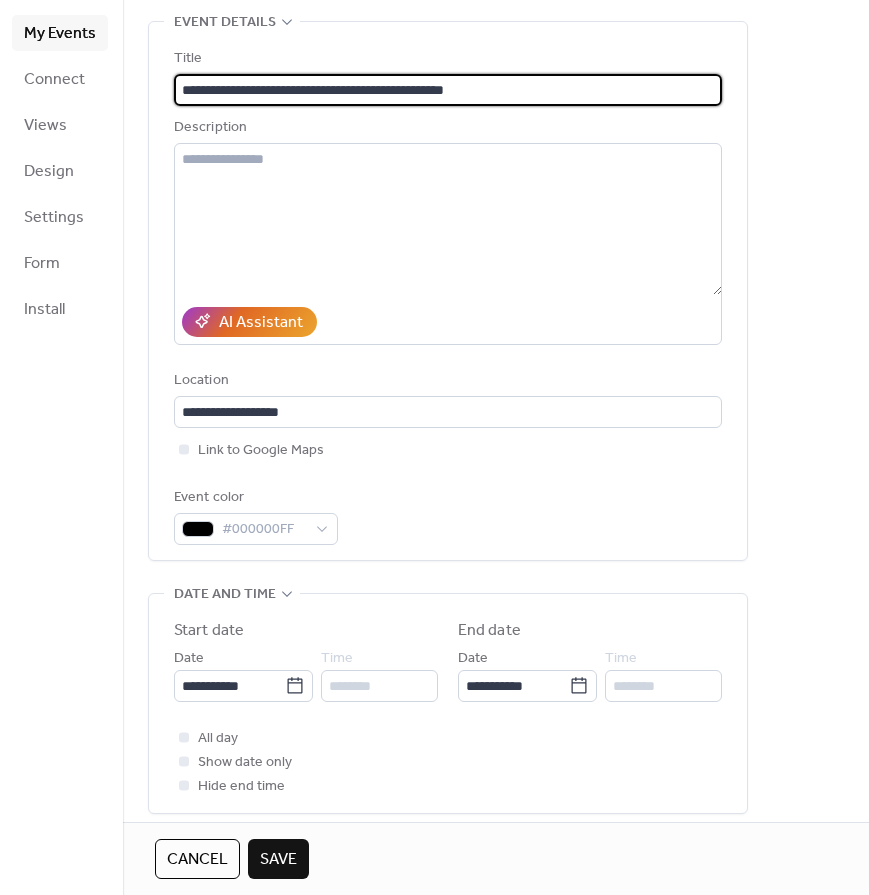 scroll, scrollTop: 93, scrollLeft: 0, axis: vertical 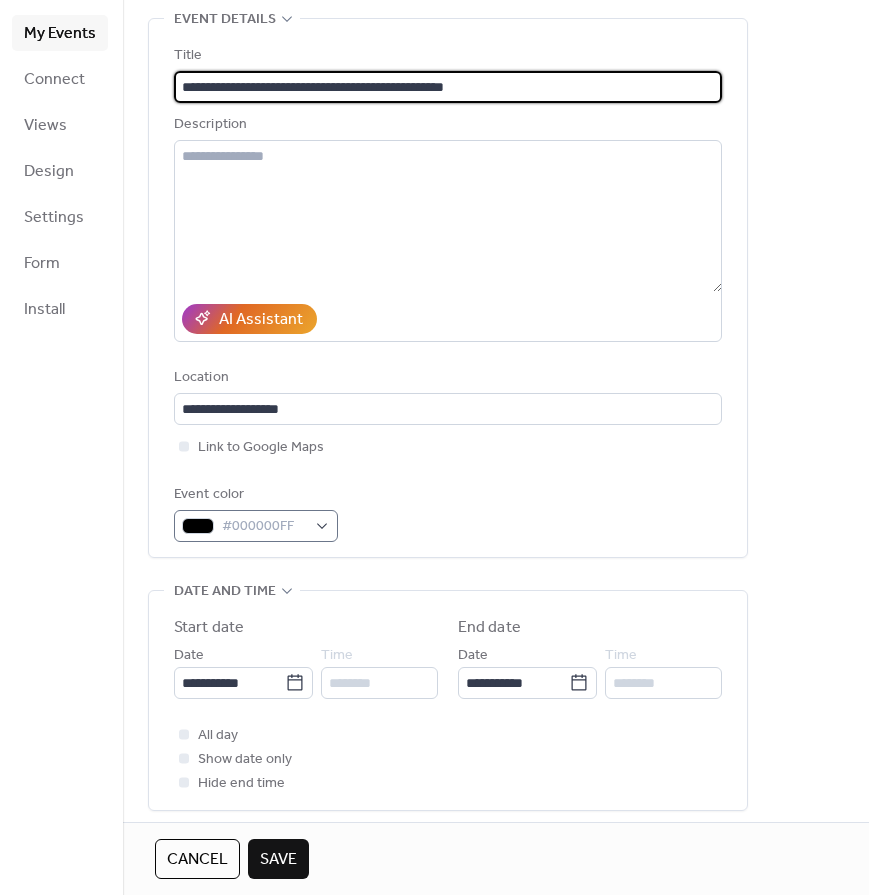 type on "**********" 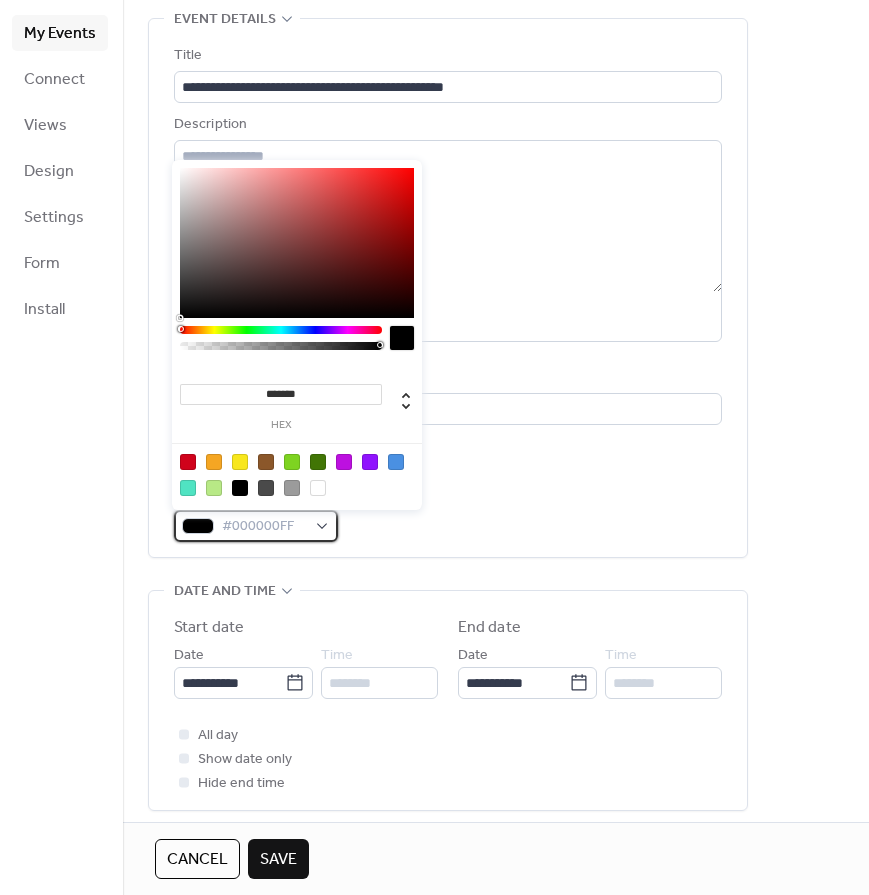 click on "#000000FF" at bounding box center (256, 526) 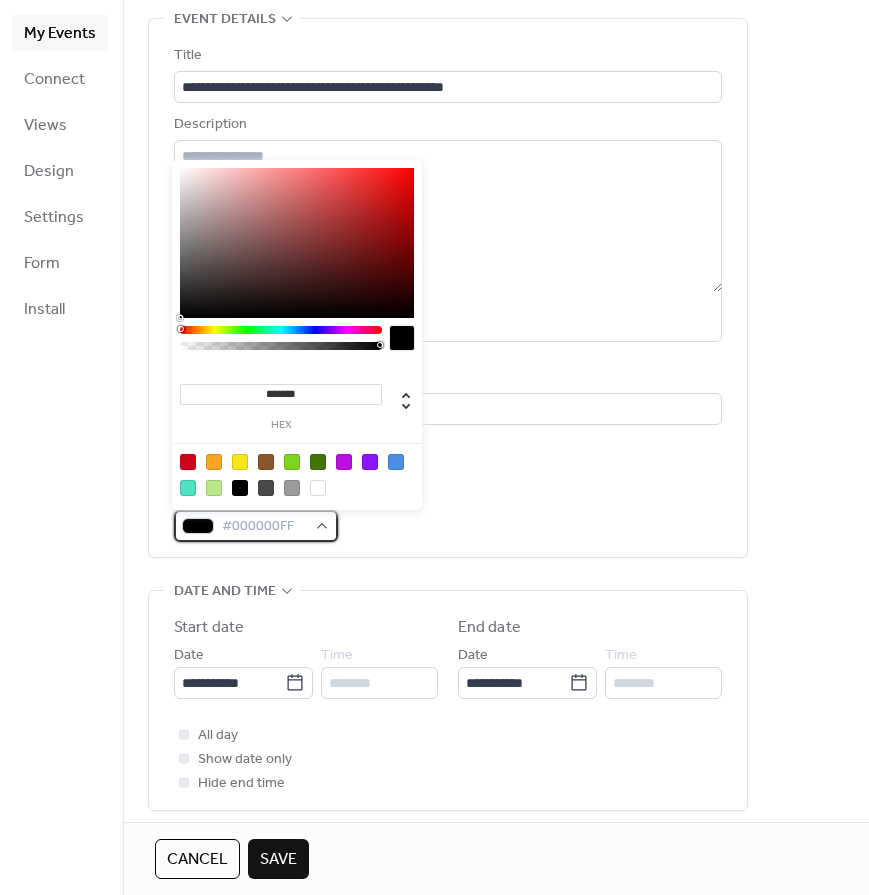 click on "#000000FF" at bounding box center [256, 526] 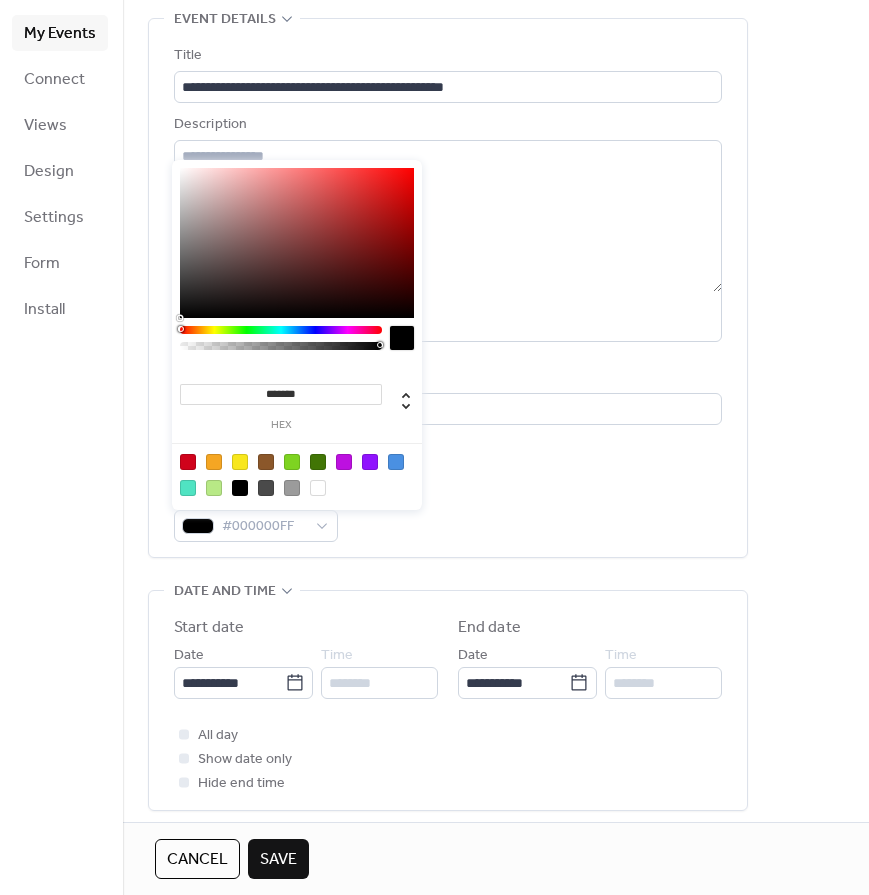 click on "Event color #000000FF" at bounding box center (448, 512) 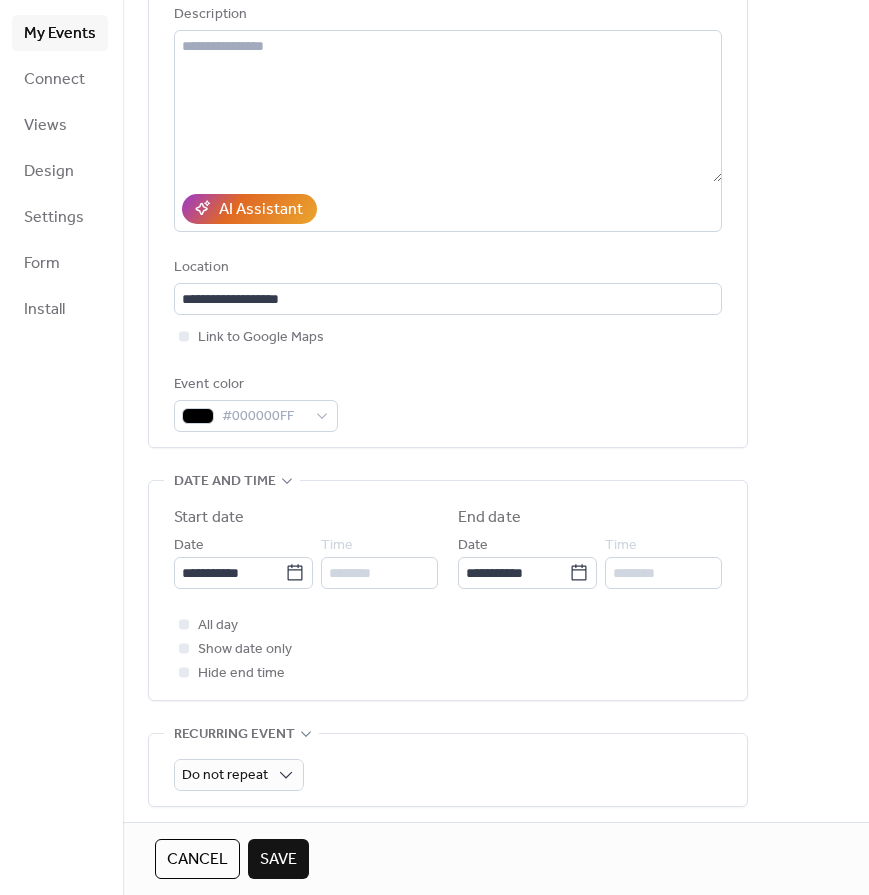 scroll, scrollTop: 233, scrollLeft: 0, axis: vertical 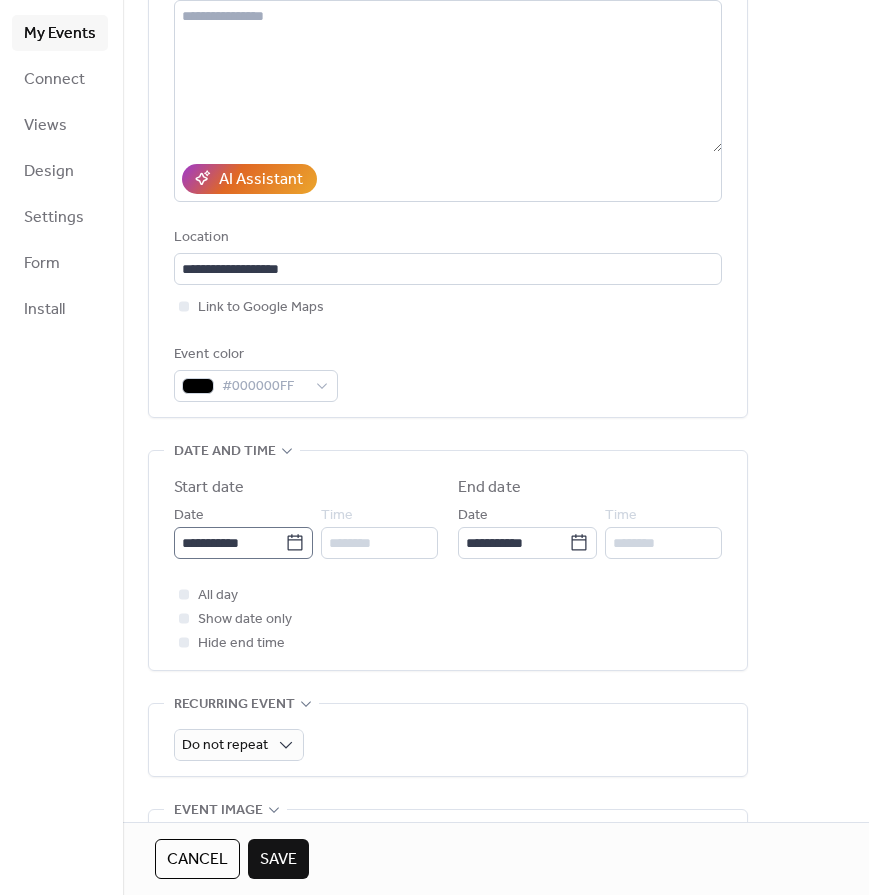 click 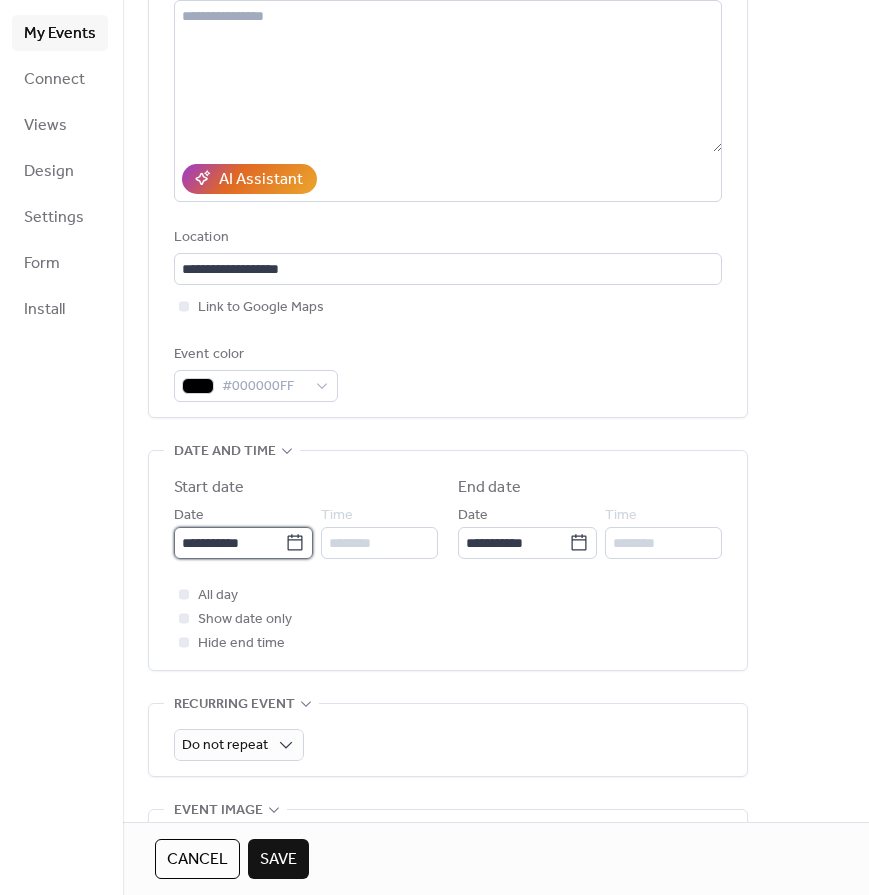click on "**********" at bounding box center [229, 543] 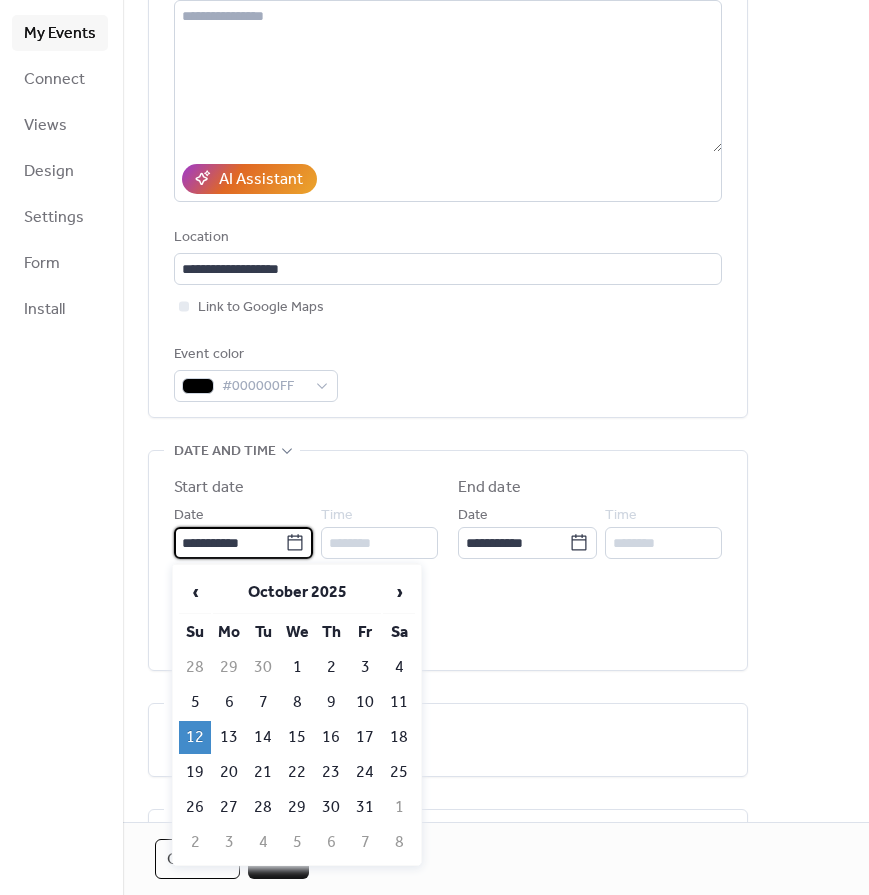 click on "13" at bounding box center (229, 737) 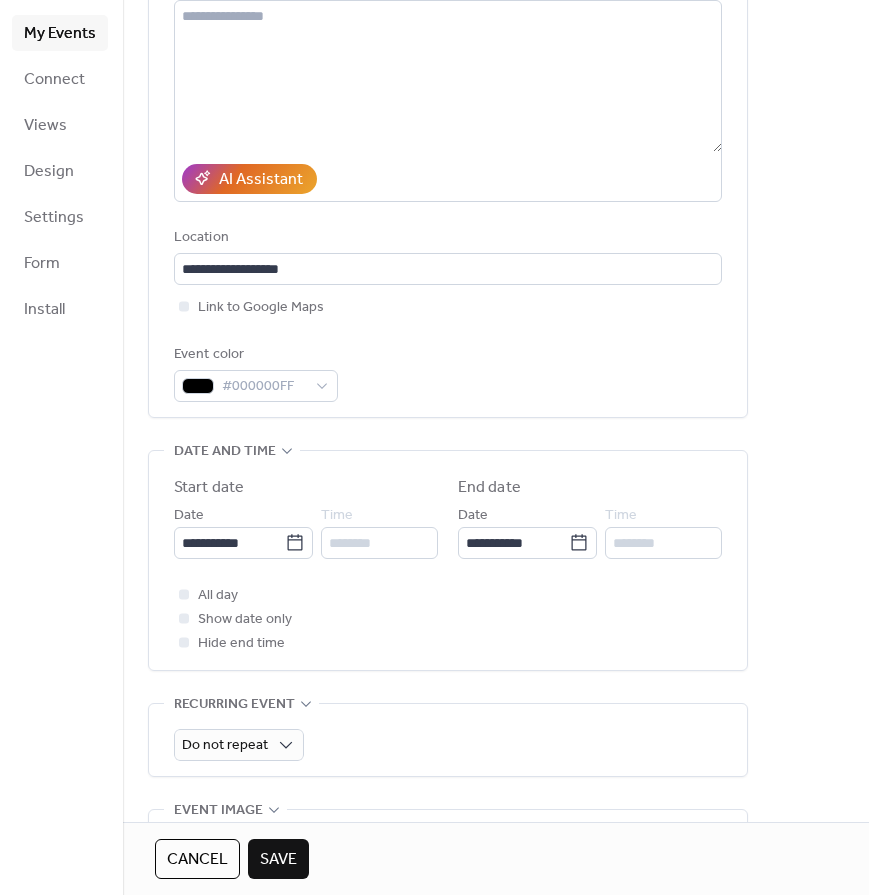 click on "All day Show date only Hide end time" at bounding box center [448, 619] 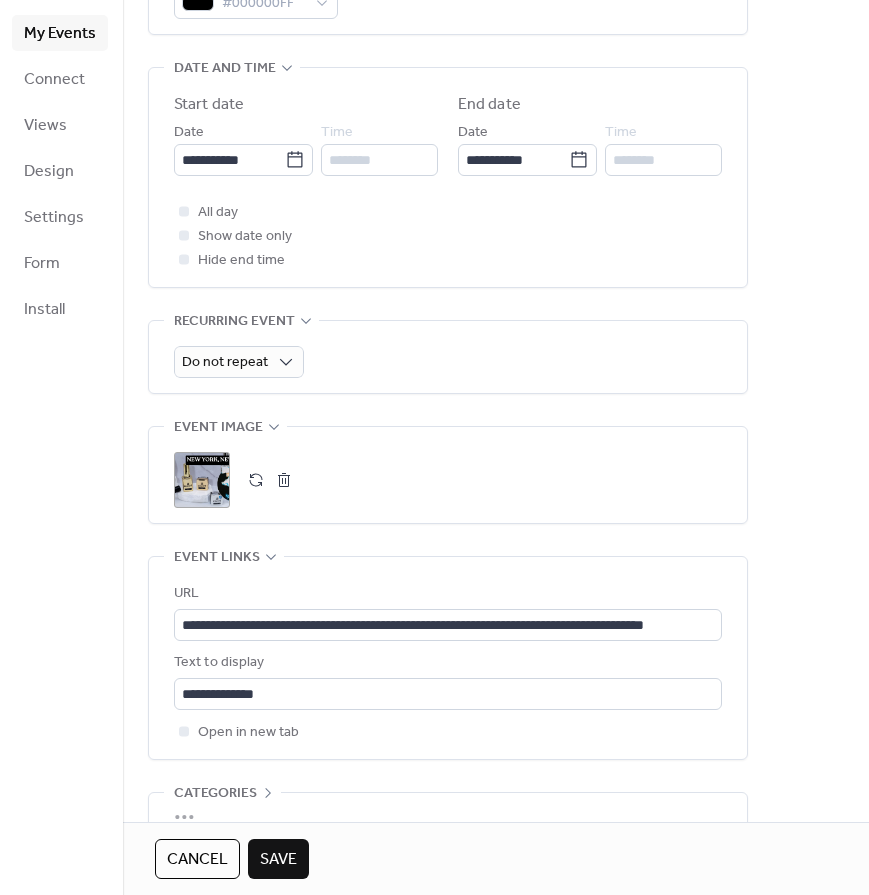 scroll, scrollTop: 621, scrollLeft: 0, axis: vertical 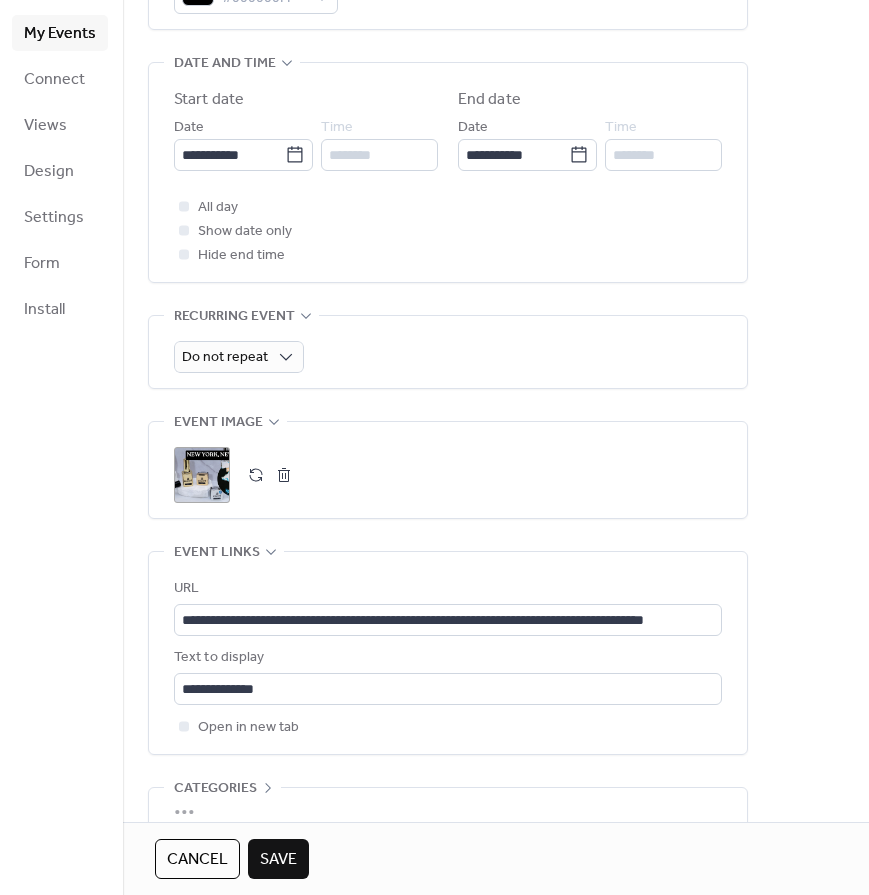 click on ";" at bounding box center (202, 475) 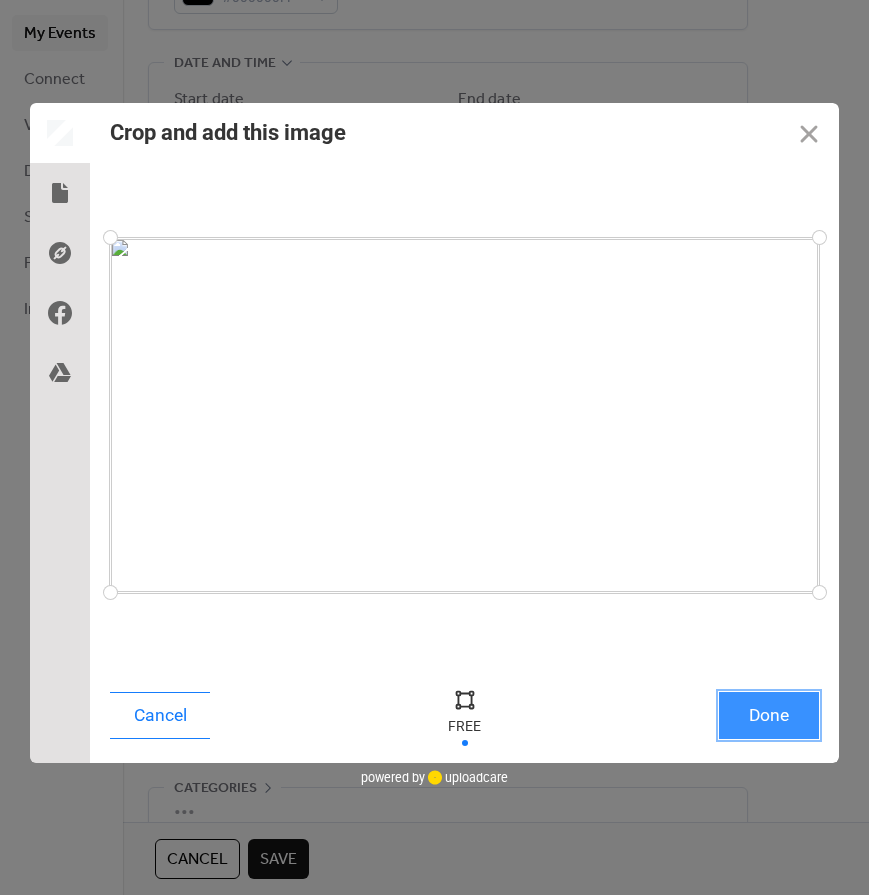 click on "Done" at bounding box center (769, 715) 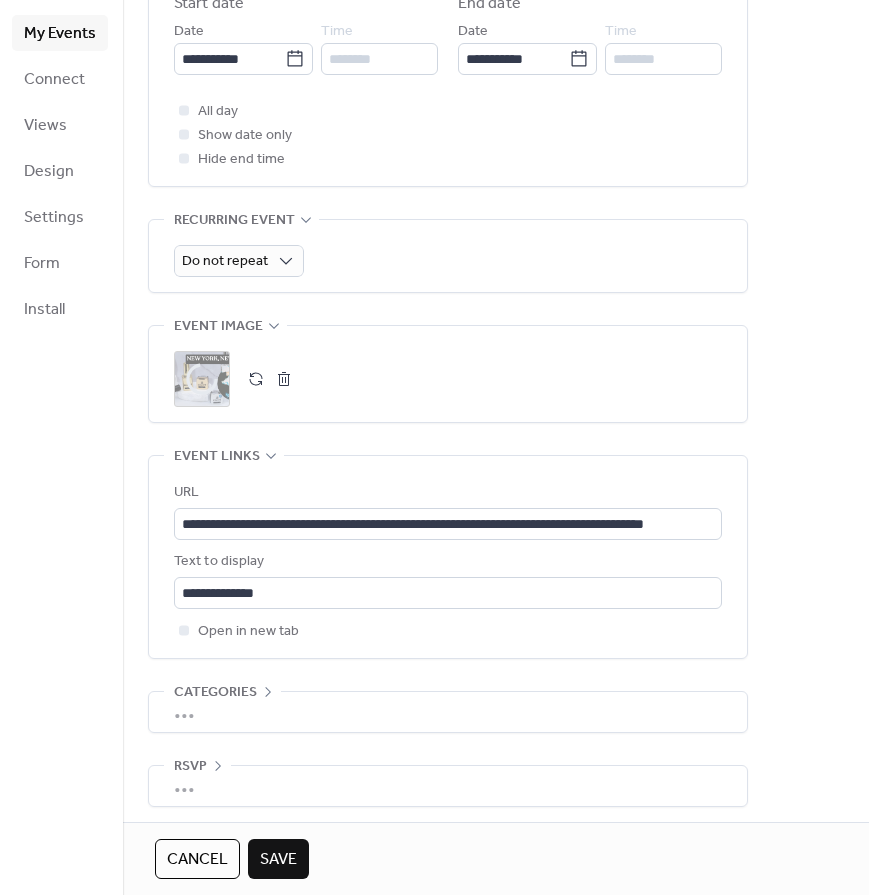 scroll, scrollTop: 726, scrollLeft: 0, axis: vertical 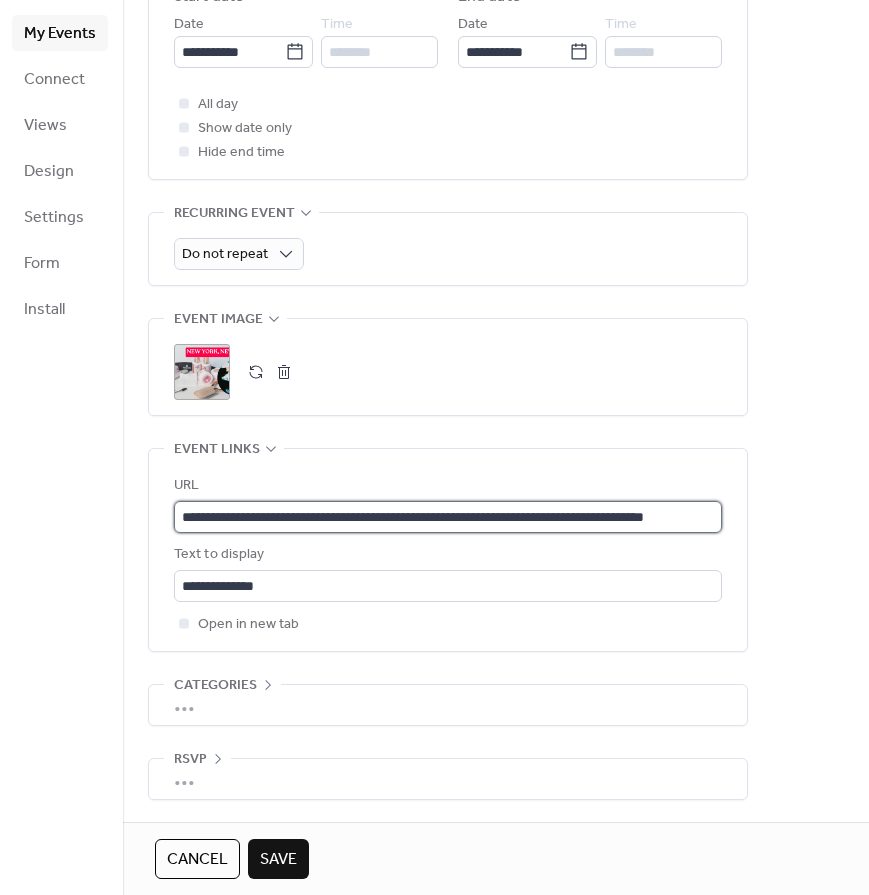 click on "**********" at bounding box center [448, 517] 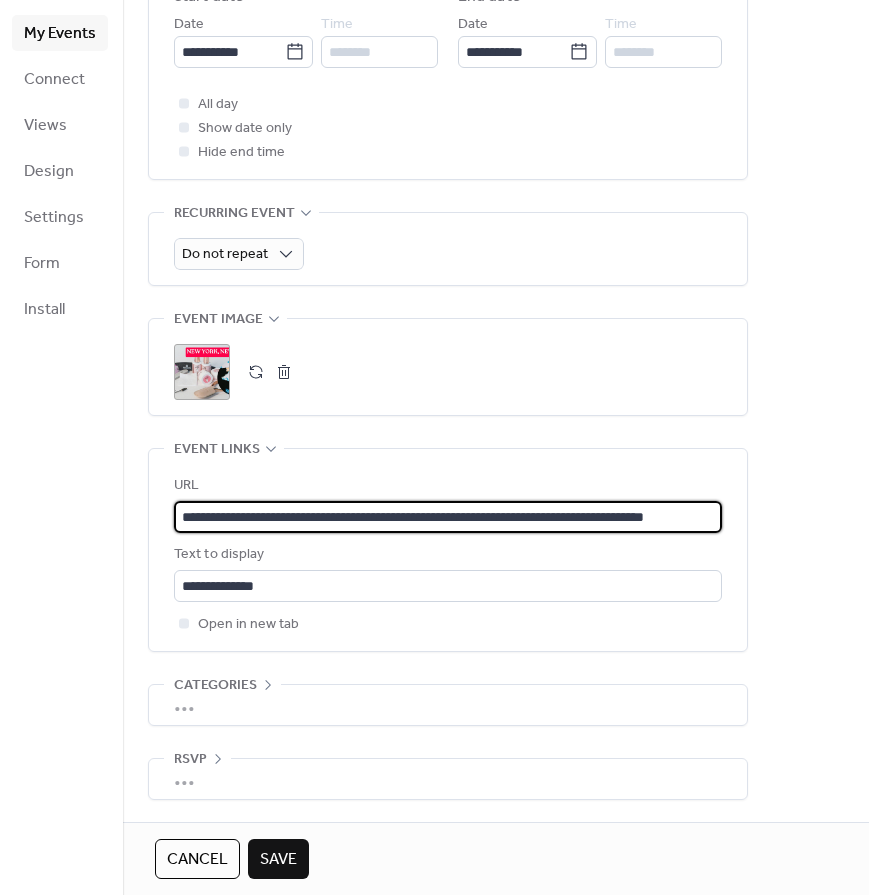 click on "**********" at bounding box center (448, 517) 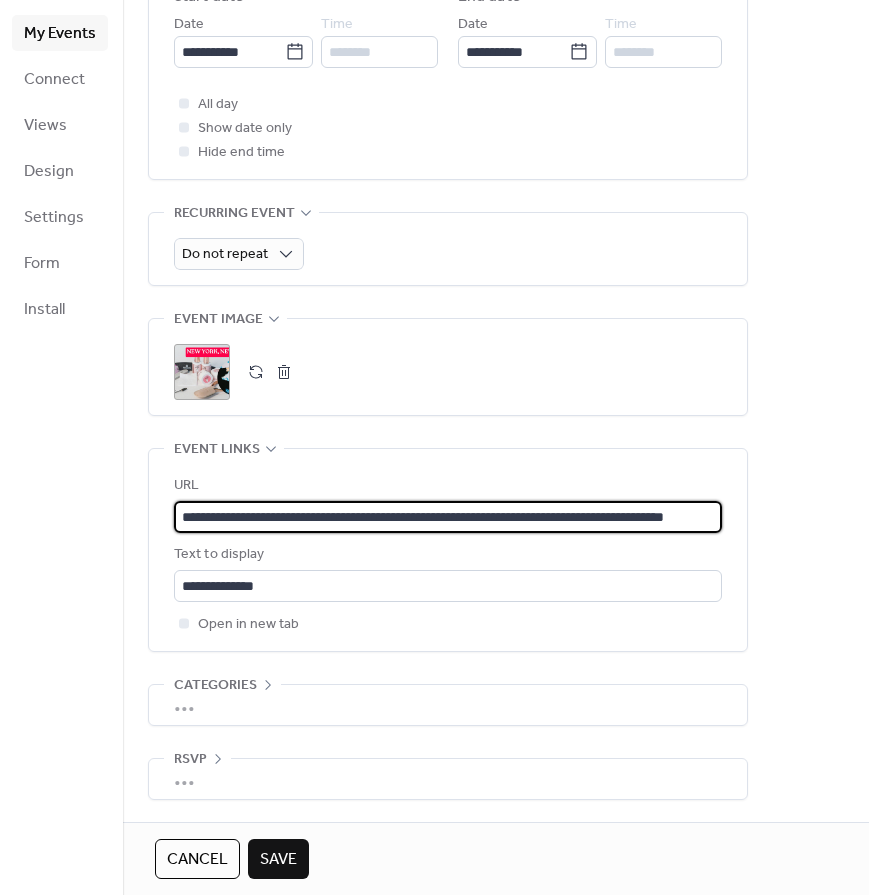 scroll, scrollTop: 0, scrollLeft: 108, axis: horizontal 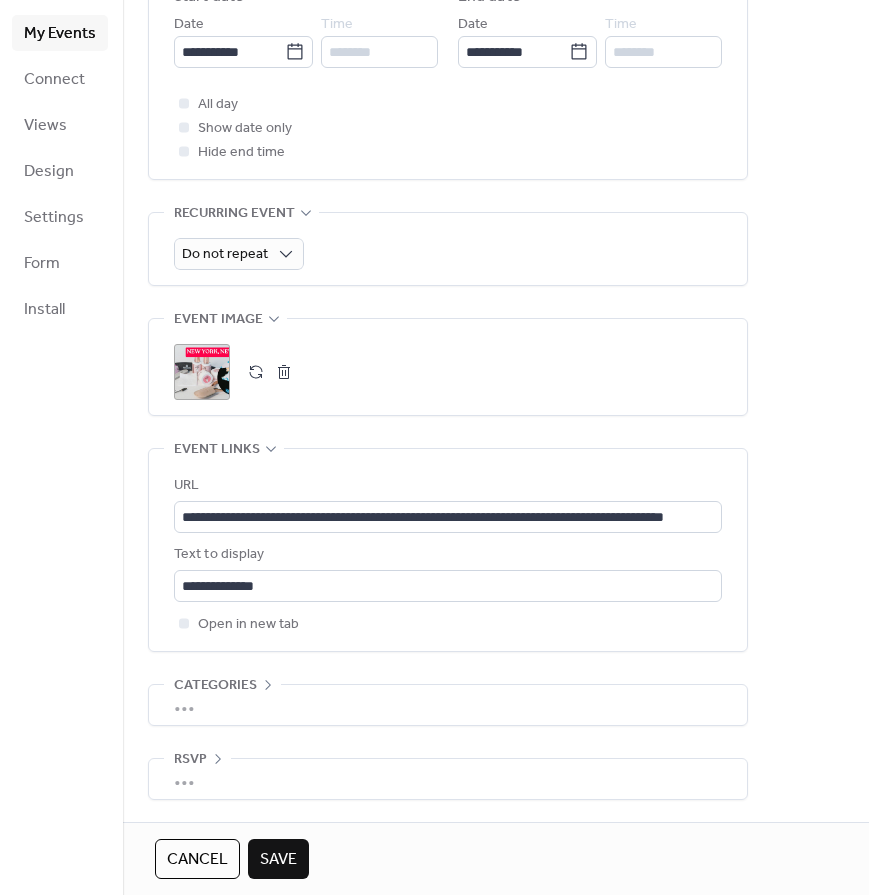 click on "**********" at bounding box center (448, 550) 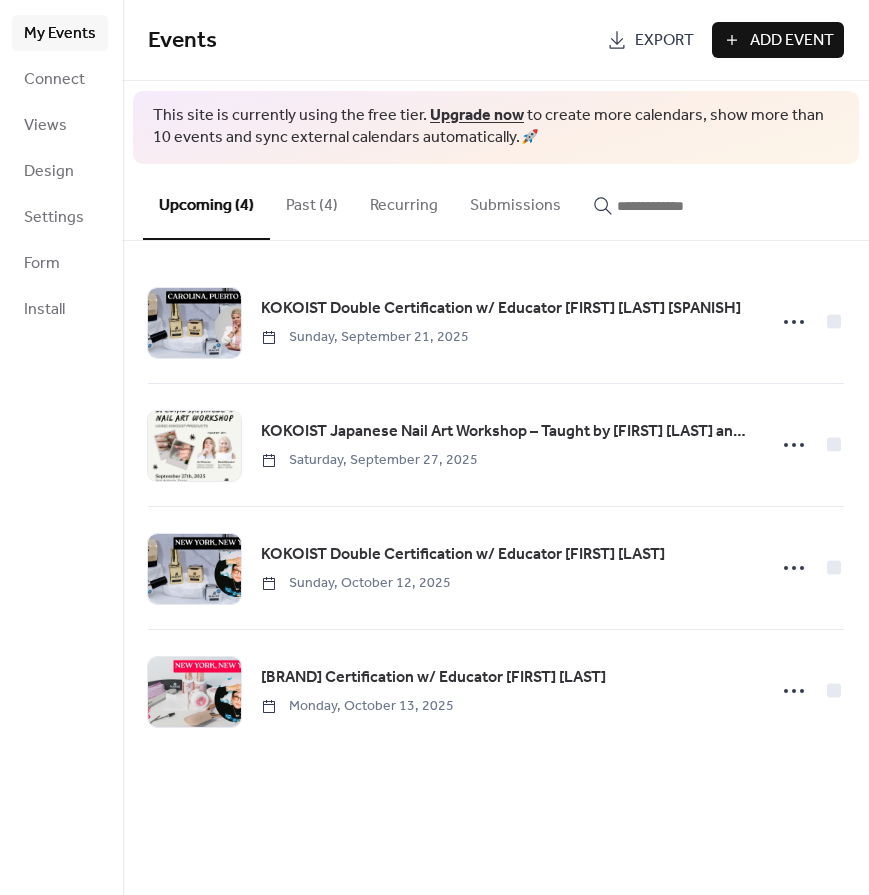 click on "Past (4)" at bounding box center (312, 201) 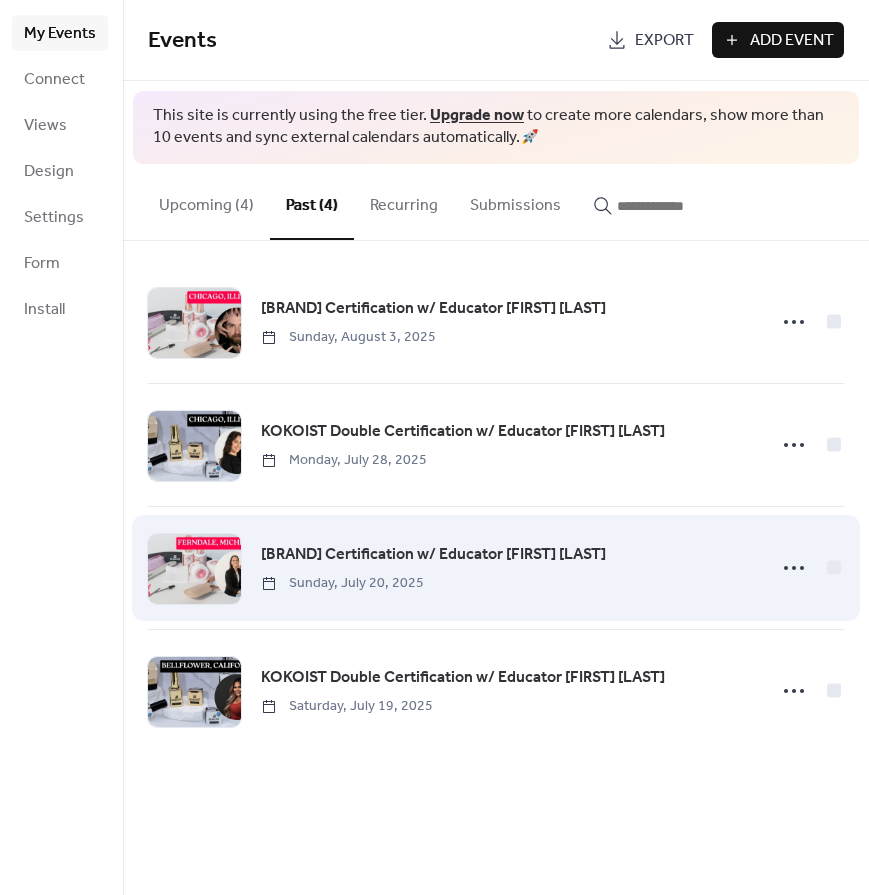 click on "[BRAND] Certification w/ Educator [FIRST] [LAST]" at bounding box center [433, 555] 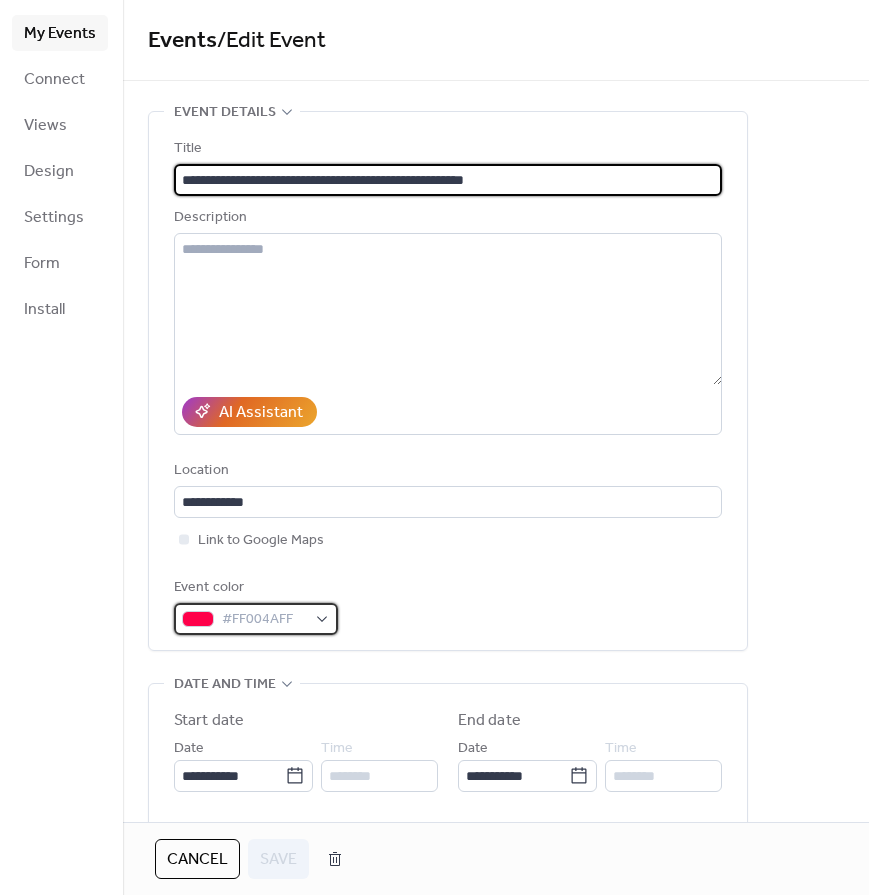 click on "#FF004AFF" at bounding box center (264, 620) 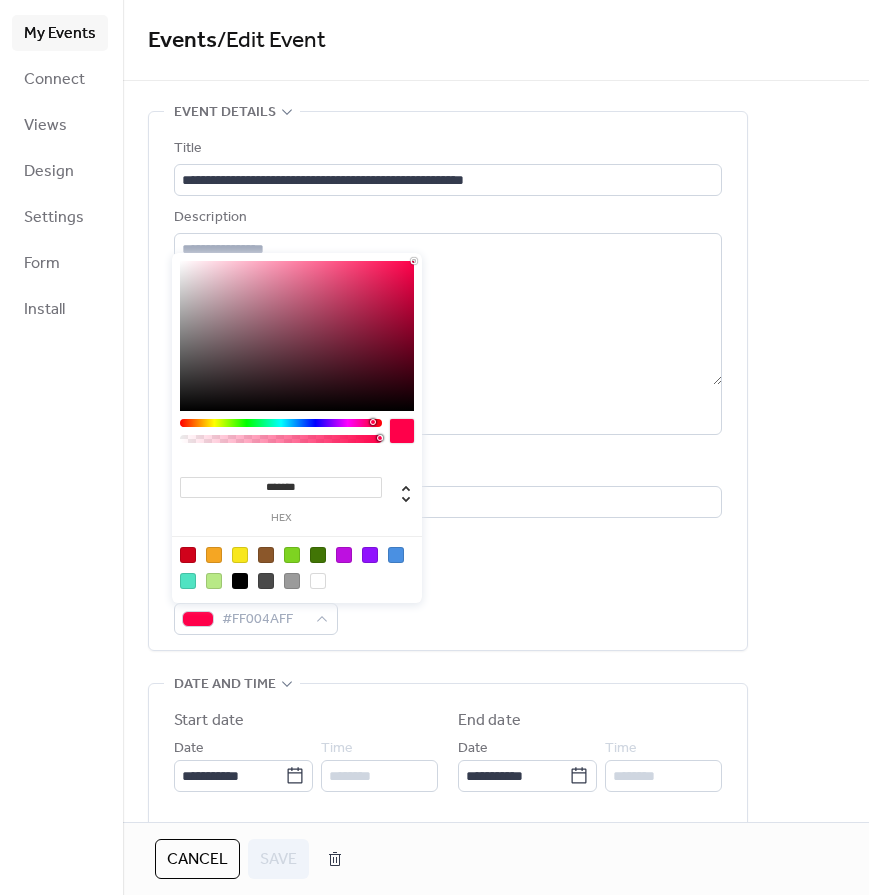 click on "*******" at bounding box center (281, 487) 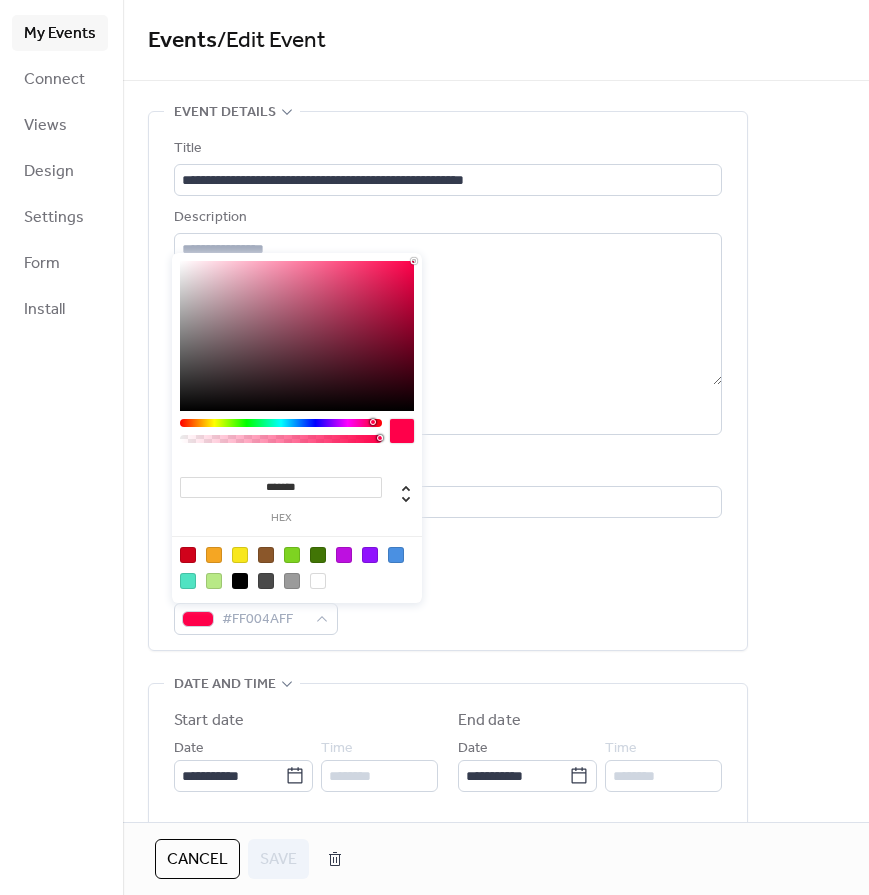 click on "Events  /  Edit Event" at bounding box center (496, 41) 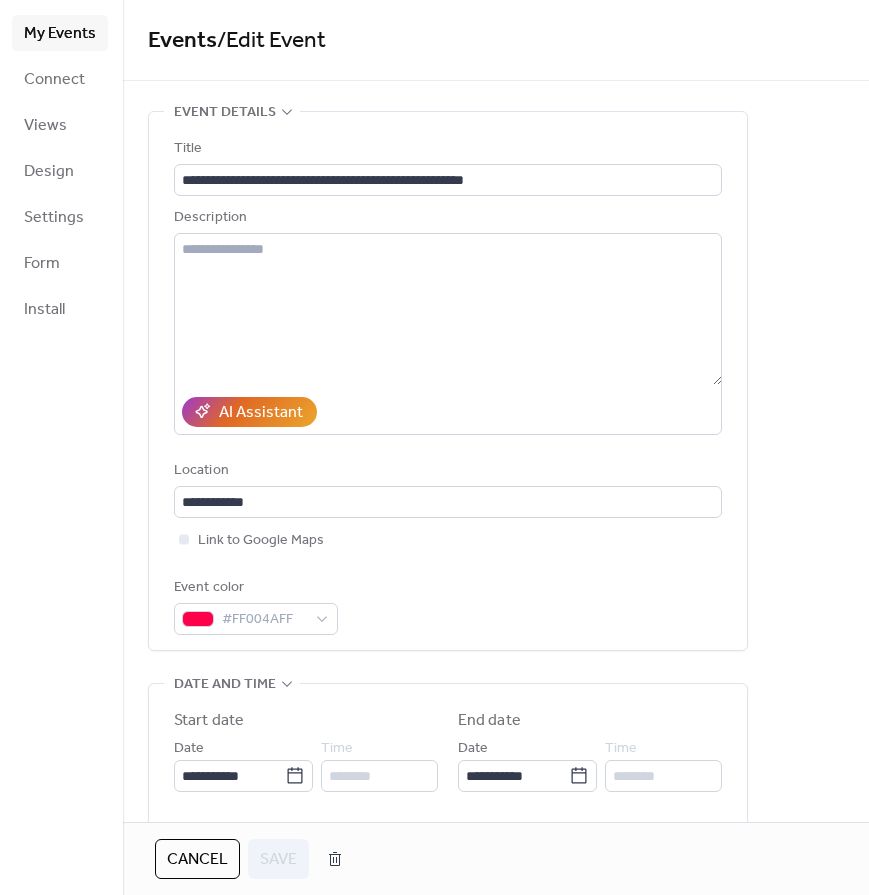click on "Cancel" at bounding box center (197, 860) 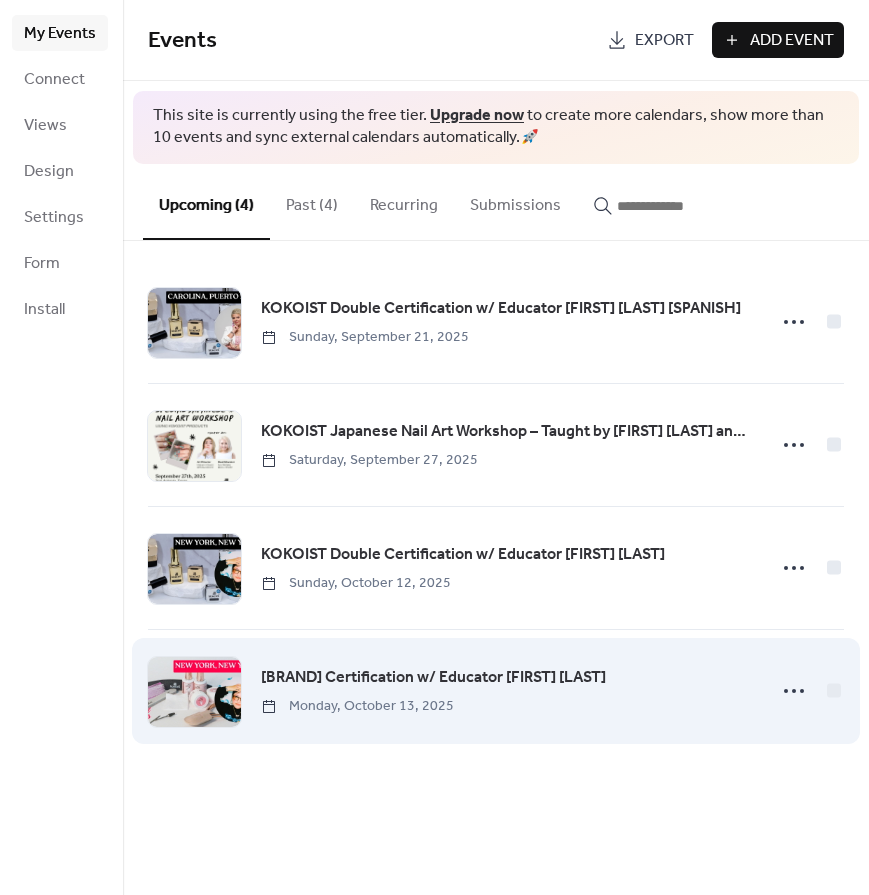 click on "[BRAND] Certification w/ Educator [FIRST] [LAST] [DAY], [MONTH] [DAY], [YEAR]" at bounding box center (507, 690) 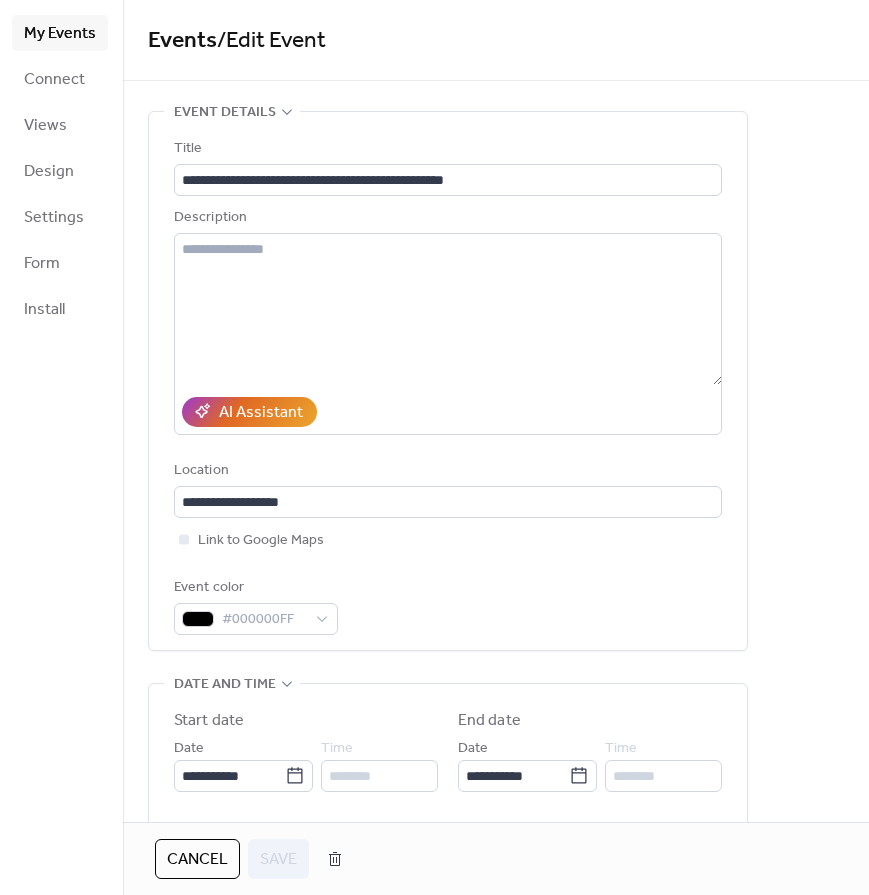 click on "**********" at bounding box center (448, 793) 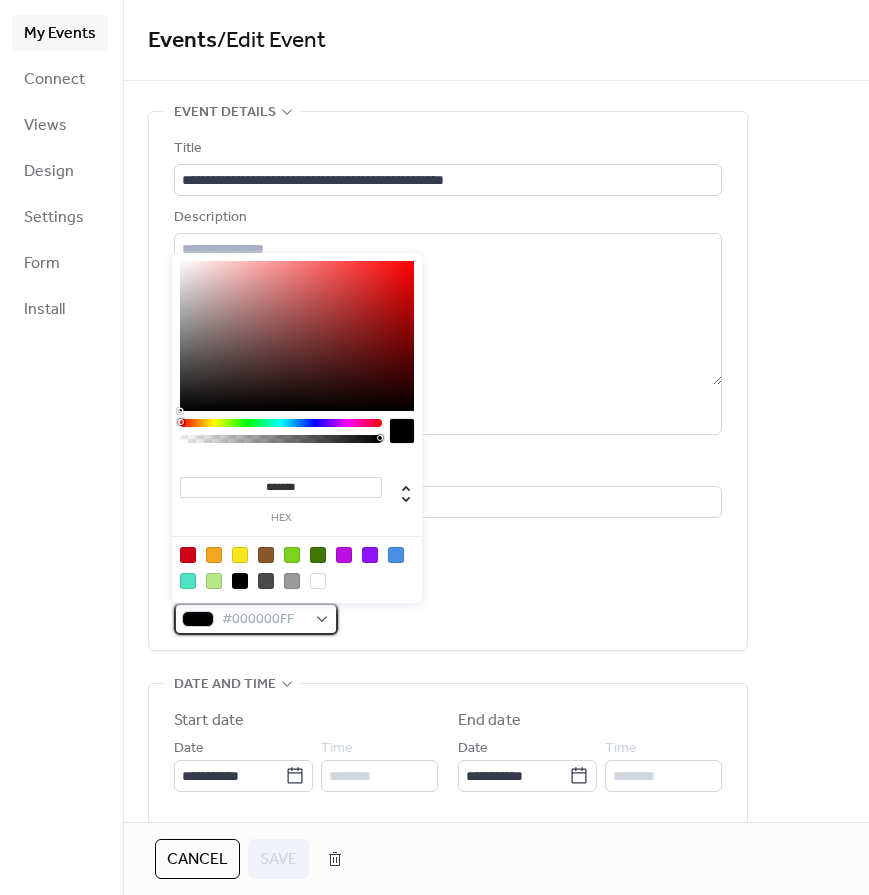 click on "#000000FF" at bounding box center [264, 620] 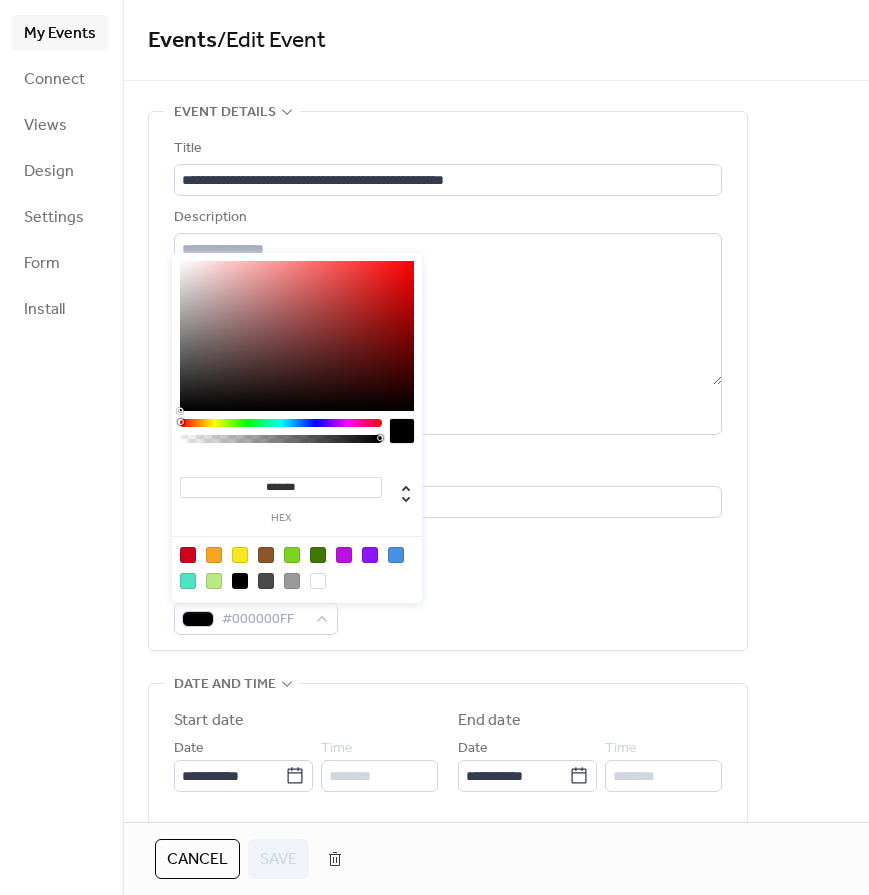 click on "*******" at bounding box center (281, 487) 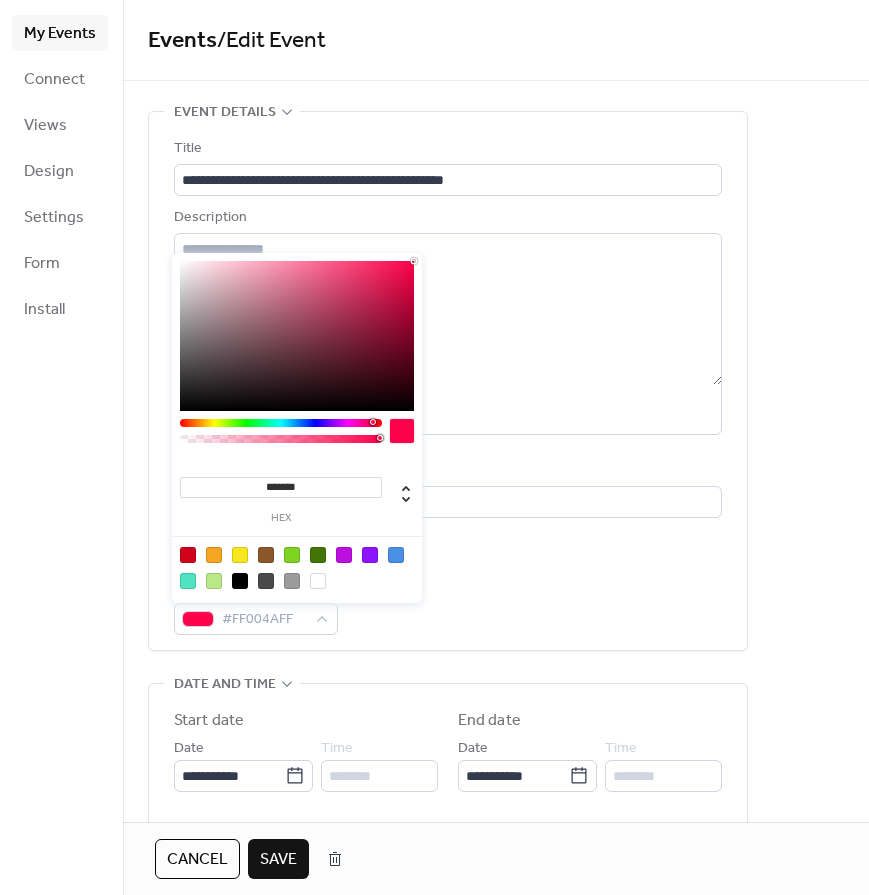 click on "**********" at bounding box center [448, 386] 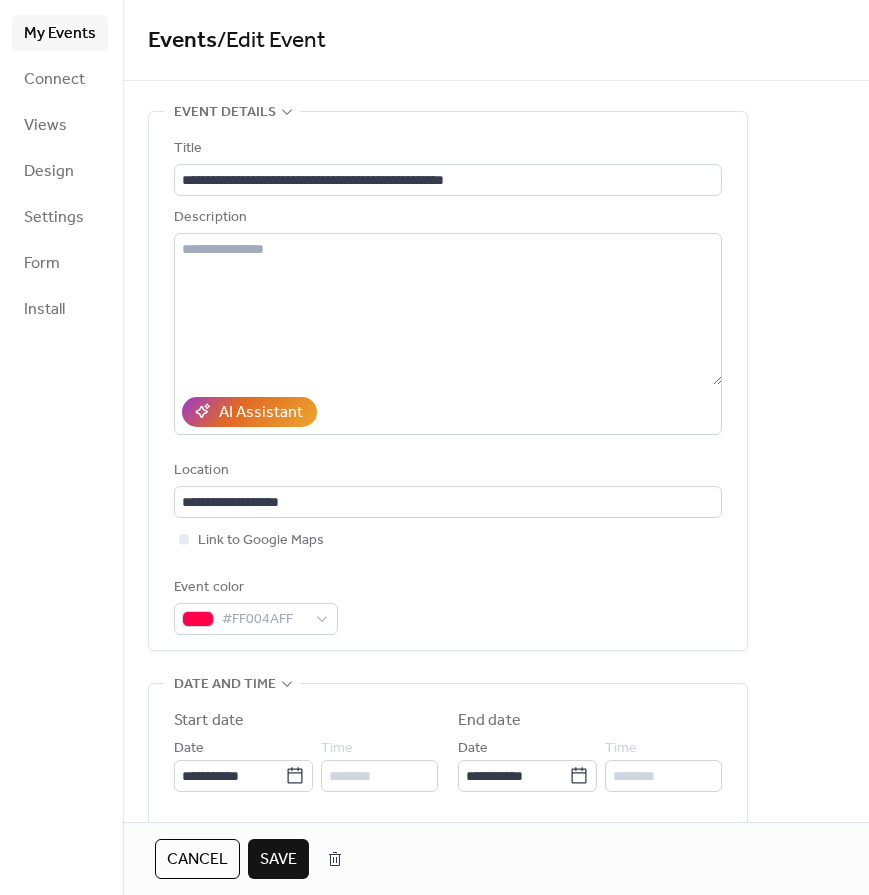 click on "**********" at bounding box center [496, 828] 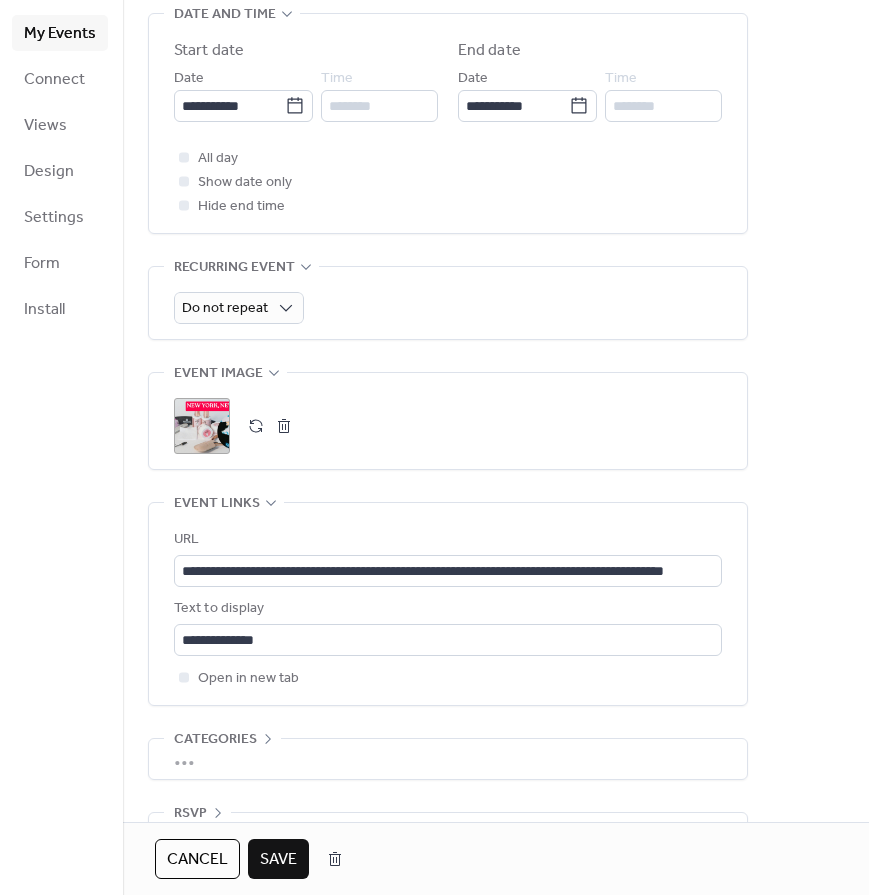 scroll, scrollTop: 726, scrollLeft: 0, axis: vertical 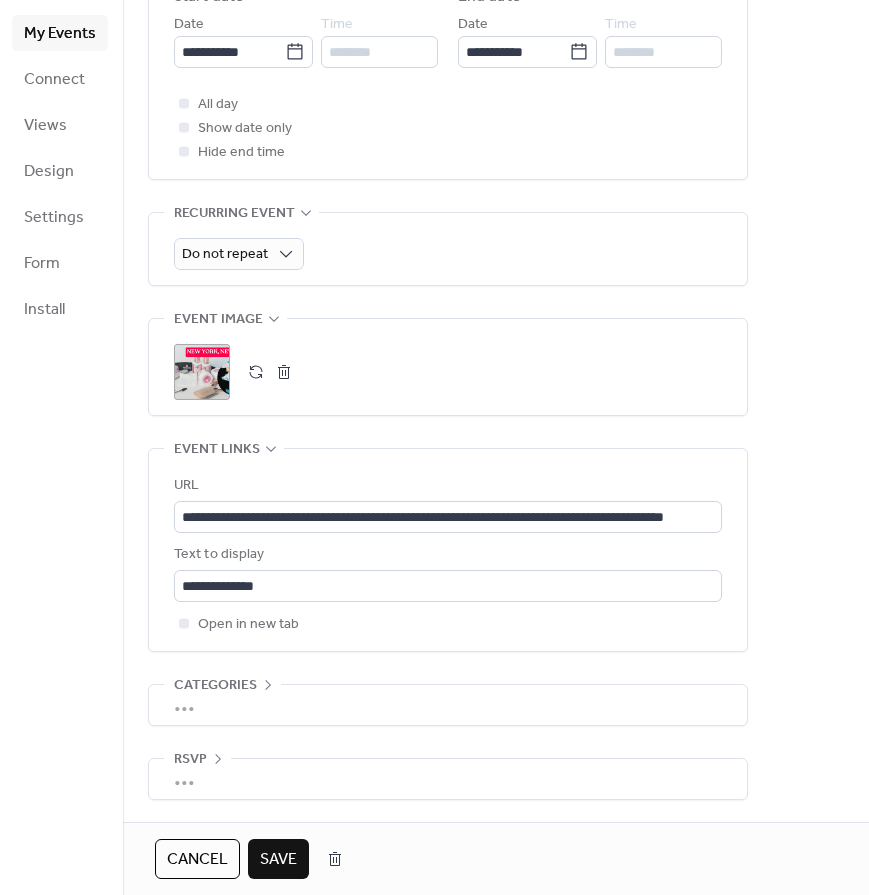 click on "Save" at bounding box center [278, 860] 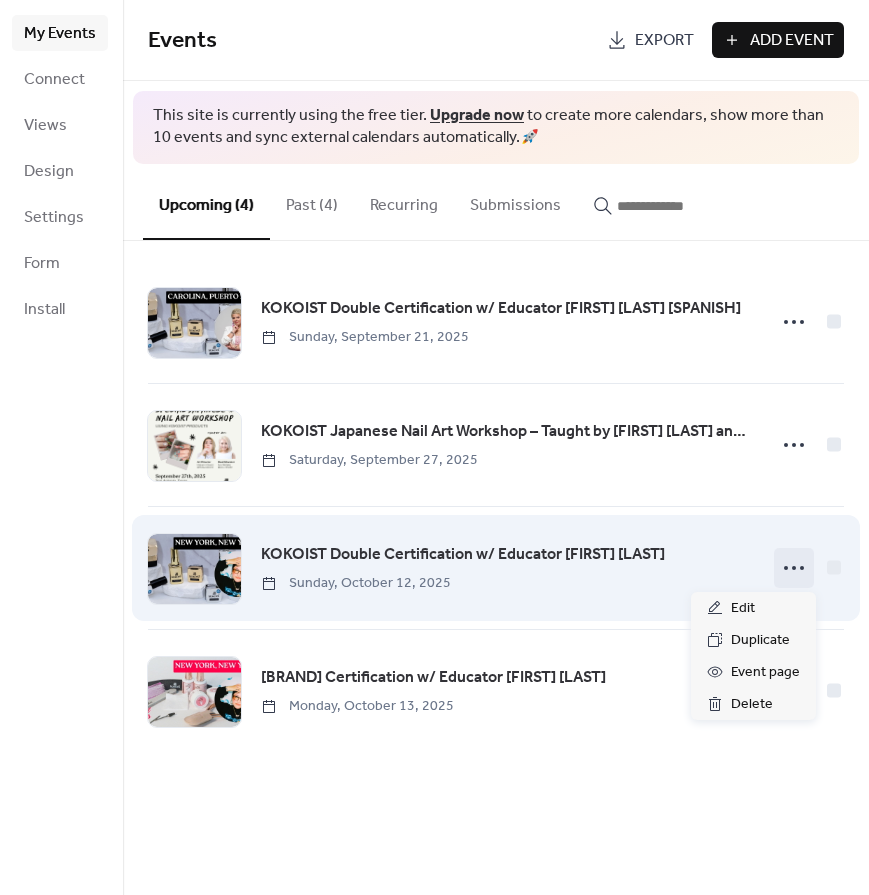 click 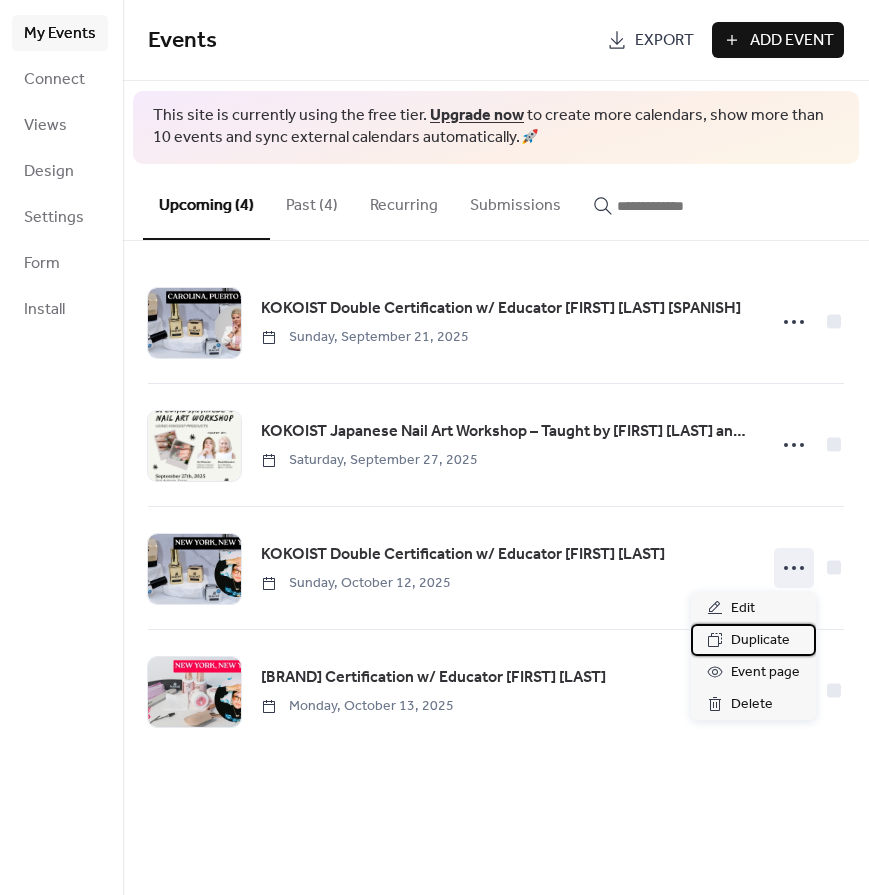 click on "Duplicate" at bounding box center [760, 641] 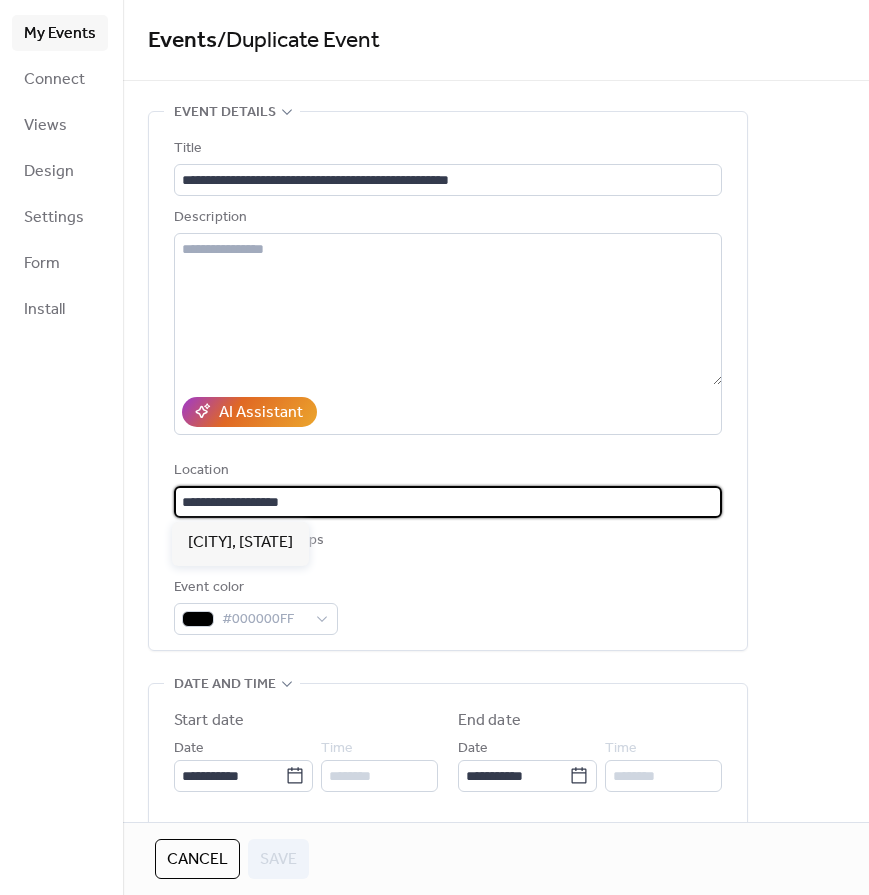 scroll, scrollTop: 1, scrollLeft: 0, axis: vertical 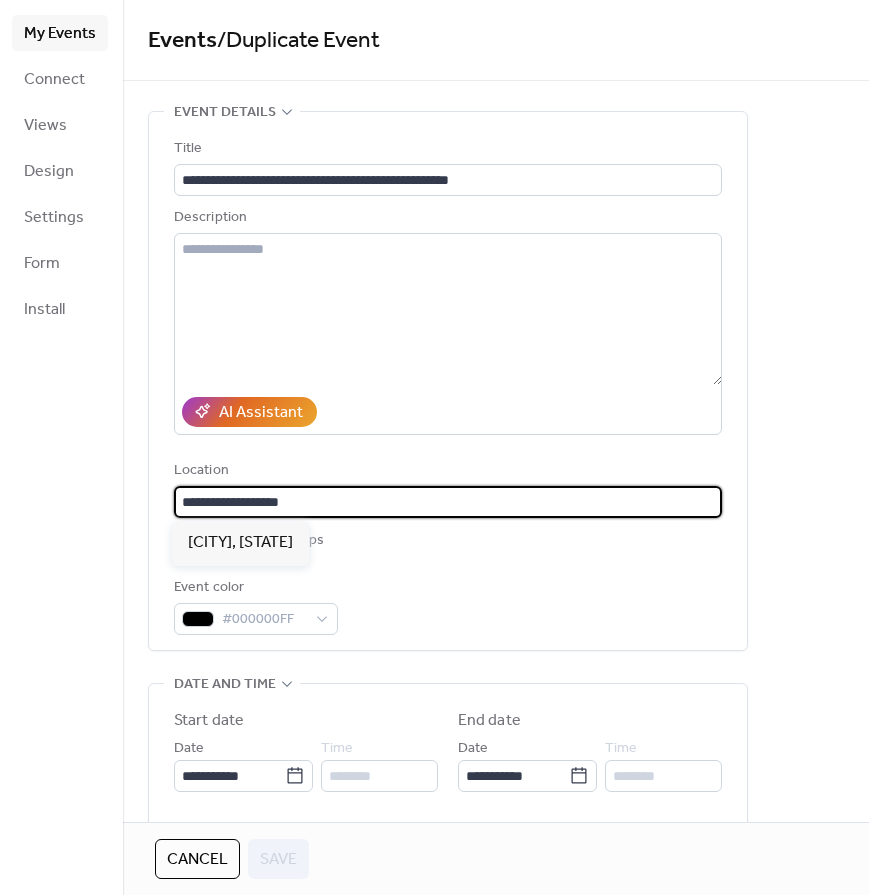drag, startPoint x: 306, startPoint y: 505, endPoint x: 141, endPoint y: 502, distance: 165.02727 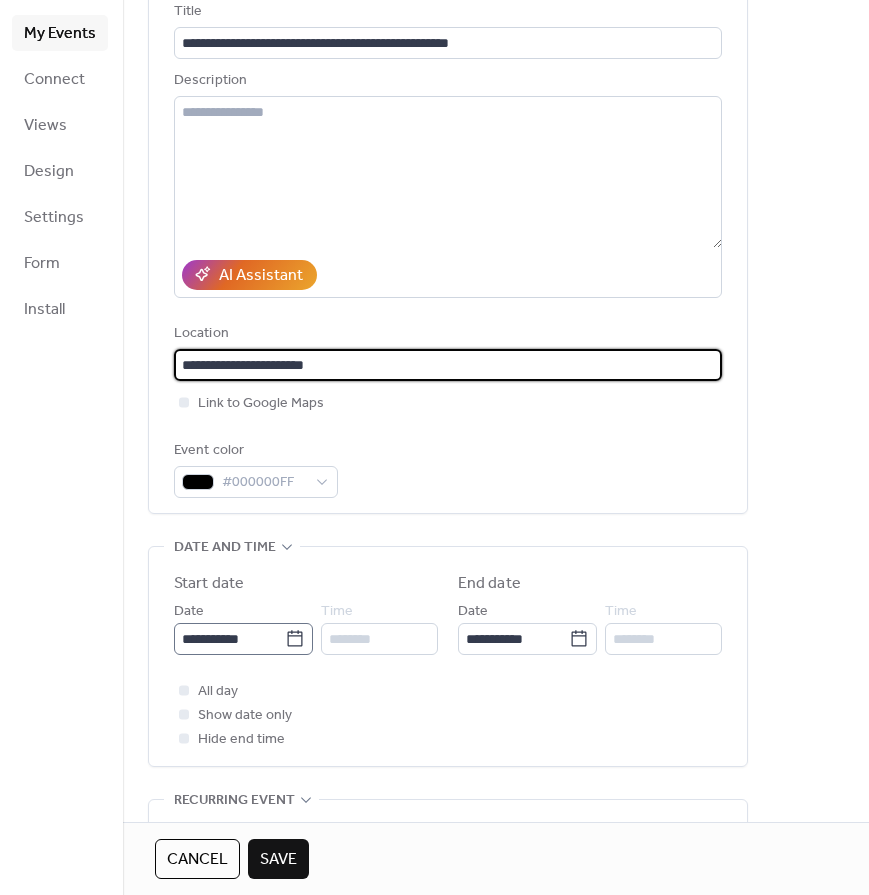 scroll, scrollTop: 131, scrollLeft: 0, axis: vertical 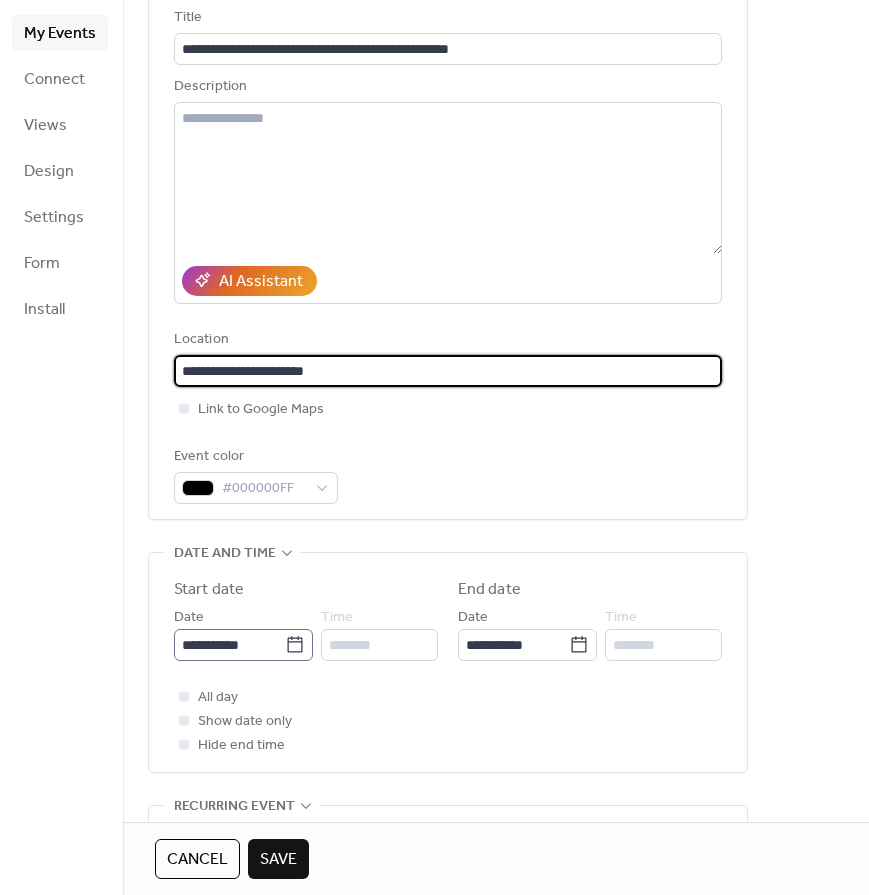 type on "**********" 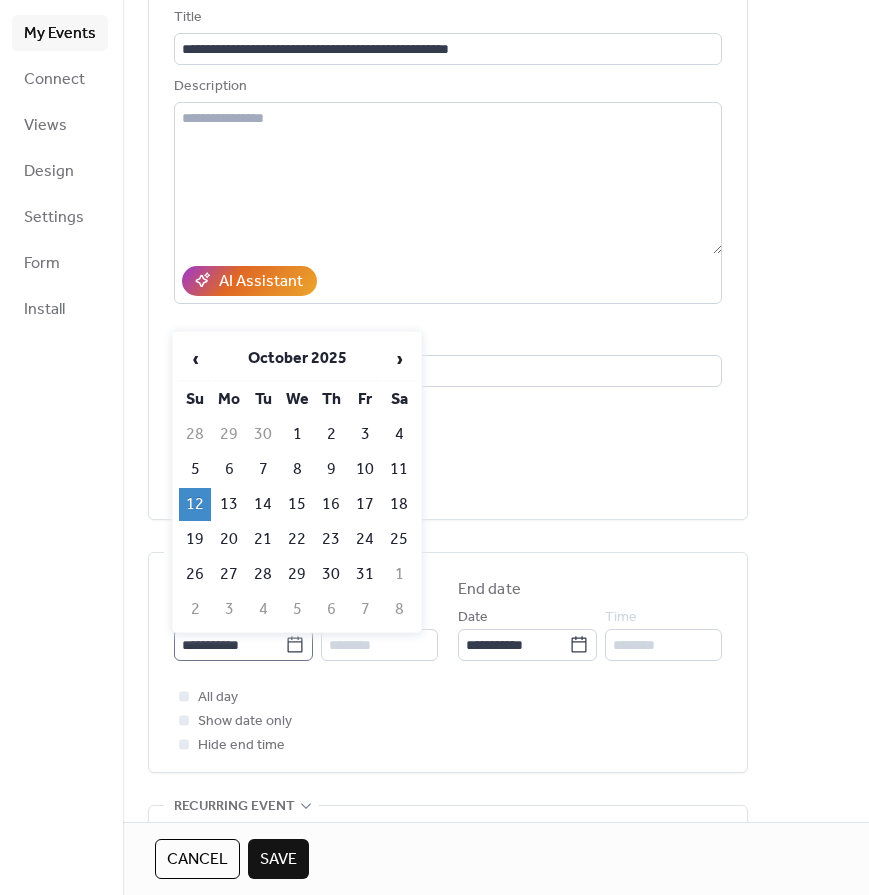 click 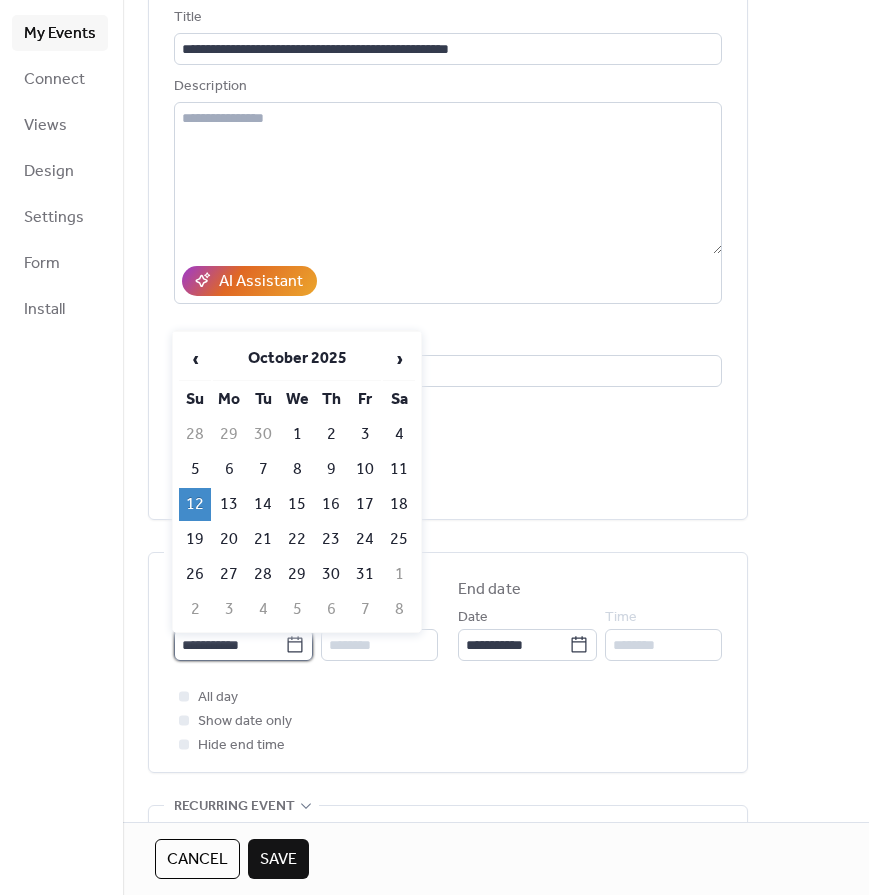 click on "**********" at bounding box center [229, 645] 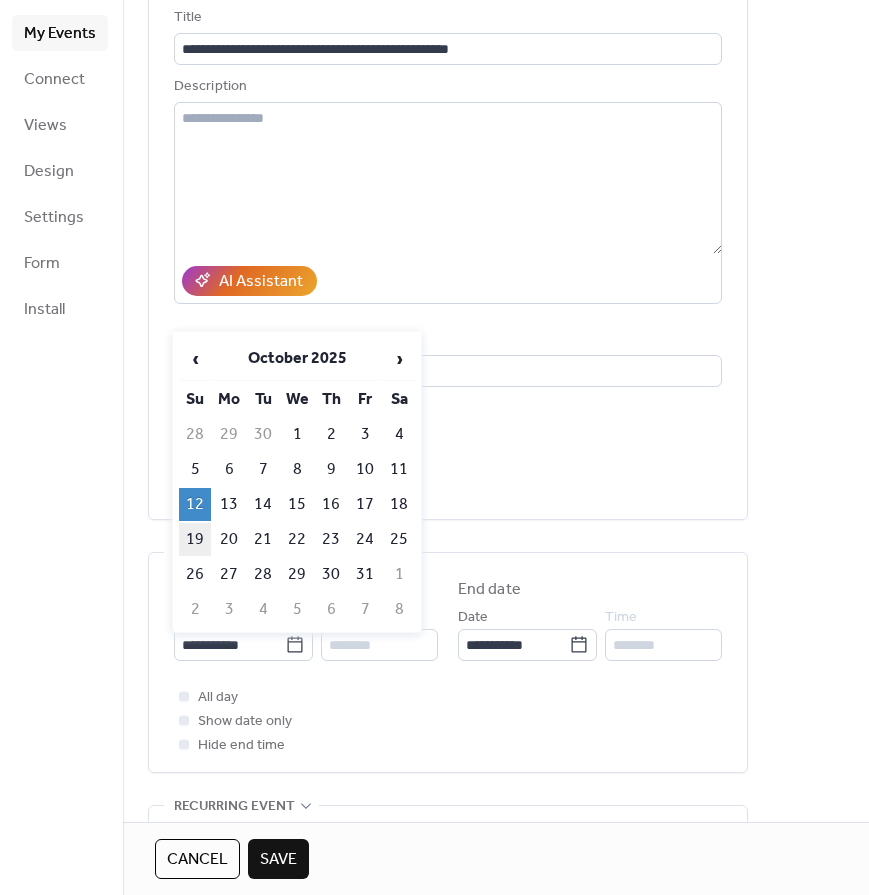 click on "19" at bounding box center (195, 539) 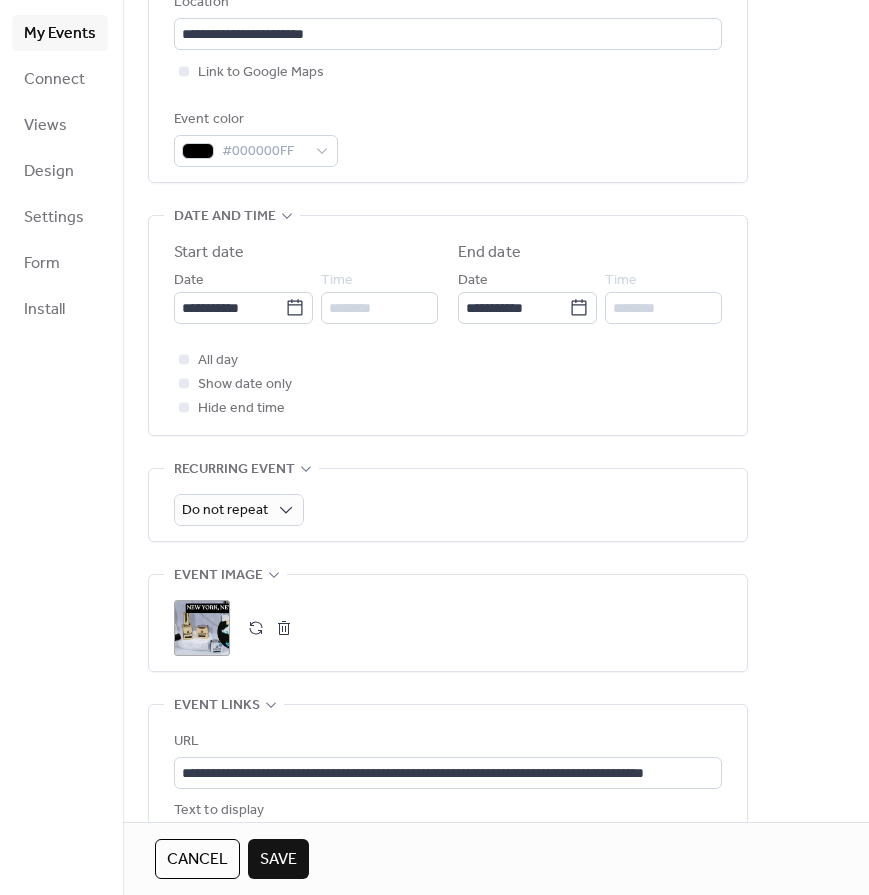 scroll, scrollTop: 461, scrollLeft: 0, axis: vertical 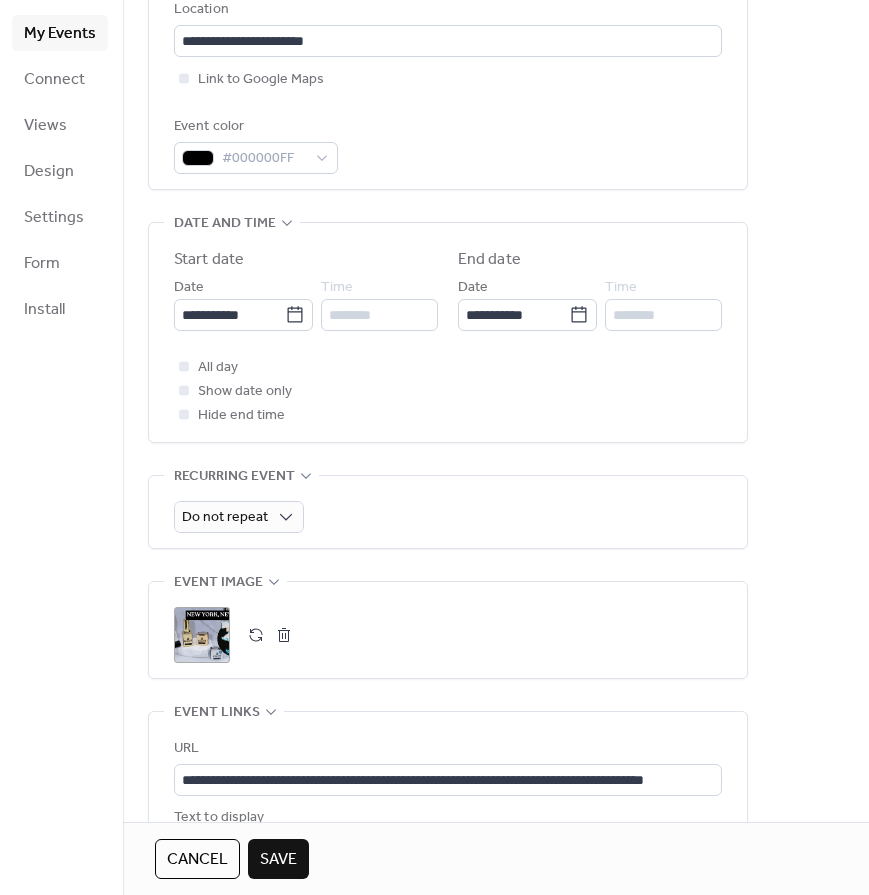 click on ";" at bounding box center [202, 635] 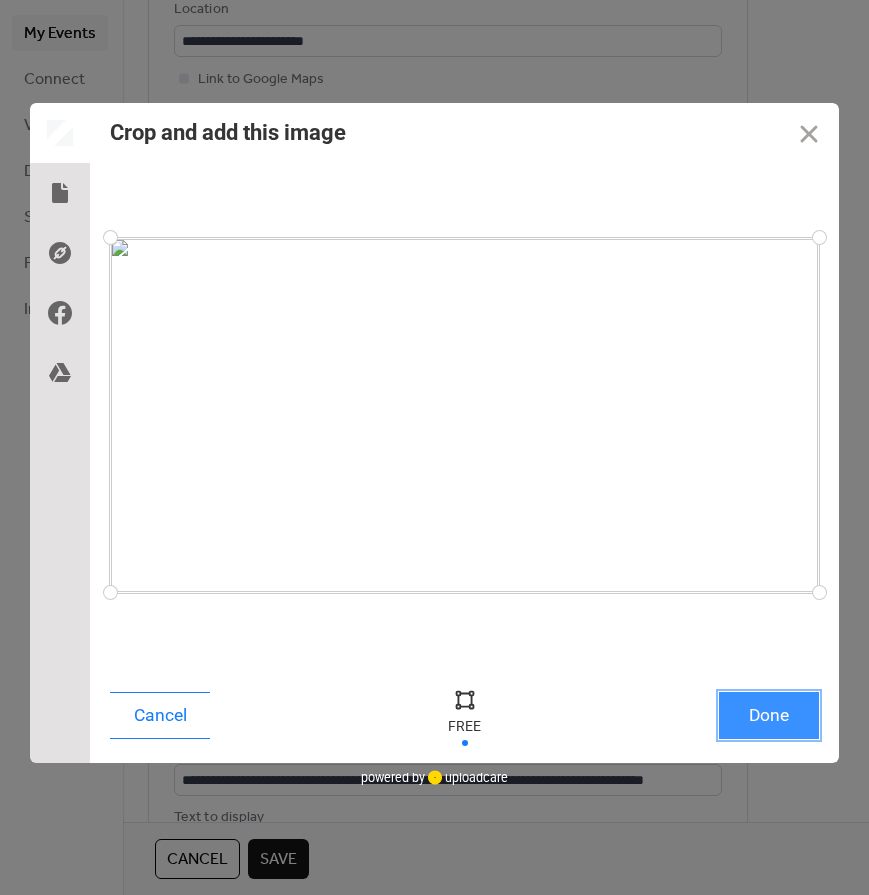 click on "Done" at bounding box center [769, 715] 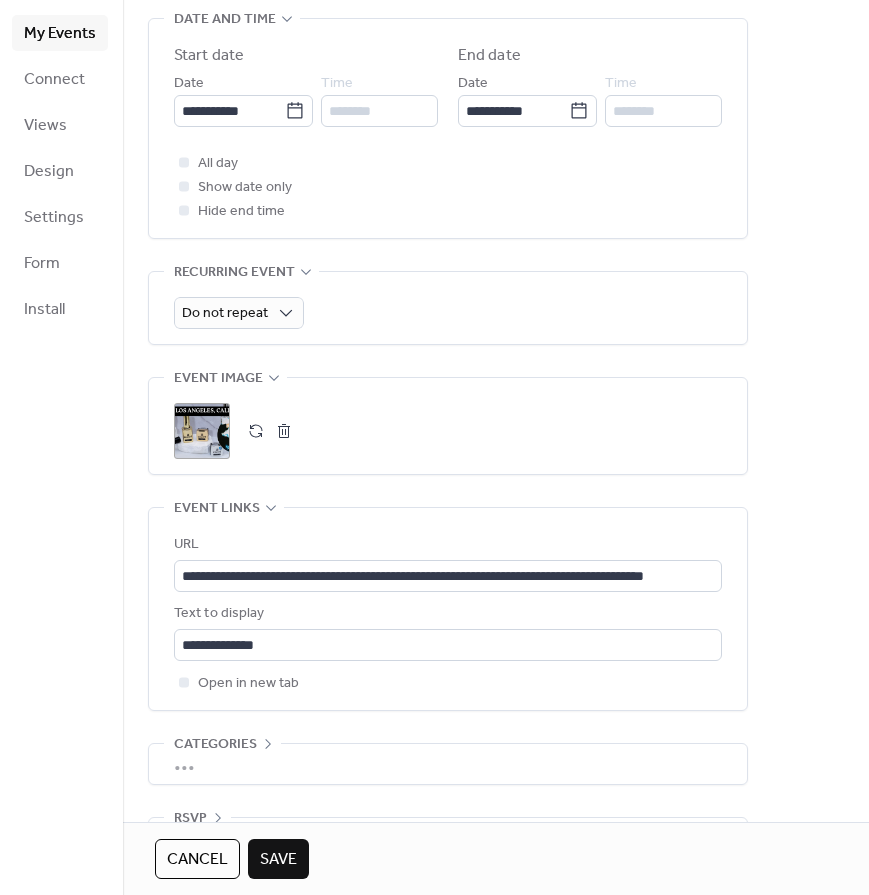 scroll, scrollTop: 669, scrollLeft: 0, axis: vertical 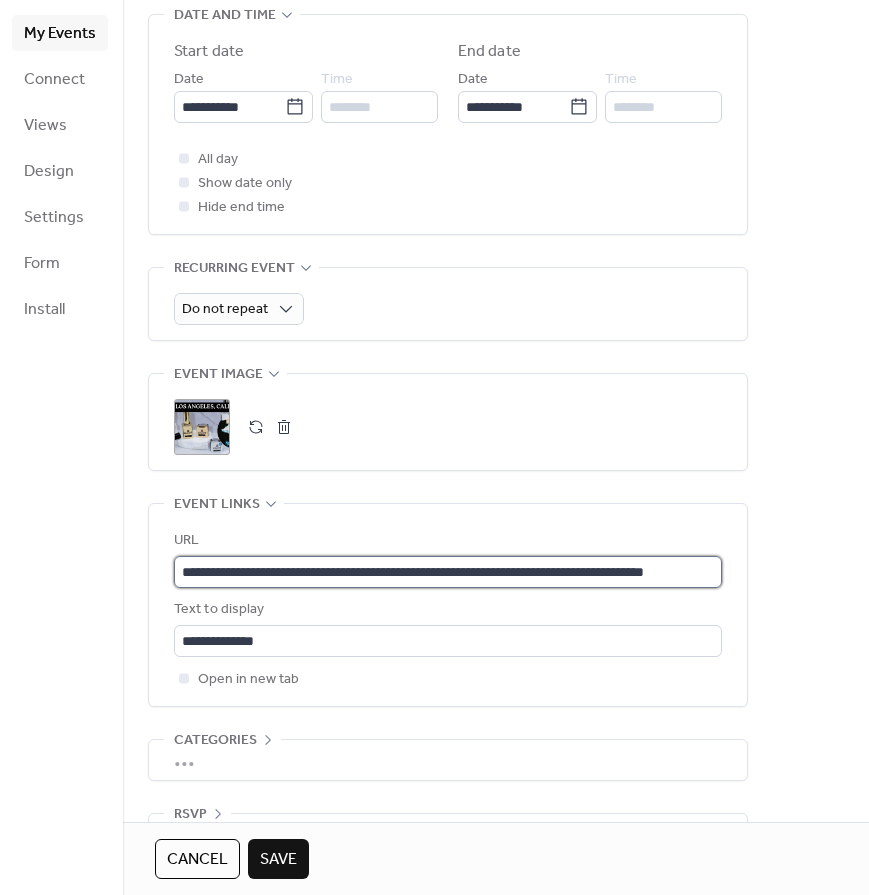 click on "**********" at bounding box center [448, 572] 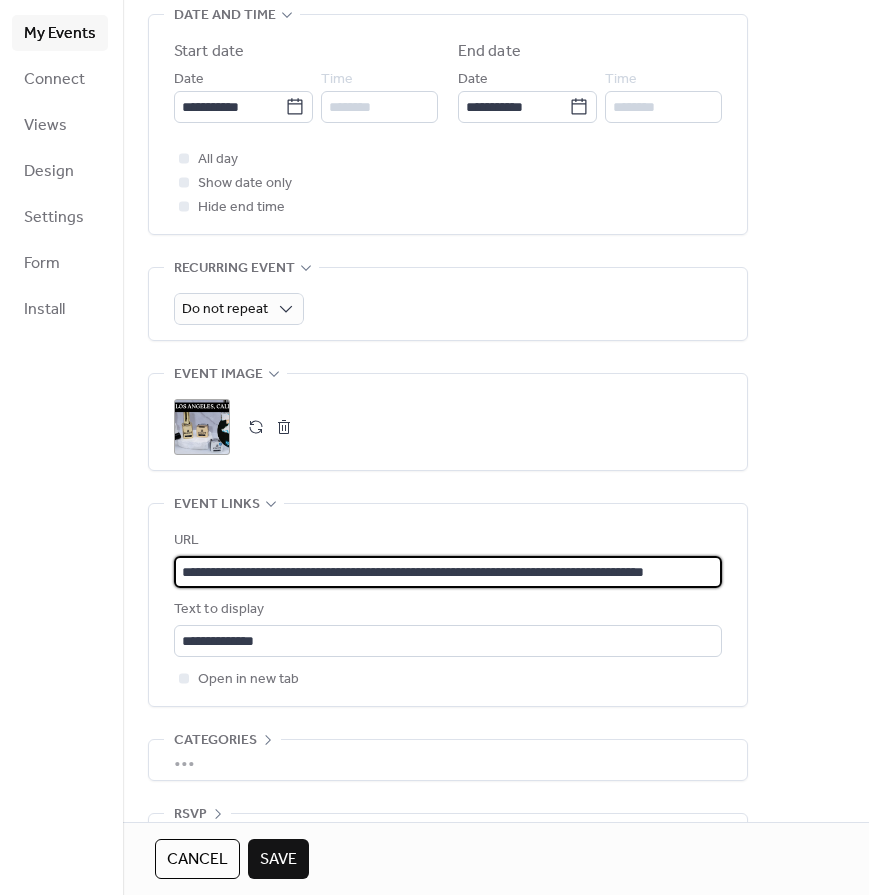 click on "**********" at bounding box center (448, 572) 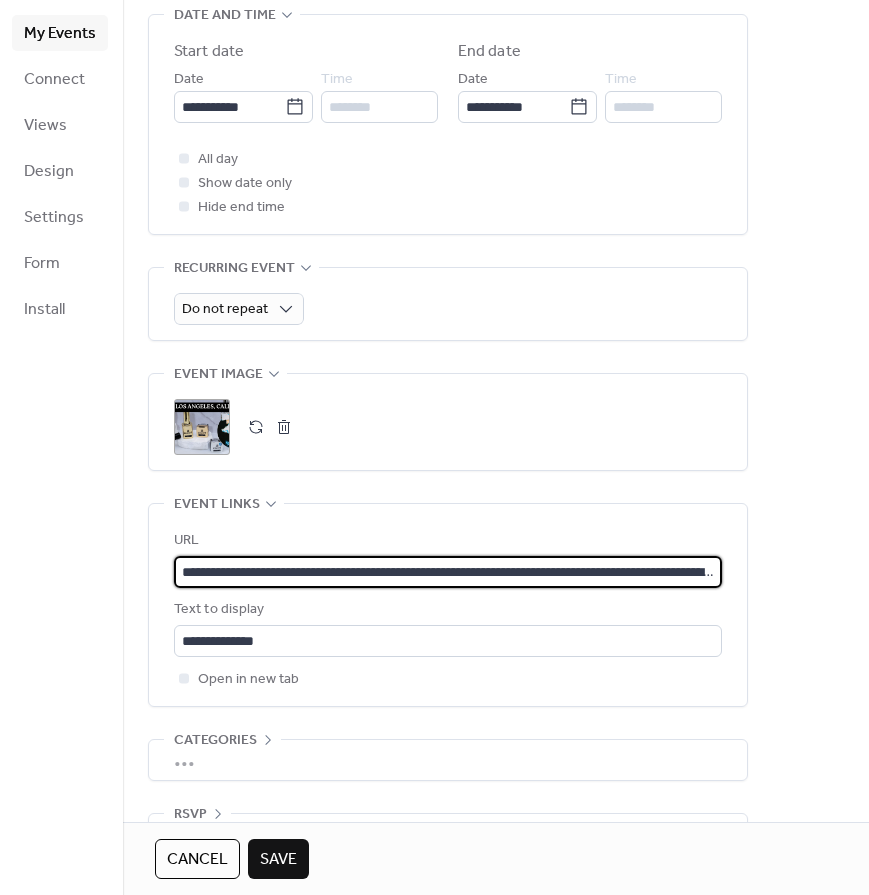 scroll, scrollTop: 0, scrollLeft: 165, axis: horizontal 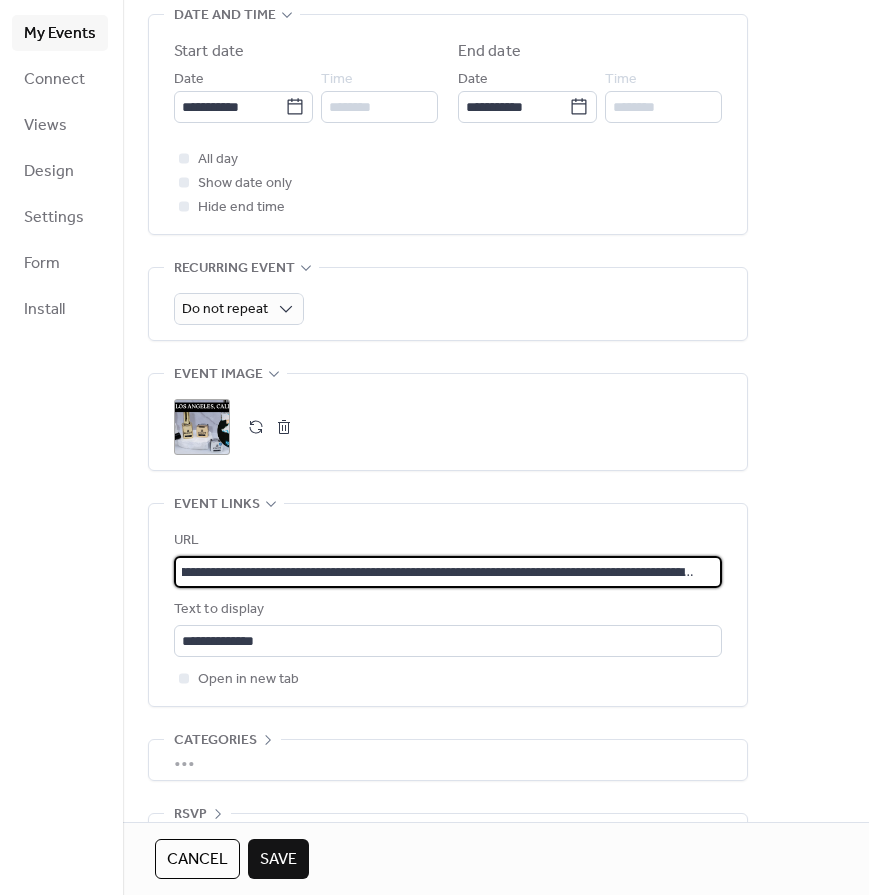 type on "**********" 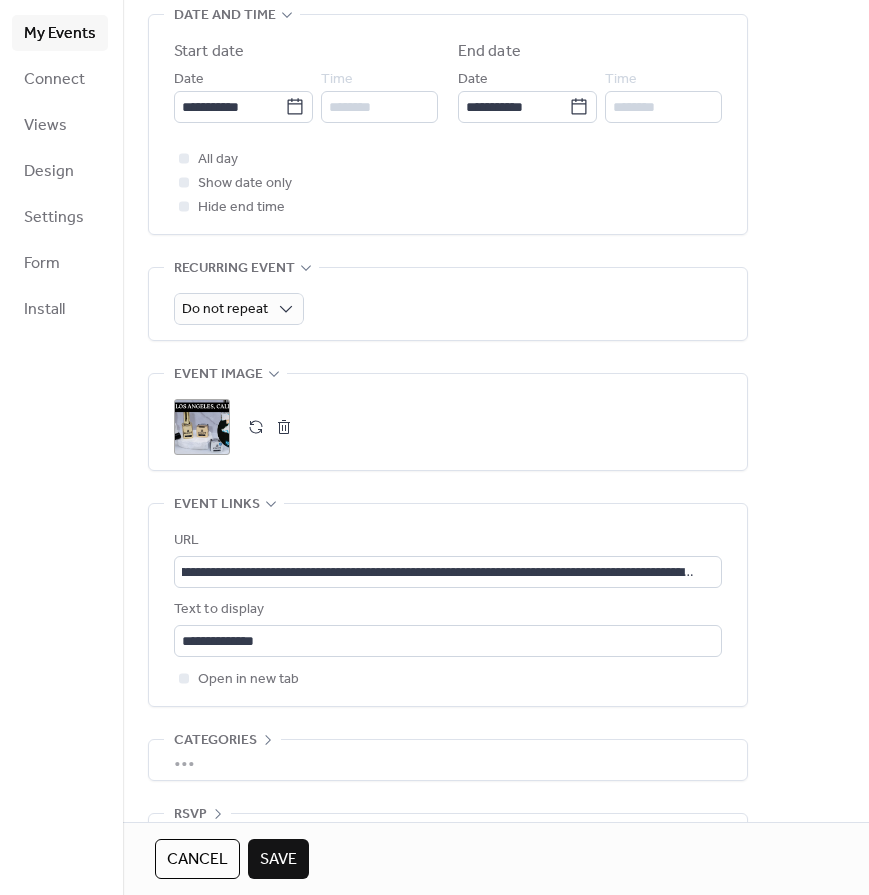 scroll, scrollTop: 0, scrollLeft: 0, axis: both 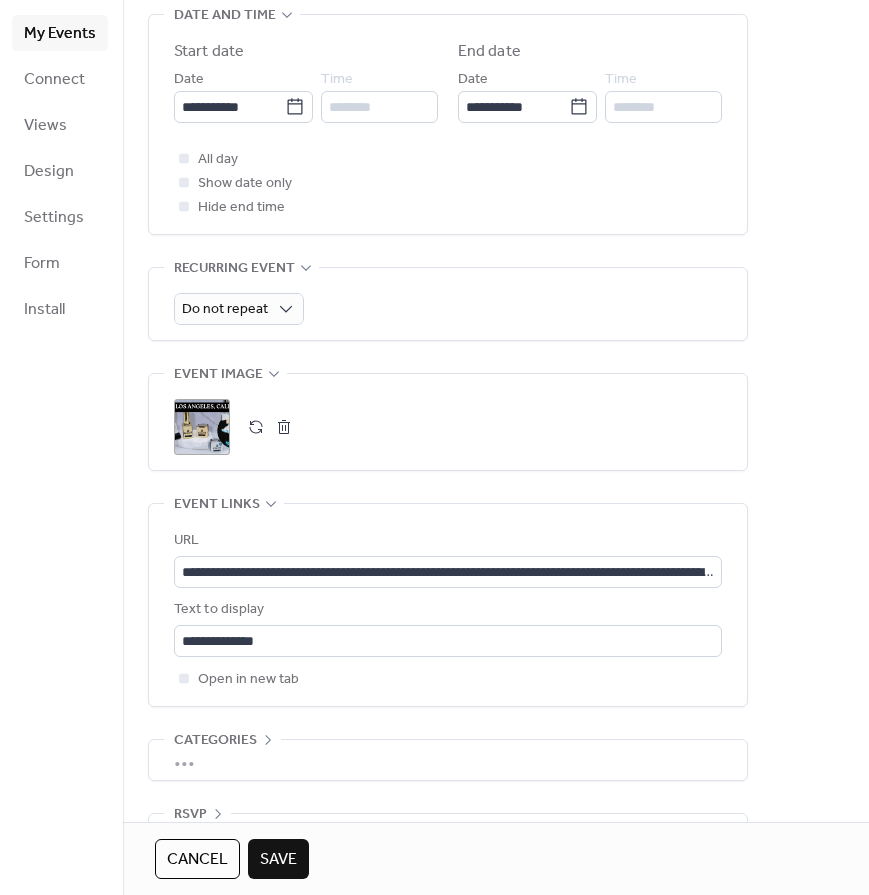 click on "**********" at bounding box center (448, 605) 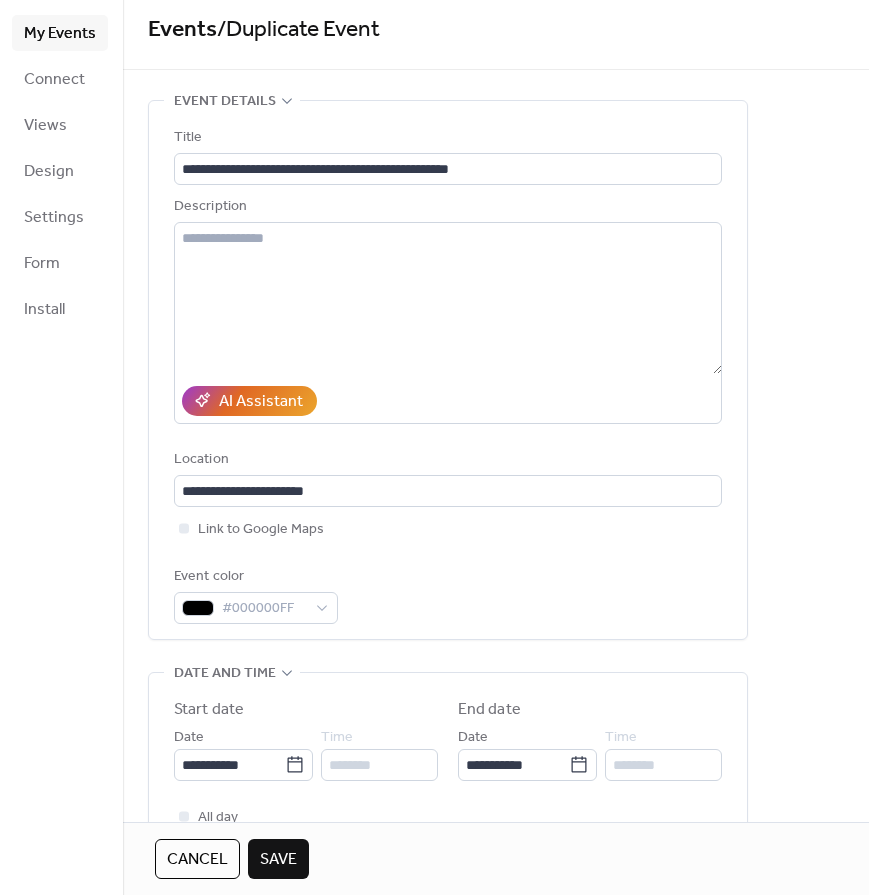 scroll, scrollTop: 0, scrollLeft: 0, axis: both 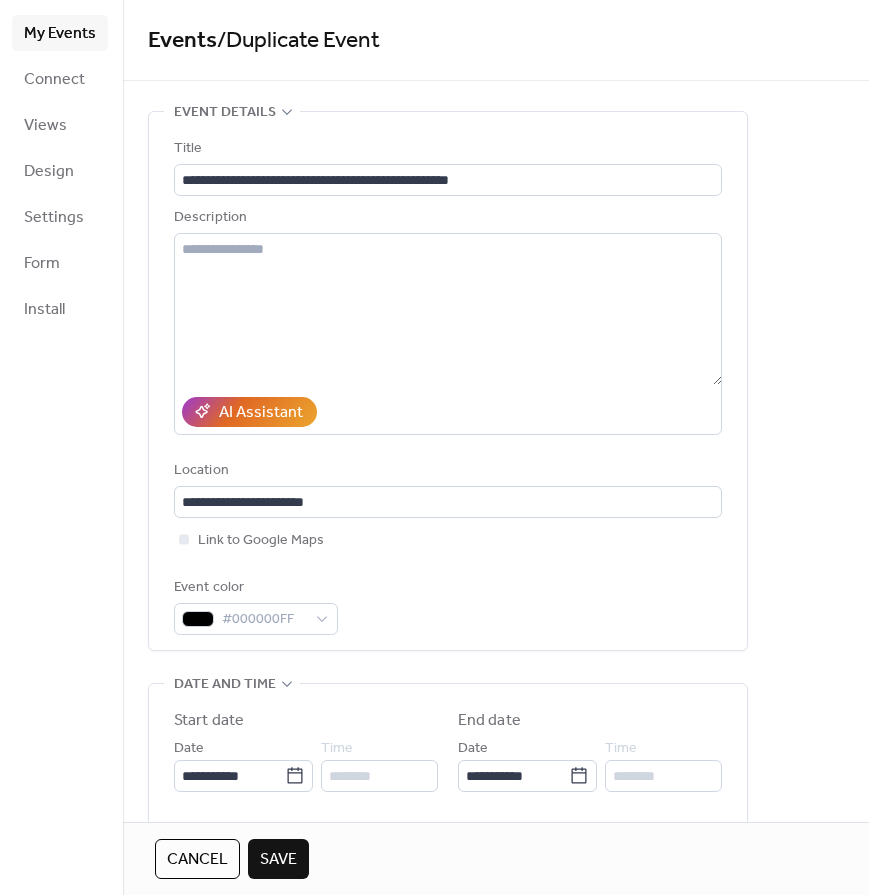 click on "Save" at bounding box center [278, 860] 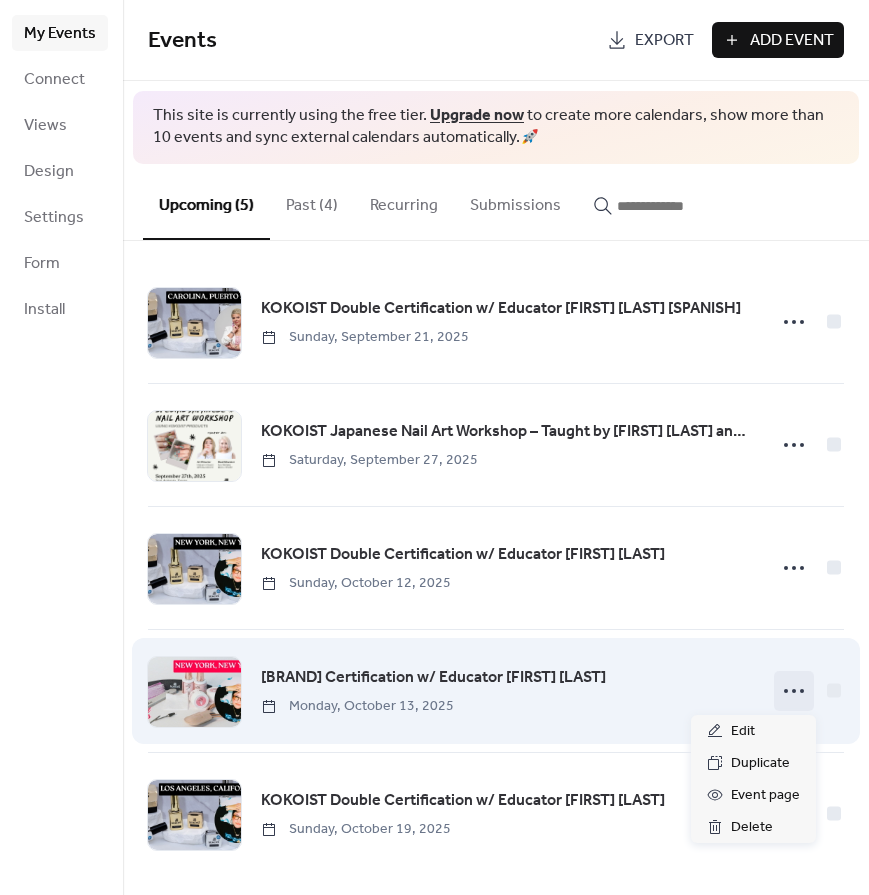 click 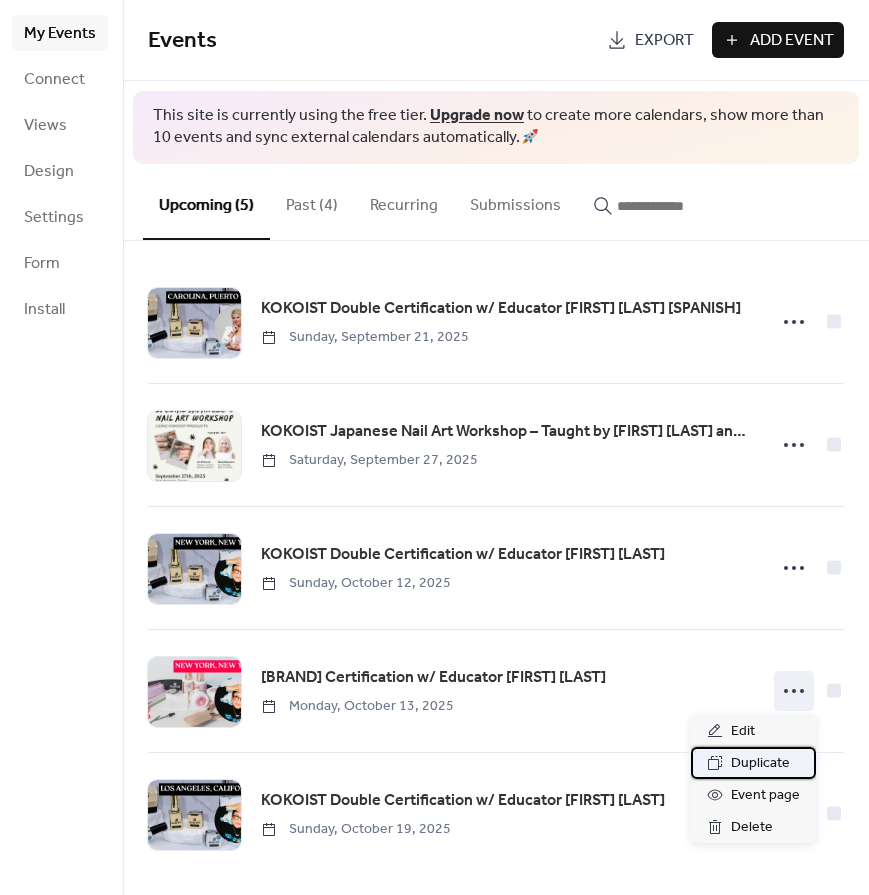 click on "Duplicate" at bounding box center (760, 764) 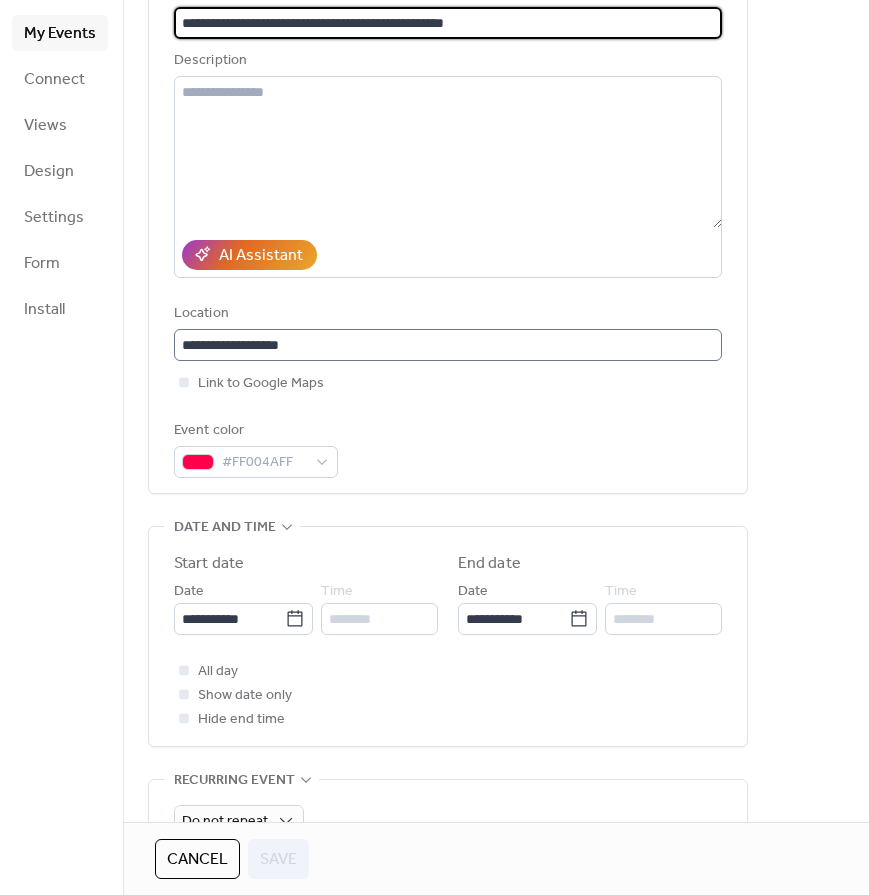 scroll, scrollTop: 160, scrollLeft: 0, axis: vertical 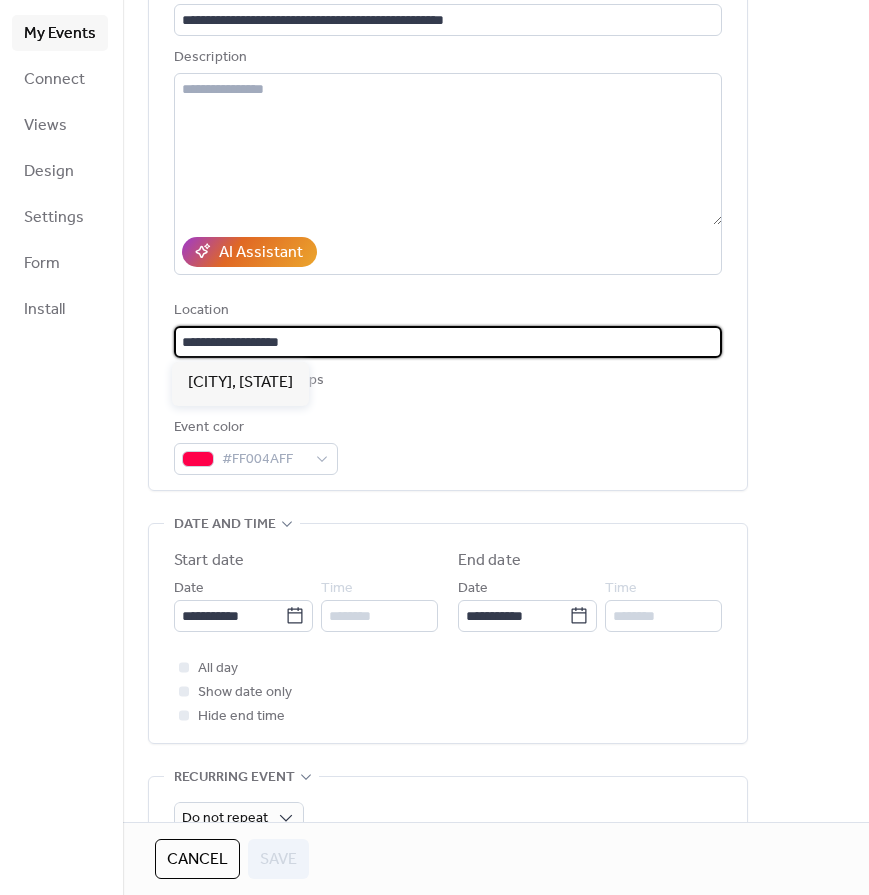 drag, startPoint x: 345, startPoint y: 336, endPoint x: 166, endPoint y: 320, distance: 179.71365 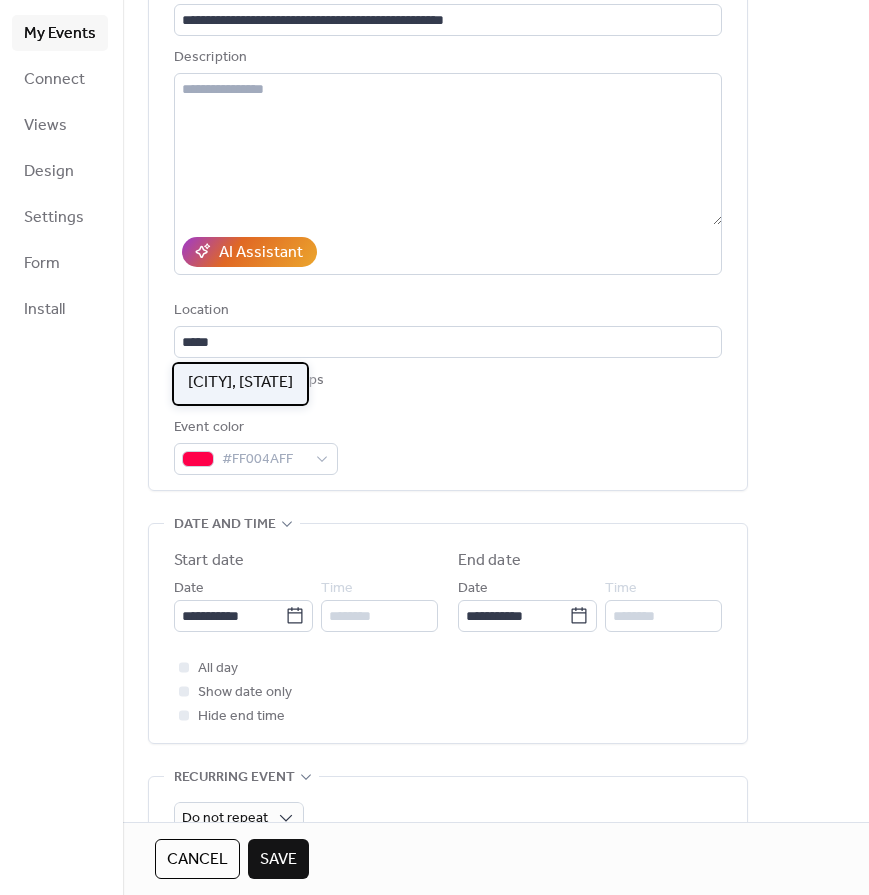 click on "[CITY], [STATE]" at bounding box center (240, 383) 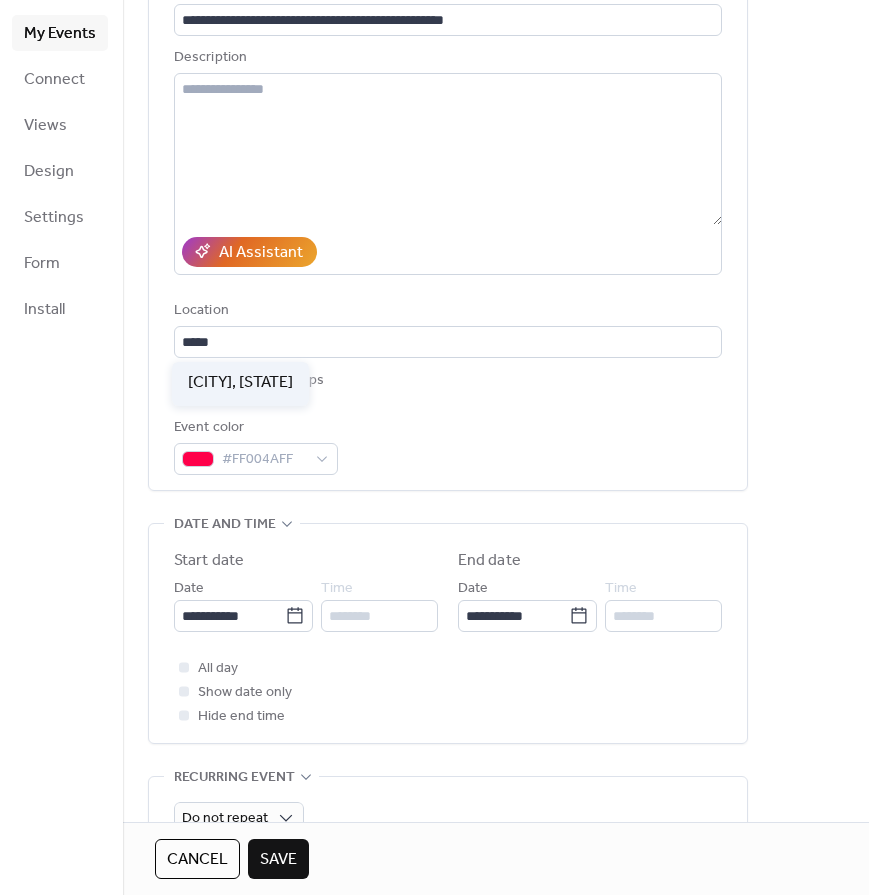 type on "**********" 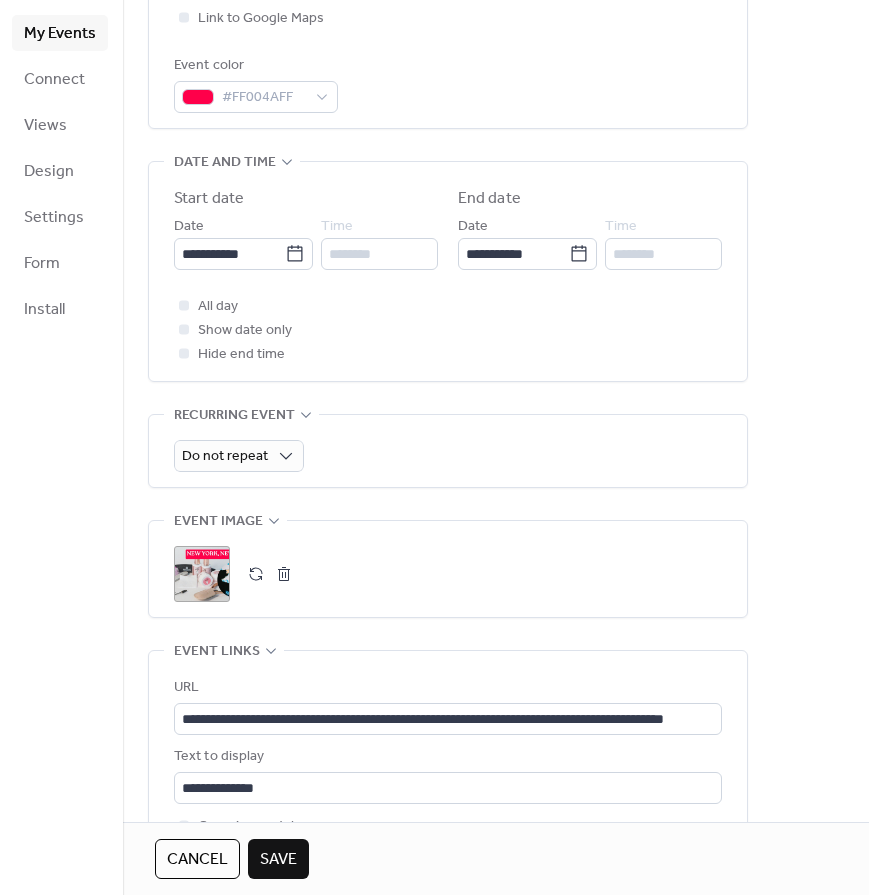 scroll, scrollTop: 525, scrollLeft: 0, axis: vertical 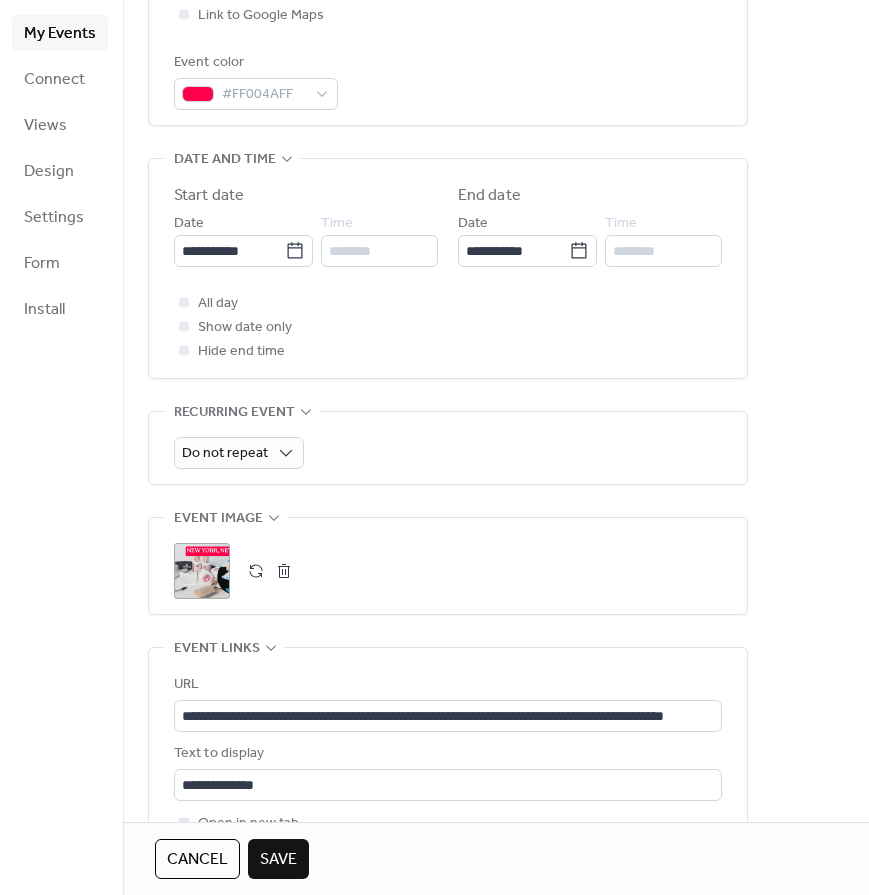 click on ";" at bounding box center [202, 571] 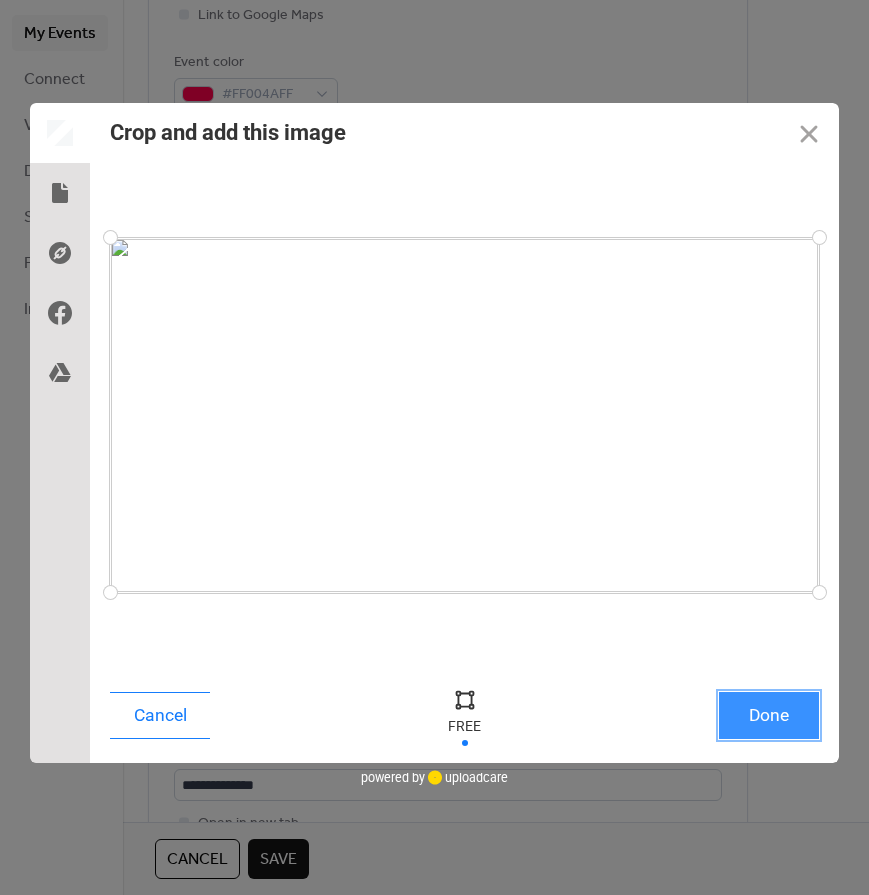 click on "Done" at bounding box center [769, 715] 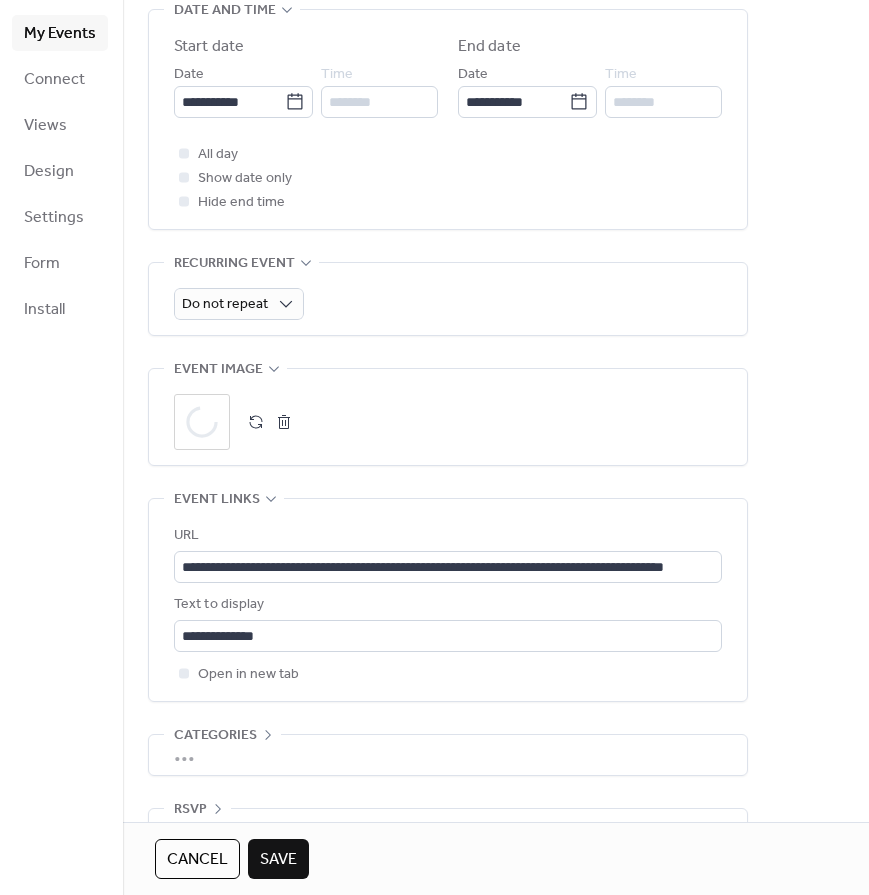 scroll, scrollTop: 688, scrollLeft: 0, axis: vertical 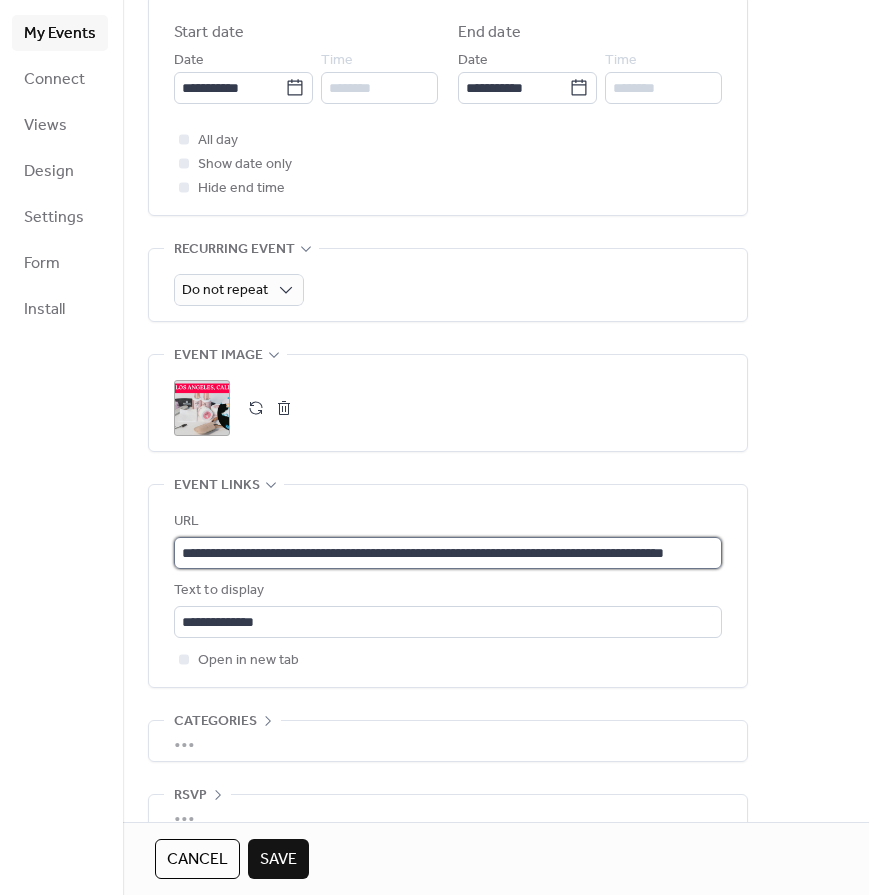 click on "**********" at bounding box center (448, 553) 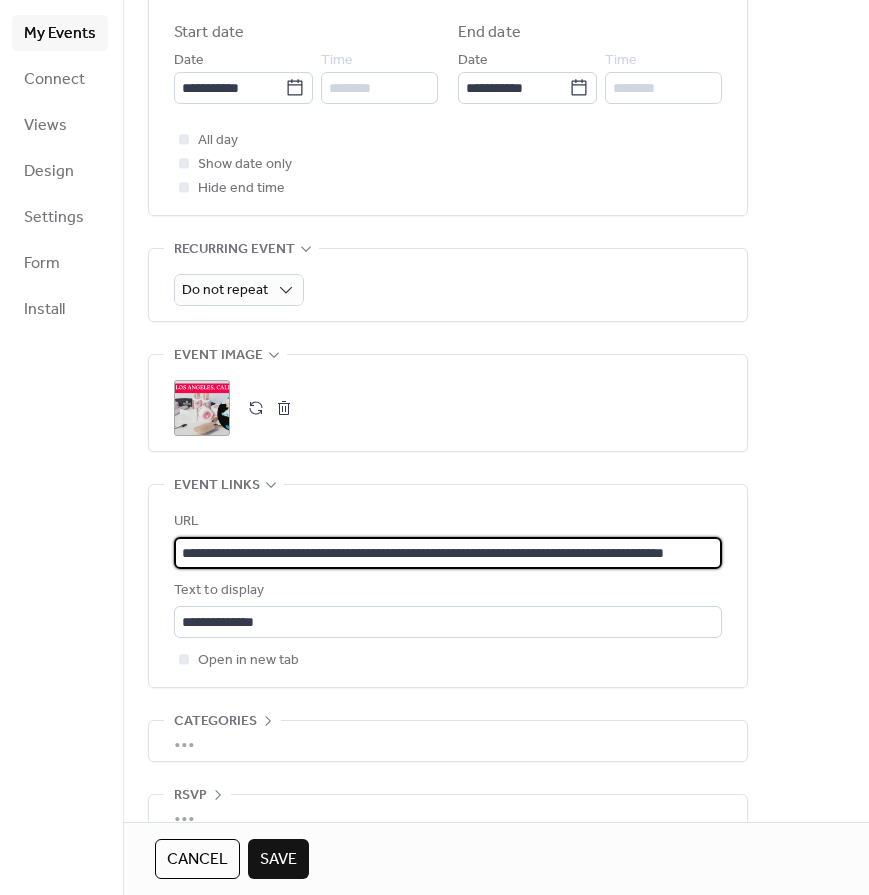 click on "**********" at bounding box center [448, 553] 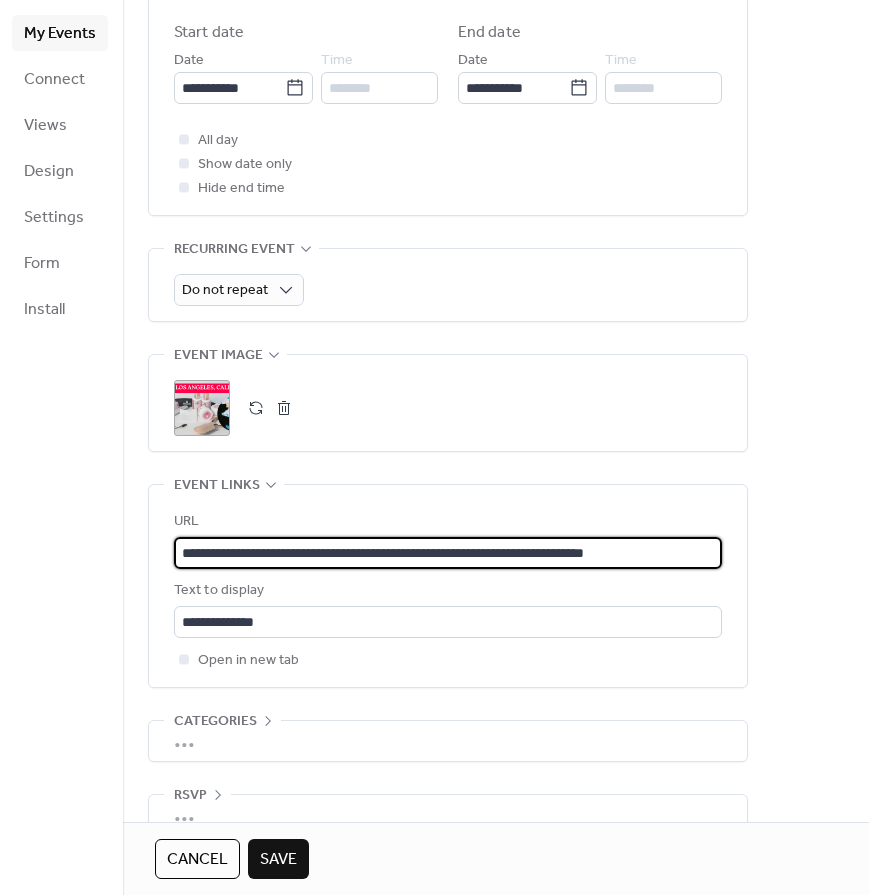 type on "**********" 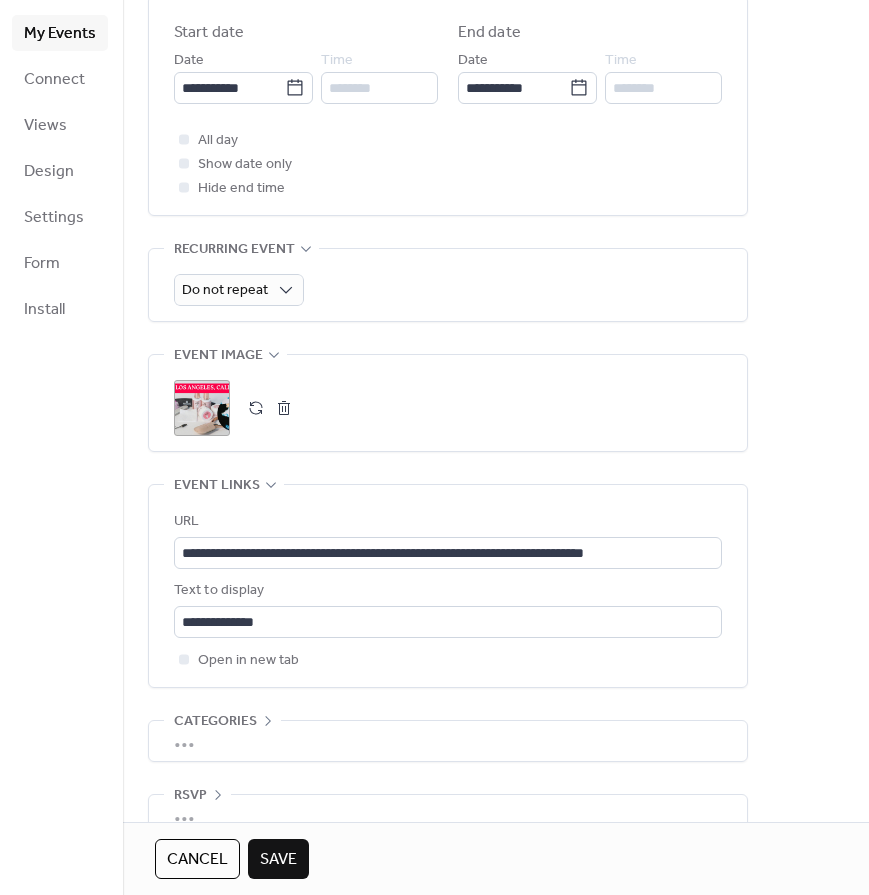 click on "My Events Connect Views Design Settings Form Install" at bounding box center [61, 447] 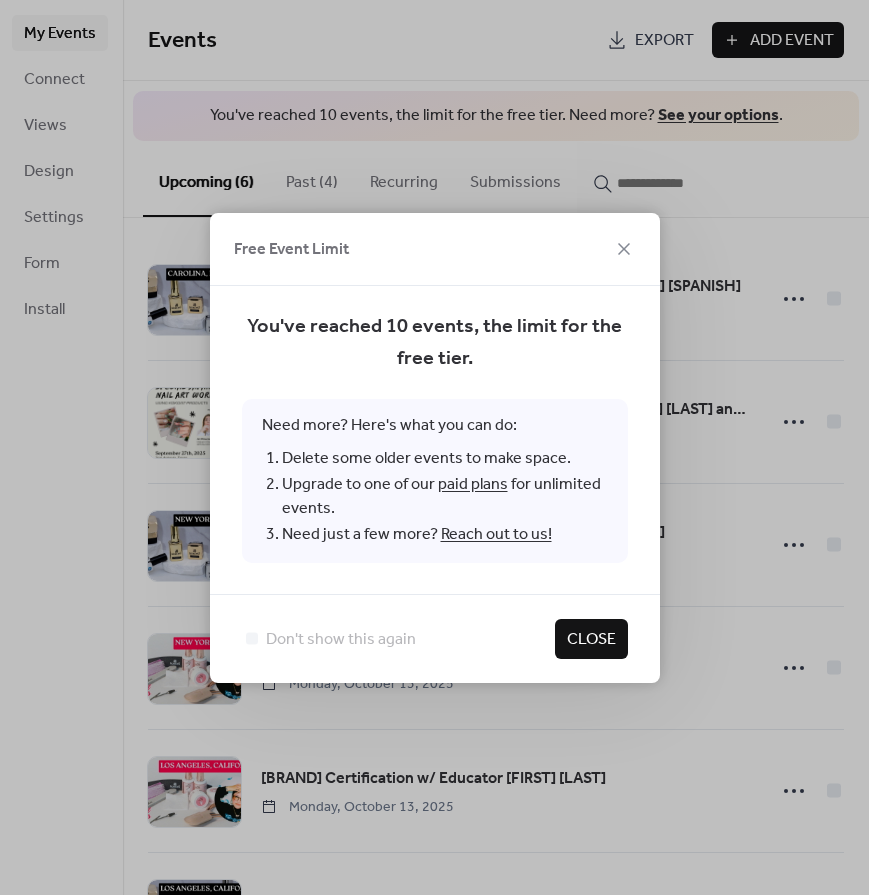 click on "Close" at bounding box center (591, 640) 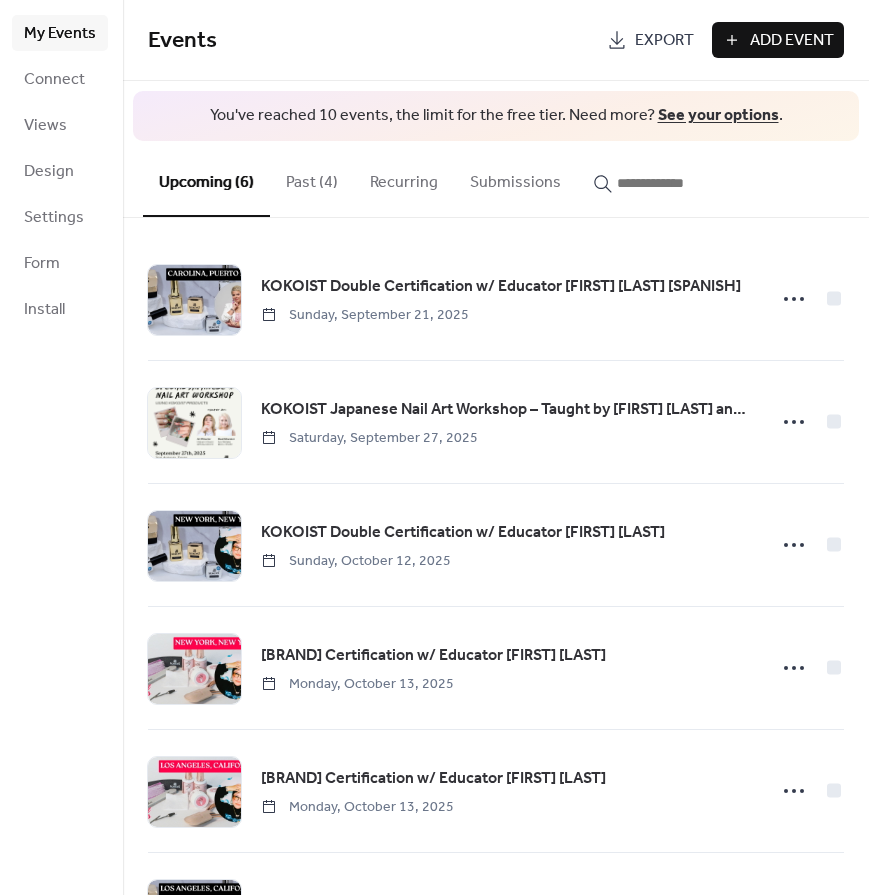 click on "Past (4)" at bounding box center (312, 178) 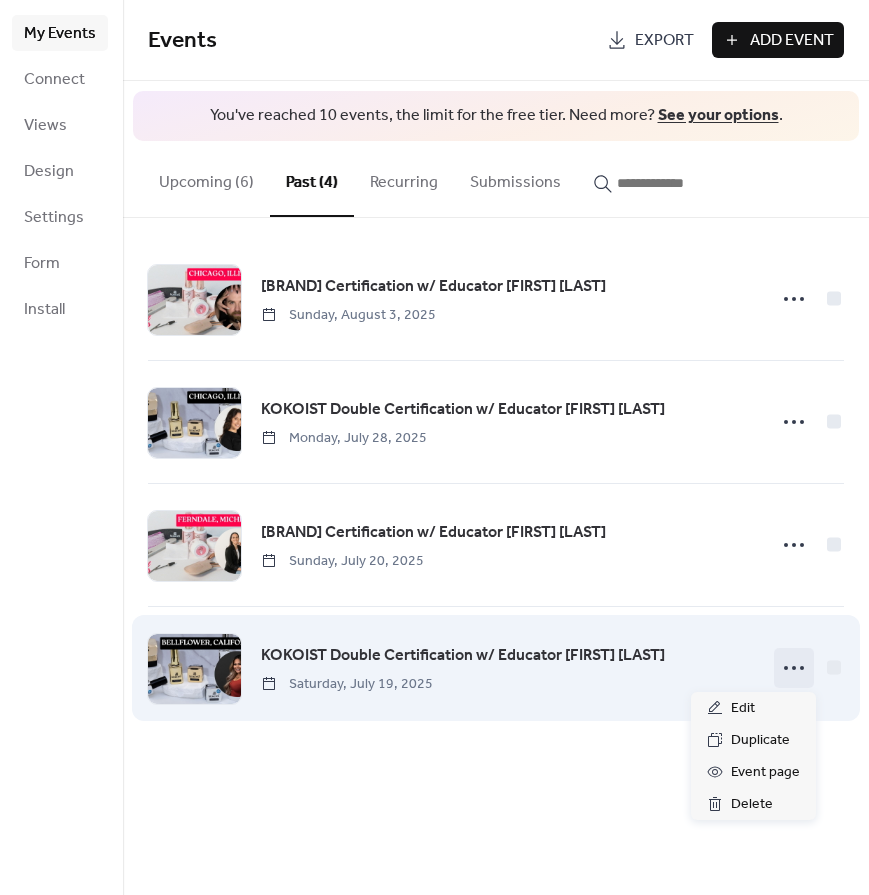 click 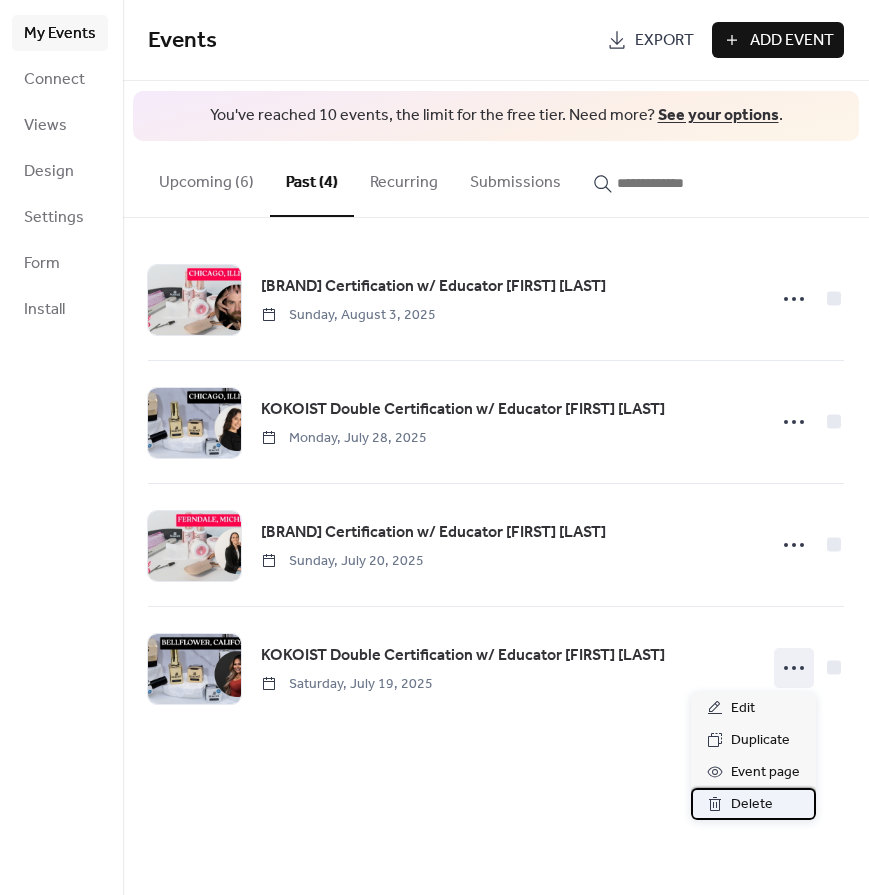 click on "Delete" at bounding box center (752, 805) 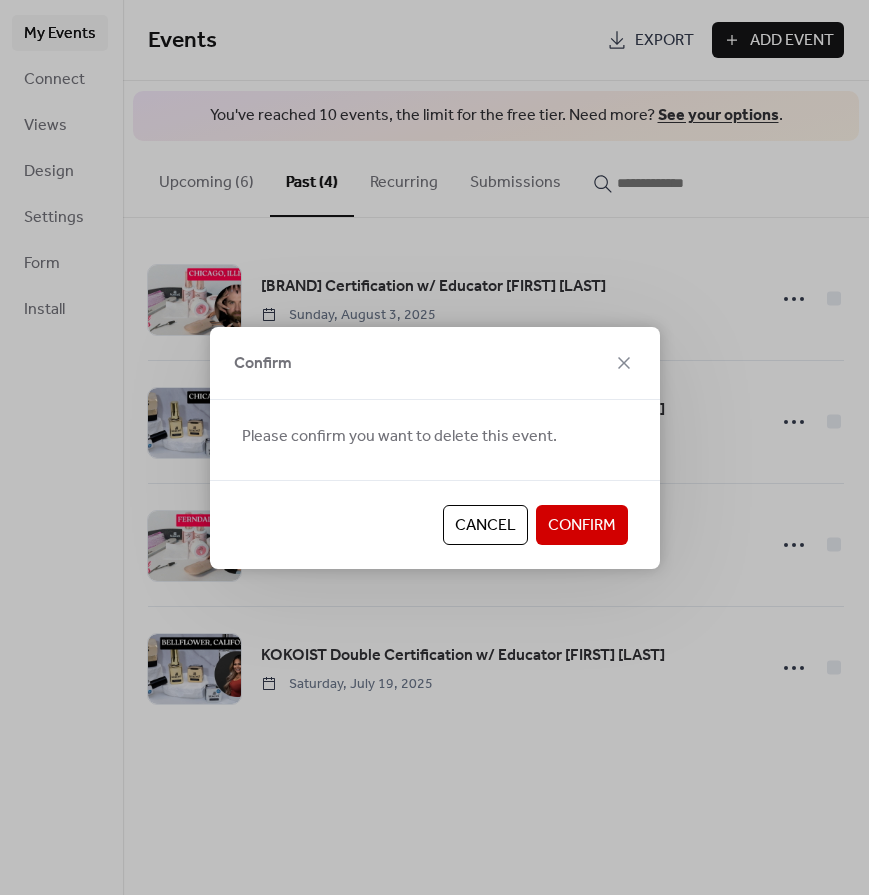 click on "Confirm" at bounding box center (582, 526) 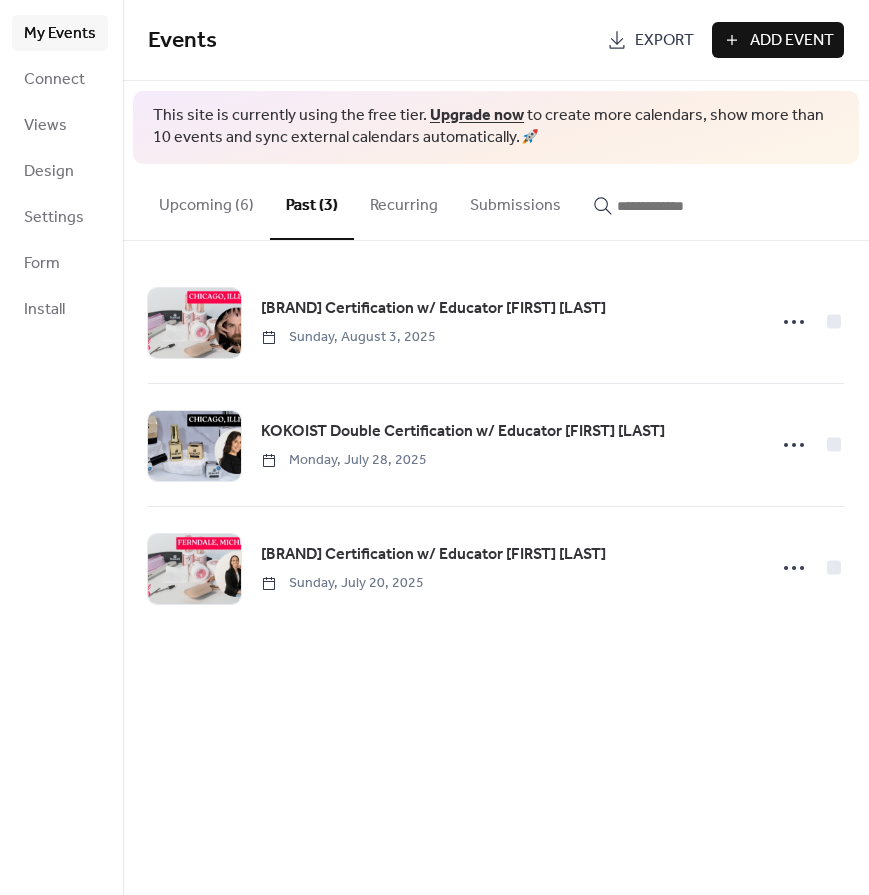 drag, startPoint x: 218, startPoint y: 204, endPoint x: 246, endPoint y: 242, distance: 47.201694 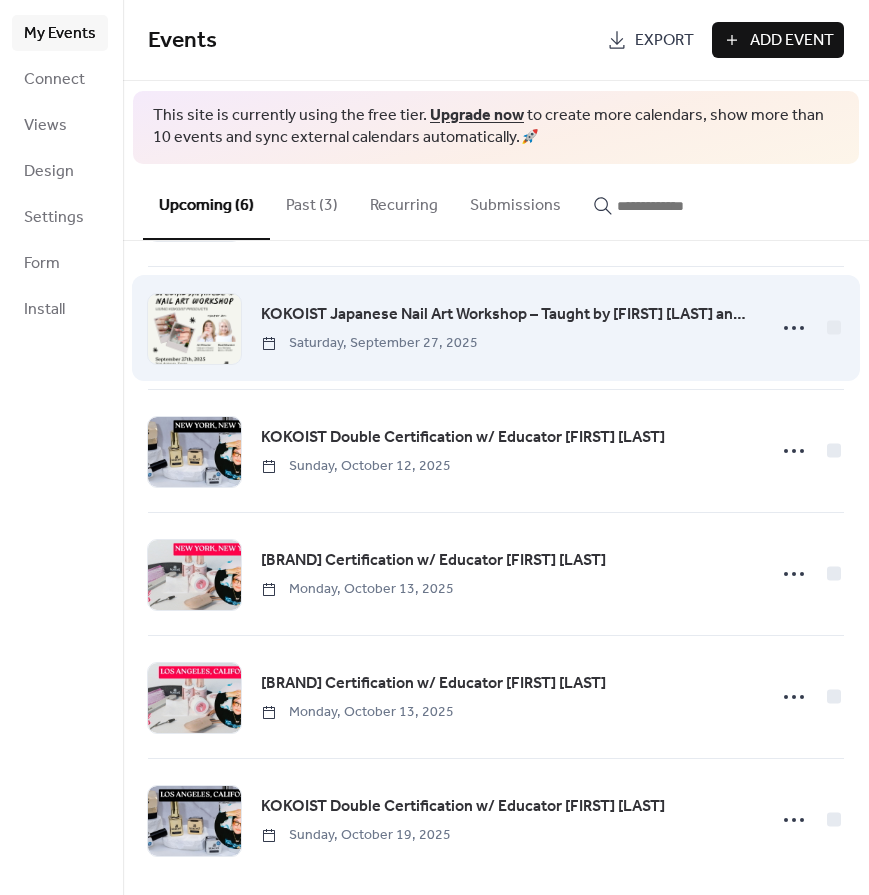 scroll, scrollTop: 123, scrollLeft: 0, axis: vertical 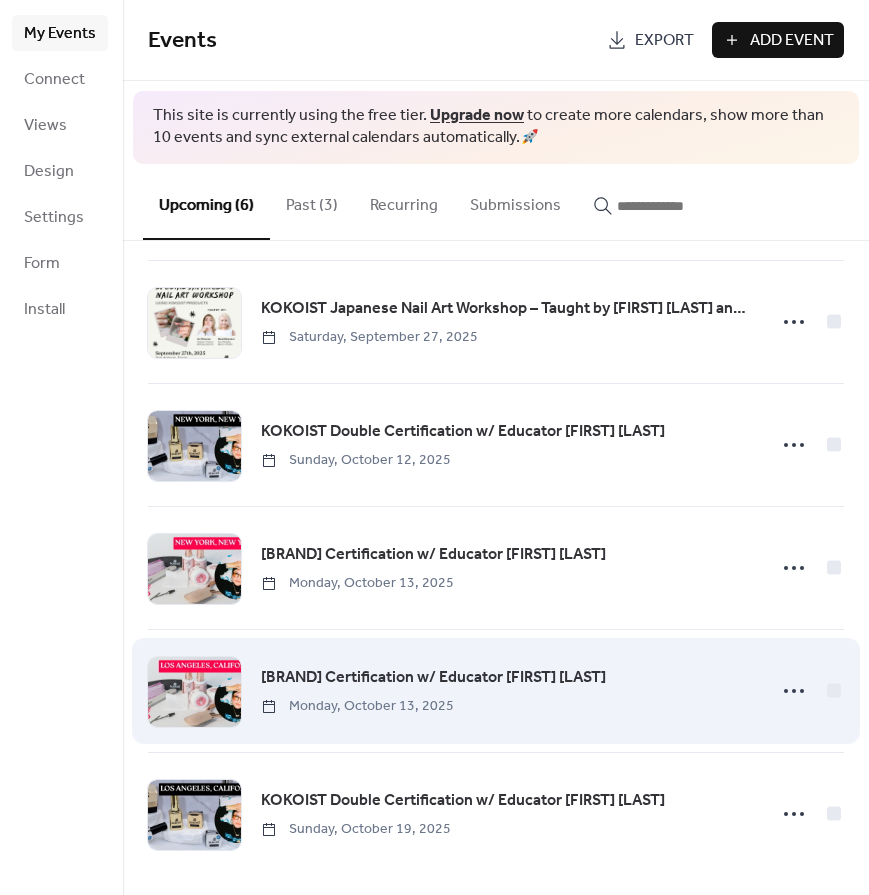 click on "[BRAND] Certification w/ Educator [FIRST] [LAST] [DAY], [MONTH] [DAY], [YEAR]" at bounding box center (496, 691) 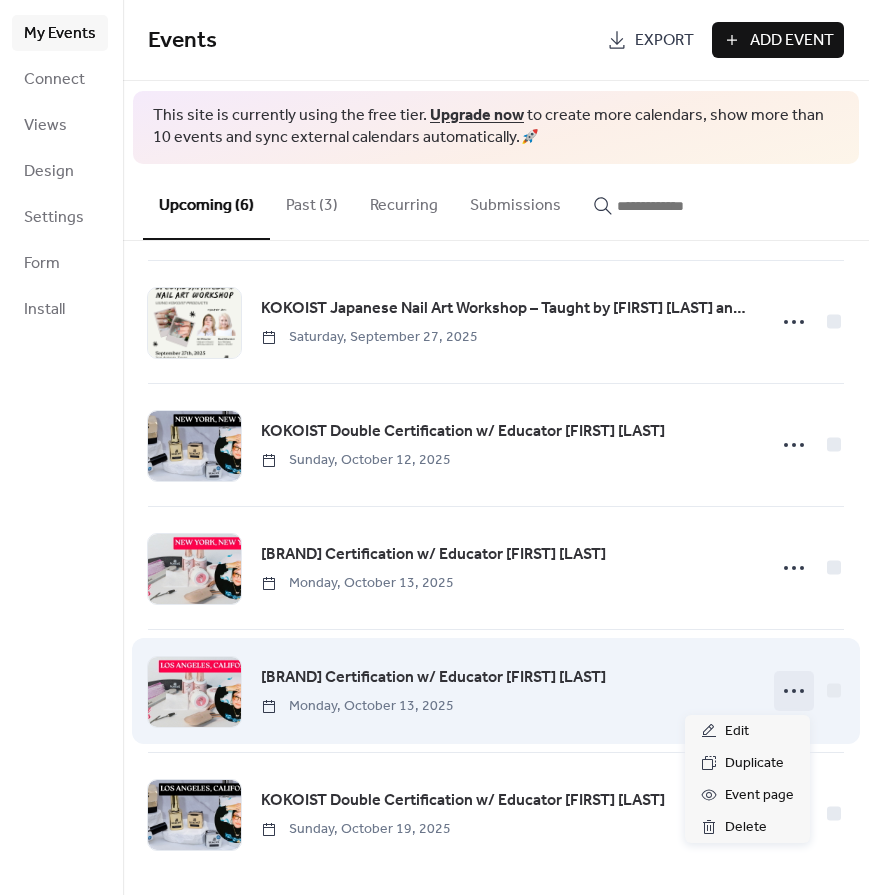 drag, startPoint x: 781, startPoint y: 689, endPoint x: 769, endPoint y: 691, distance: 12.165525 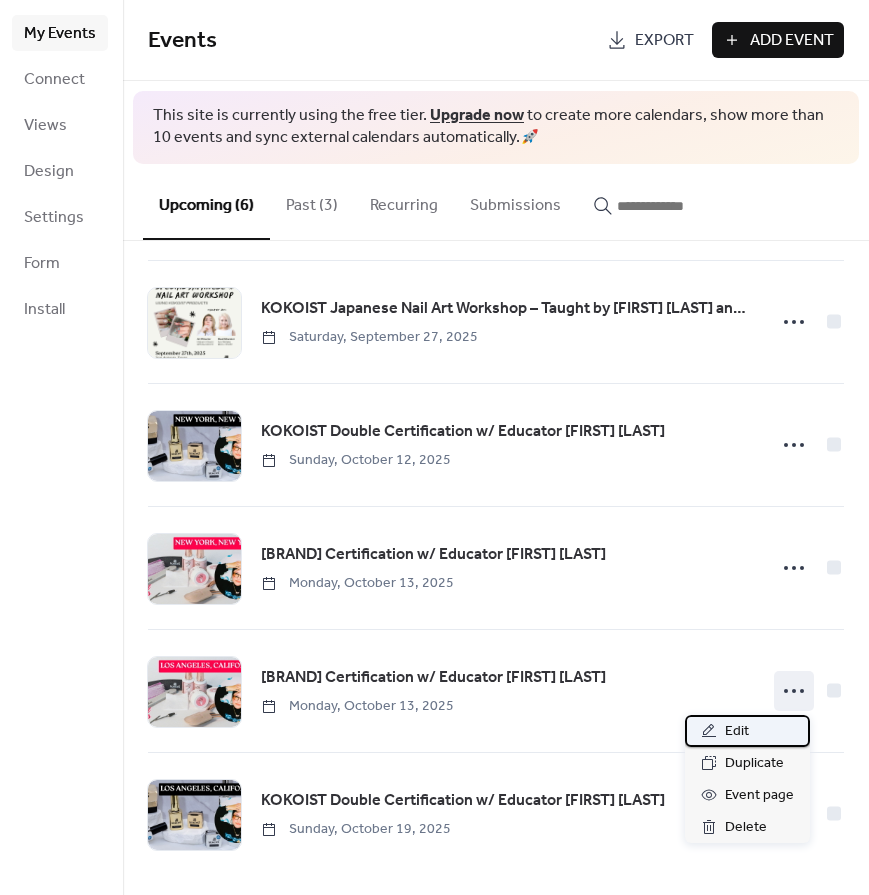 click on "Edit" at bounding box center [747, 731] 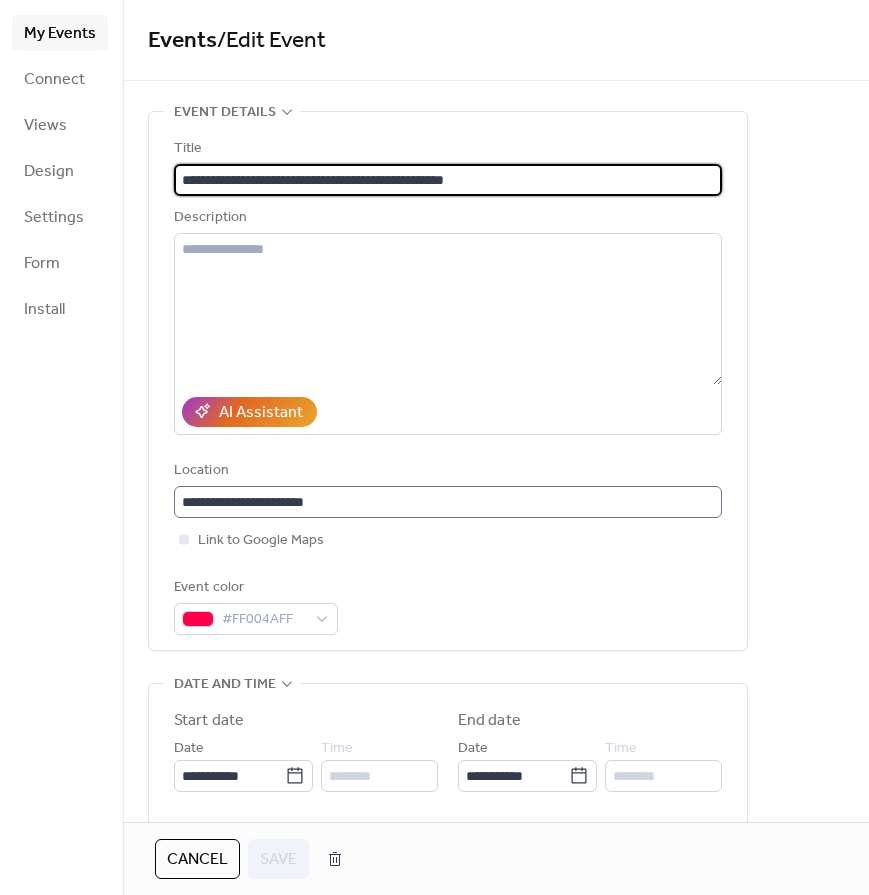 scroll, scrollTop: 1, scrollLeft: 0, axis: vertical 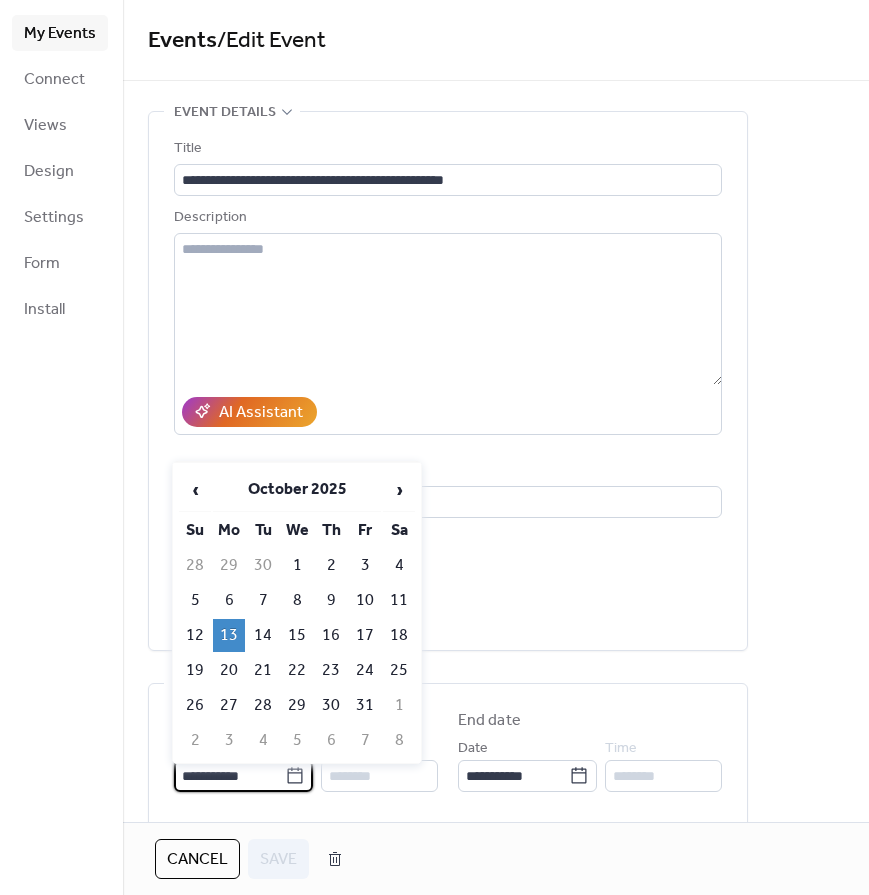 click on "**********" at bounding box center [229, 776] 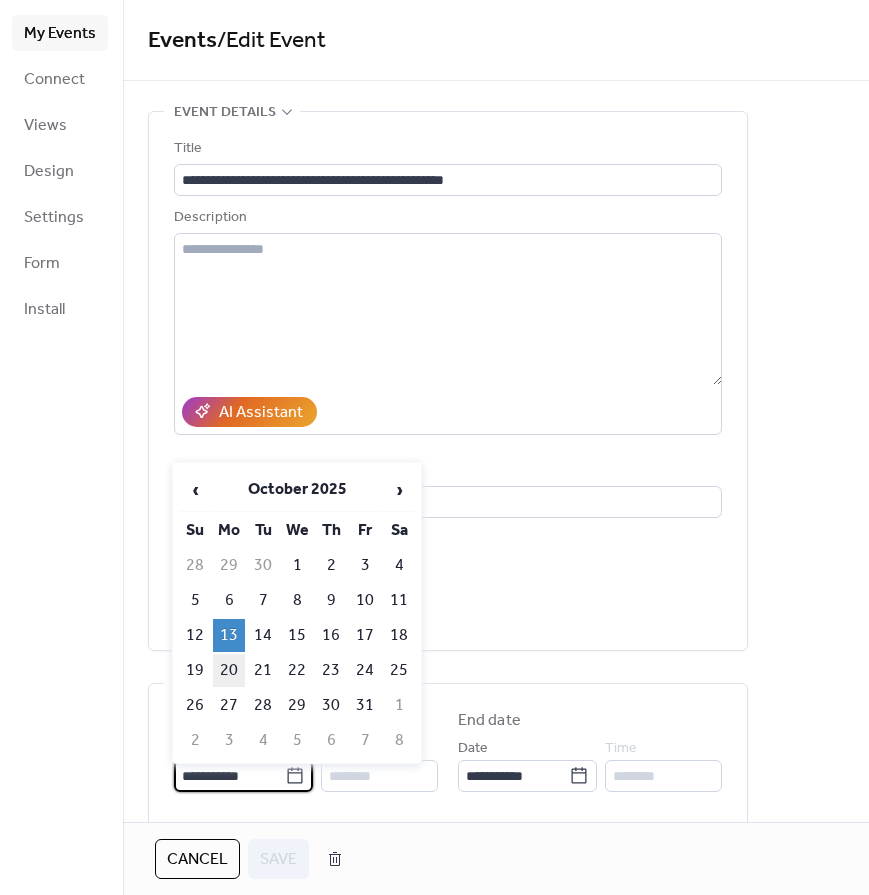 click on "20" at bounding box center [229, 670] 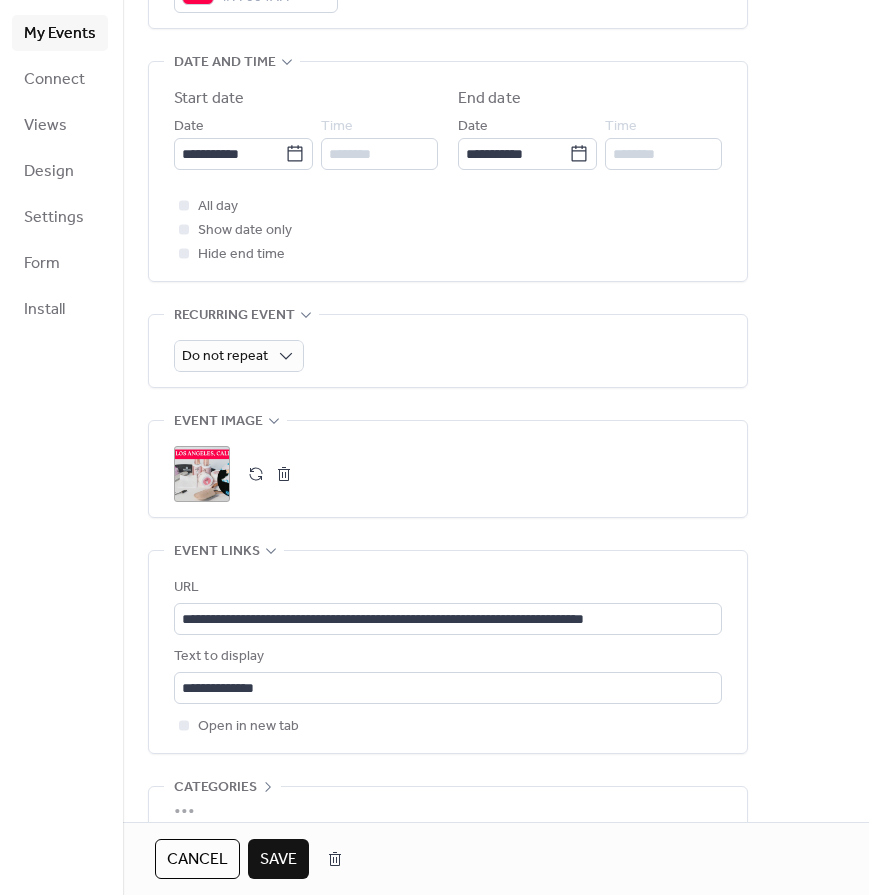 scroll, scrollTop: 630, scrollLeft: 0, axis: vertical 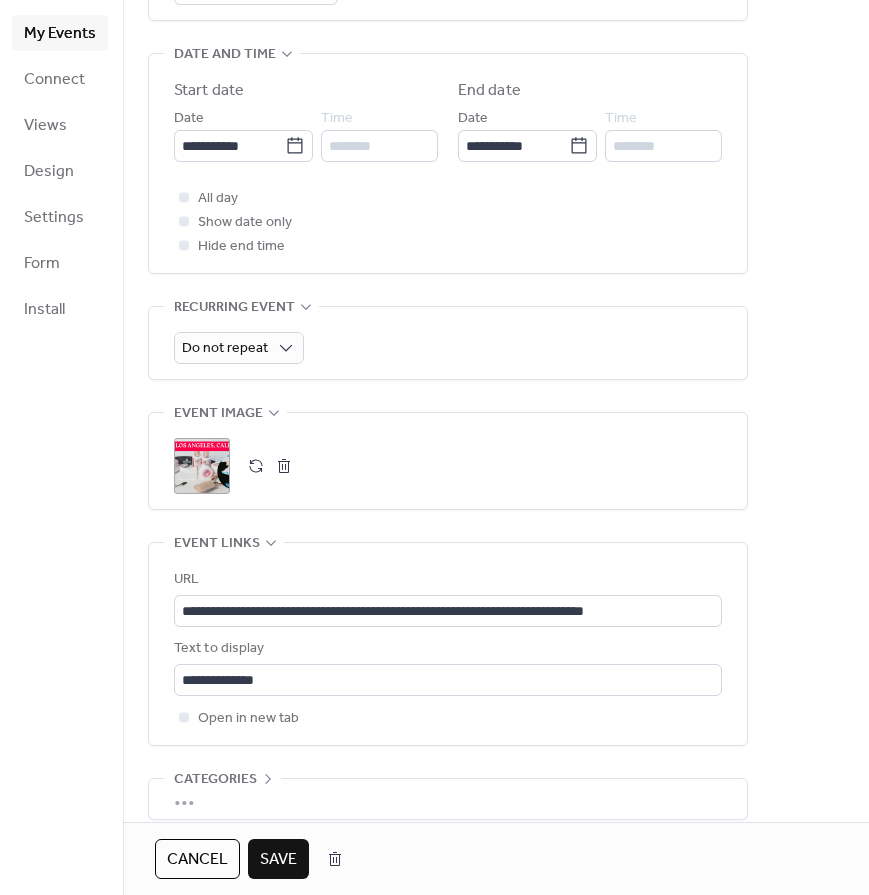 click on "Save" at bounding box center (278, 860) 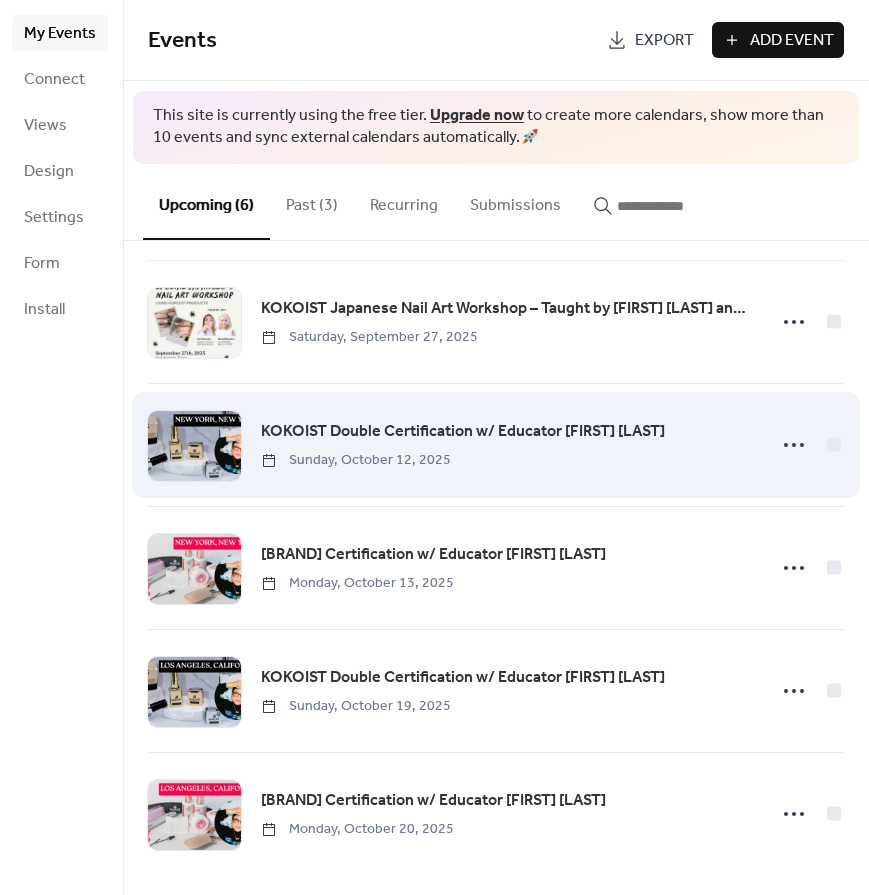 scroll, scrollTop: 0, scrollLeft: 0, axis: both 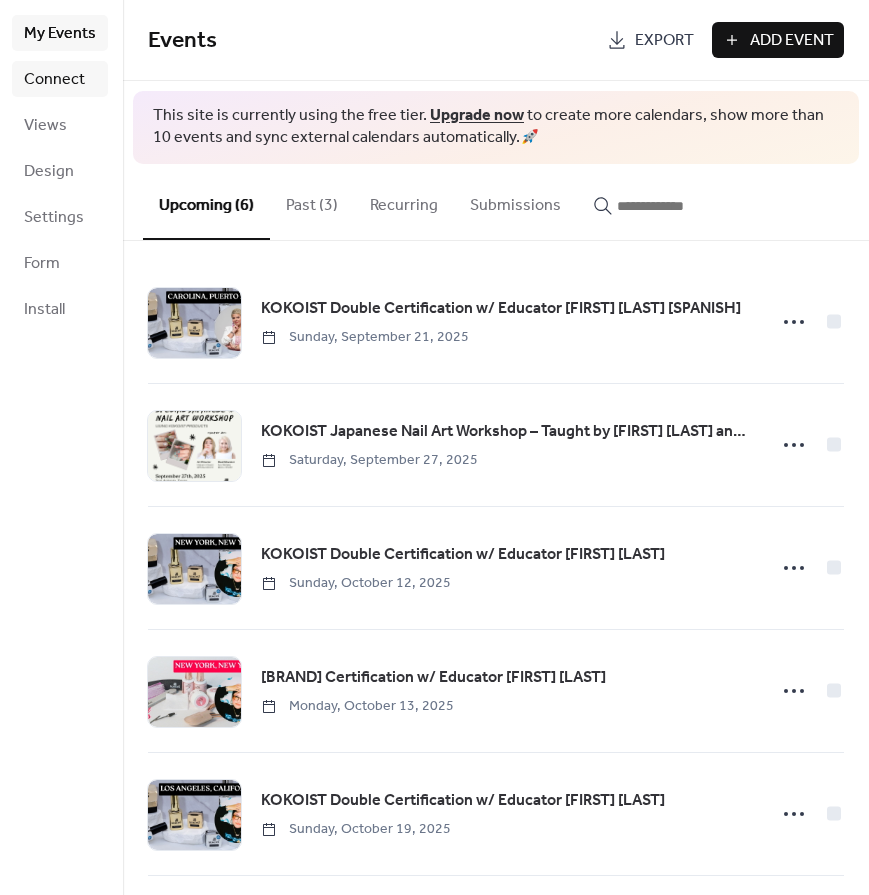 click on "Connect" at bounding box center (60, 79) 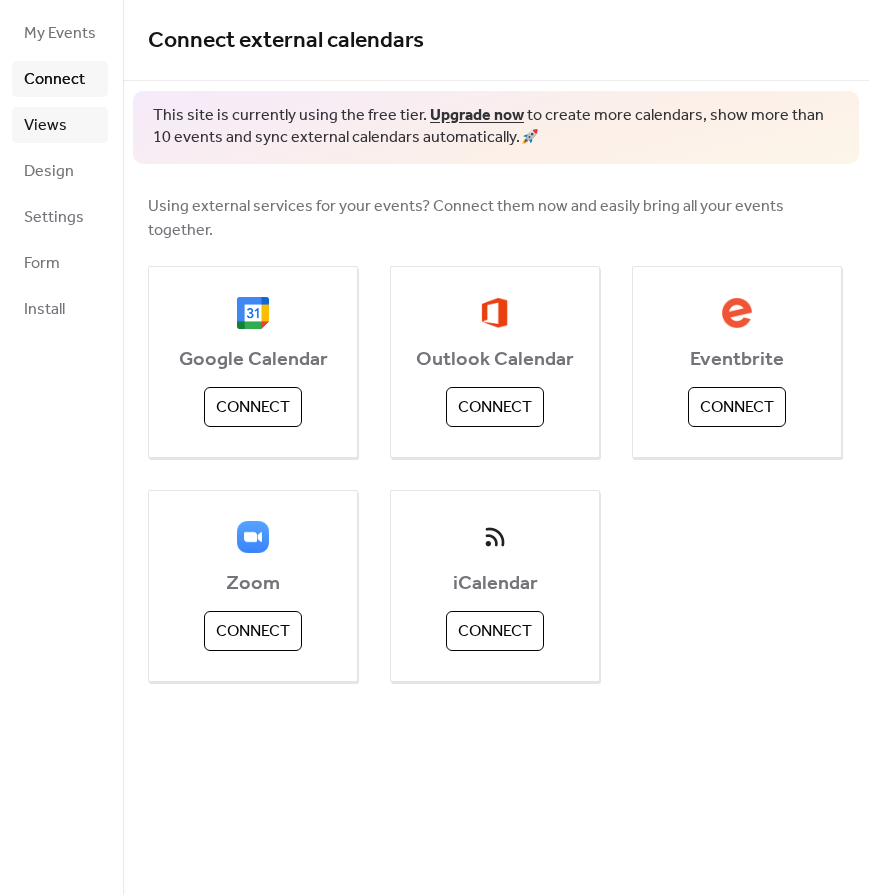 click on "Views" at bounding box center (60, 125) 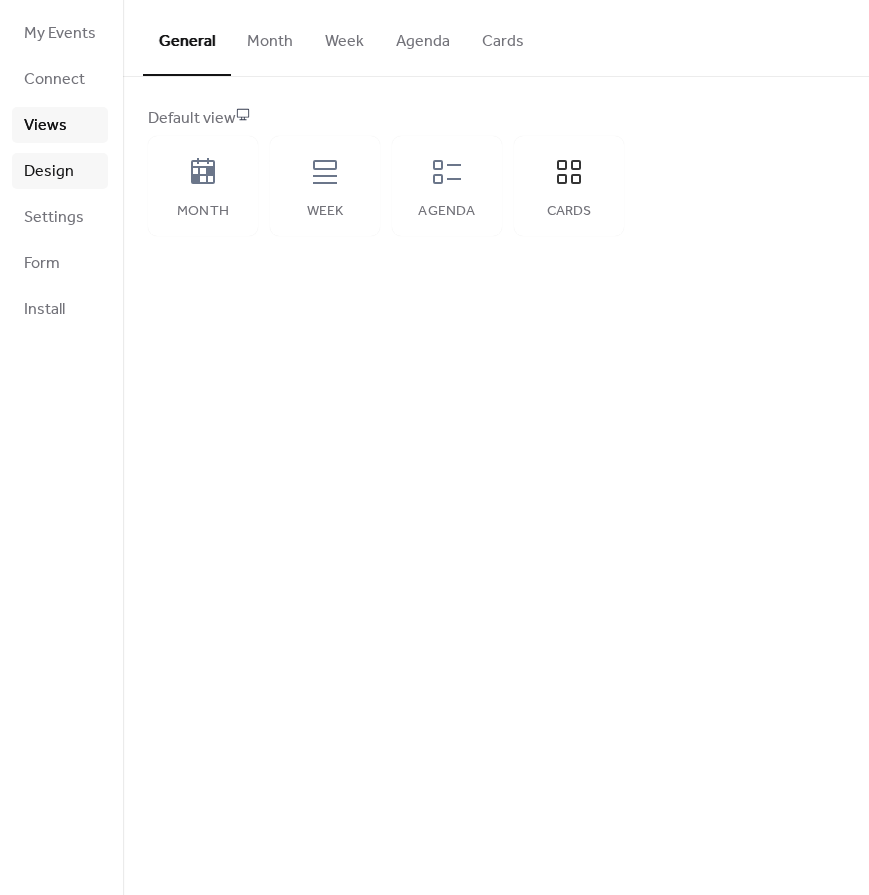 click on "Design" at bounding box center [60, 171] 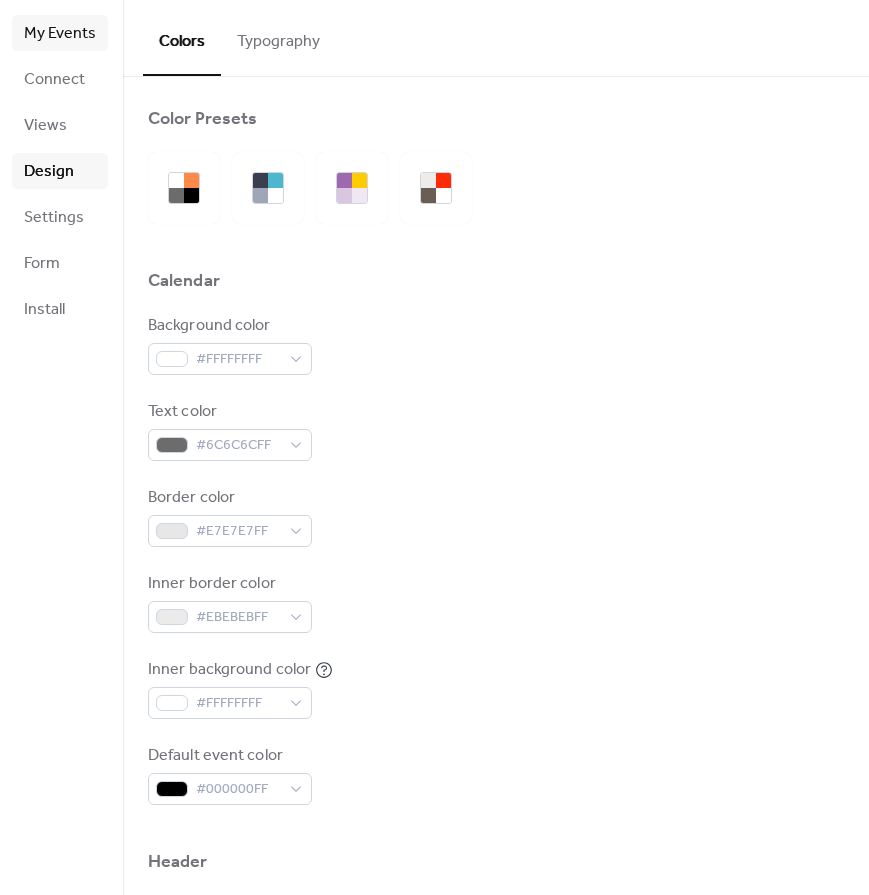 click on "My Events" at bounding box center [60, 34] 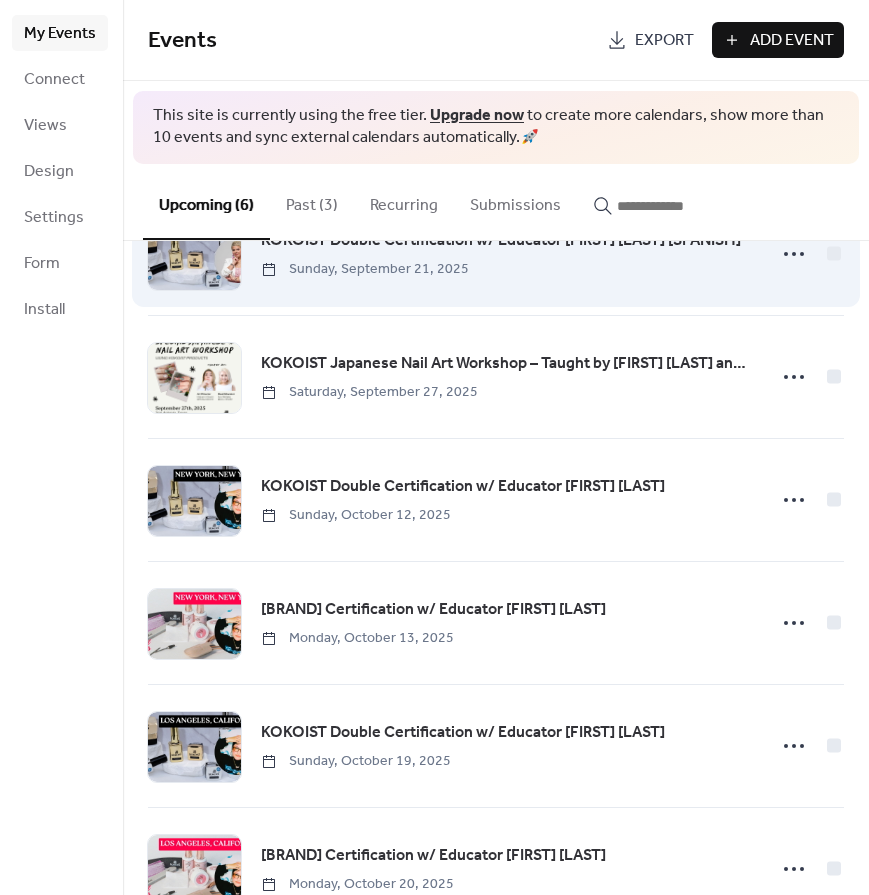 scroll, scrollTop: 123, scrollLeft: 0, axis: vertical 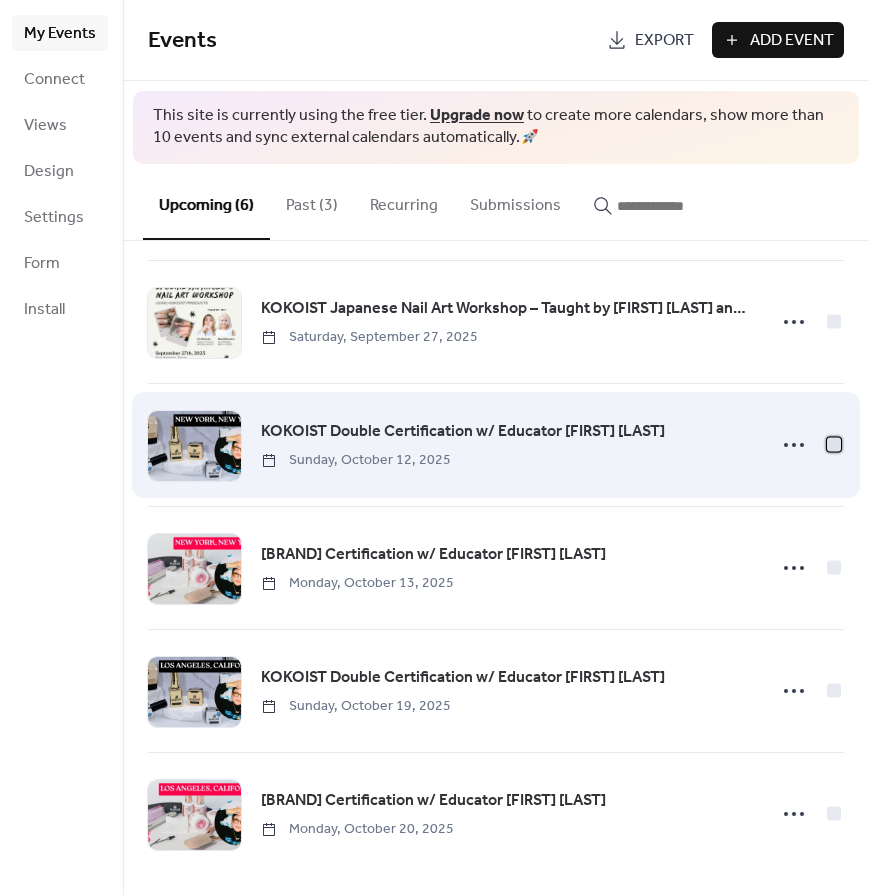 click at bounding box center (834, 444) 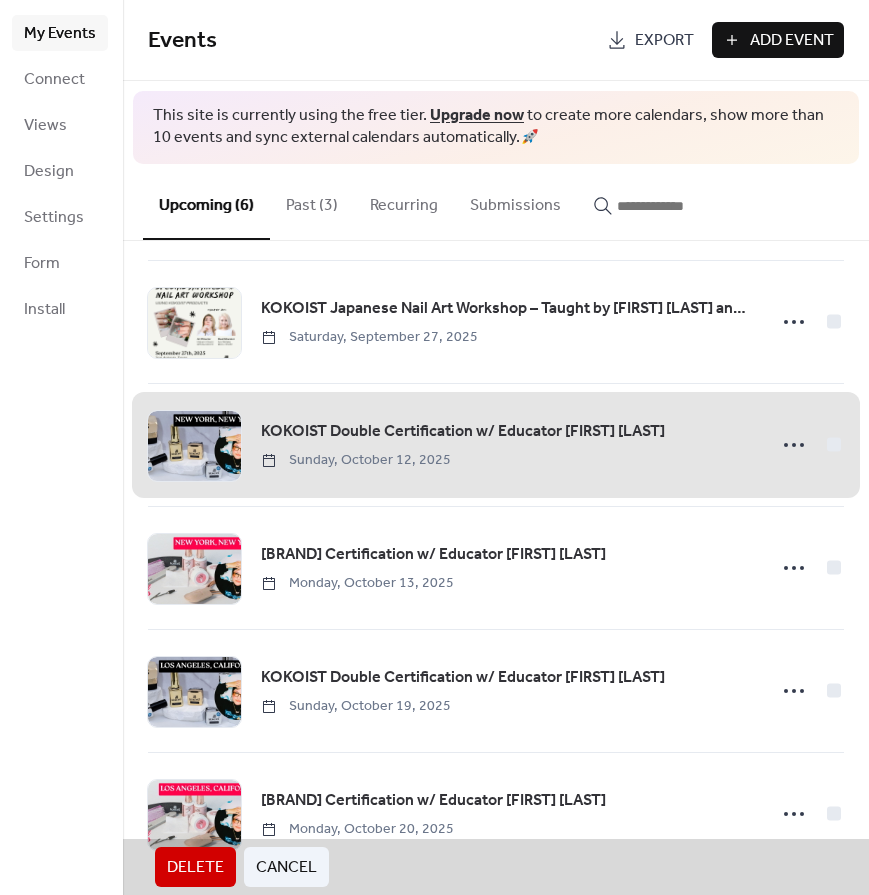 click on "Cancel" at bounding box center [286, 868] 